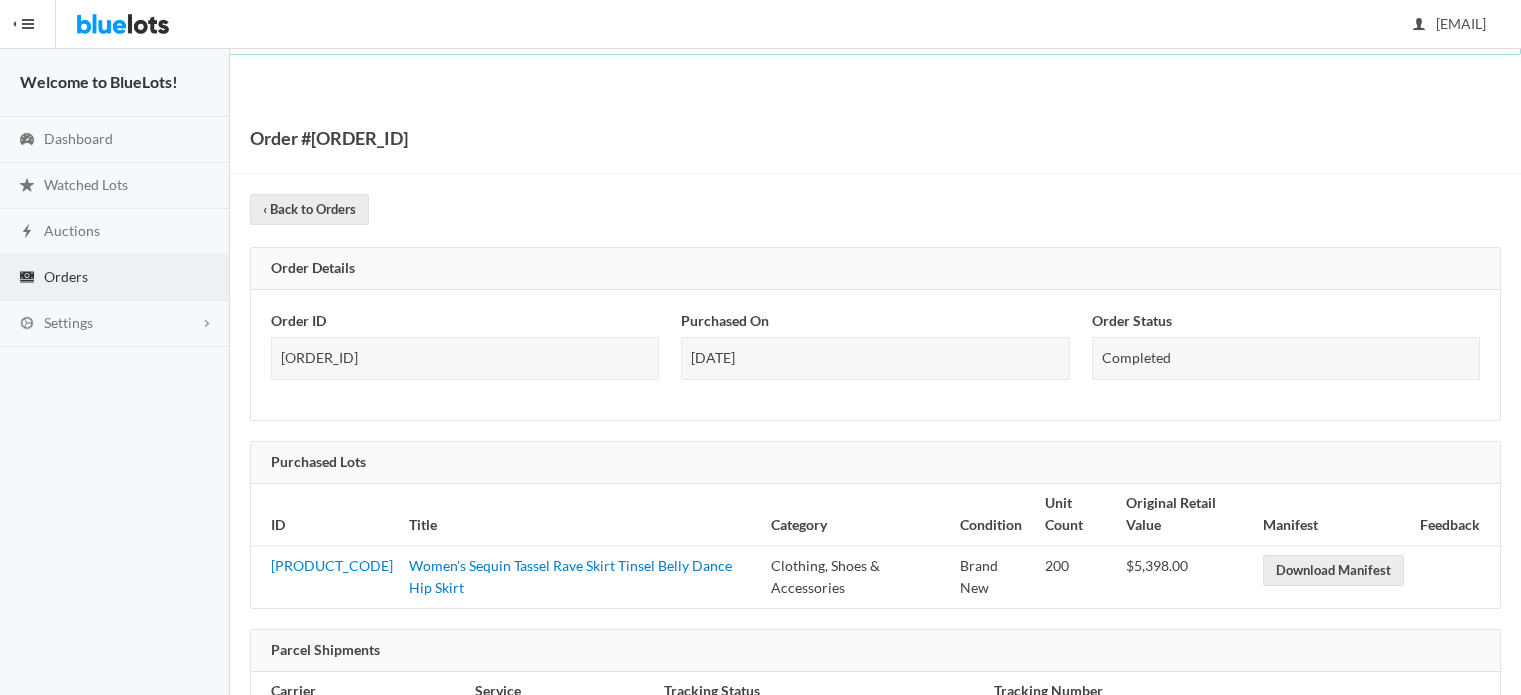 scroll, scrollTop: 0, scrollLeft: 0, axis: both 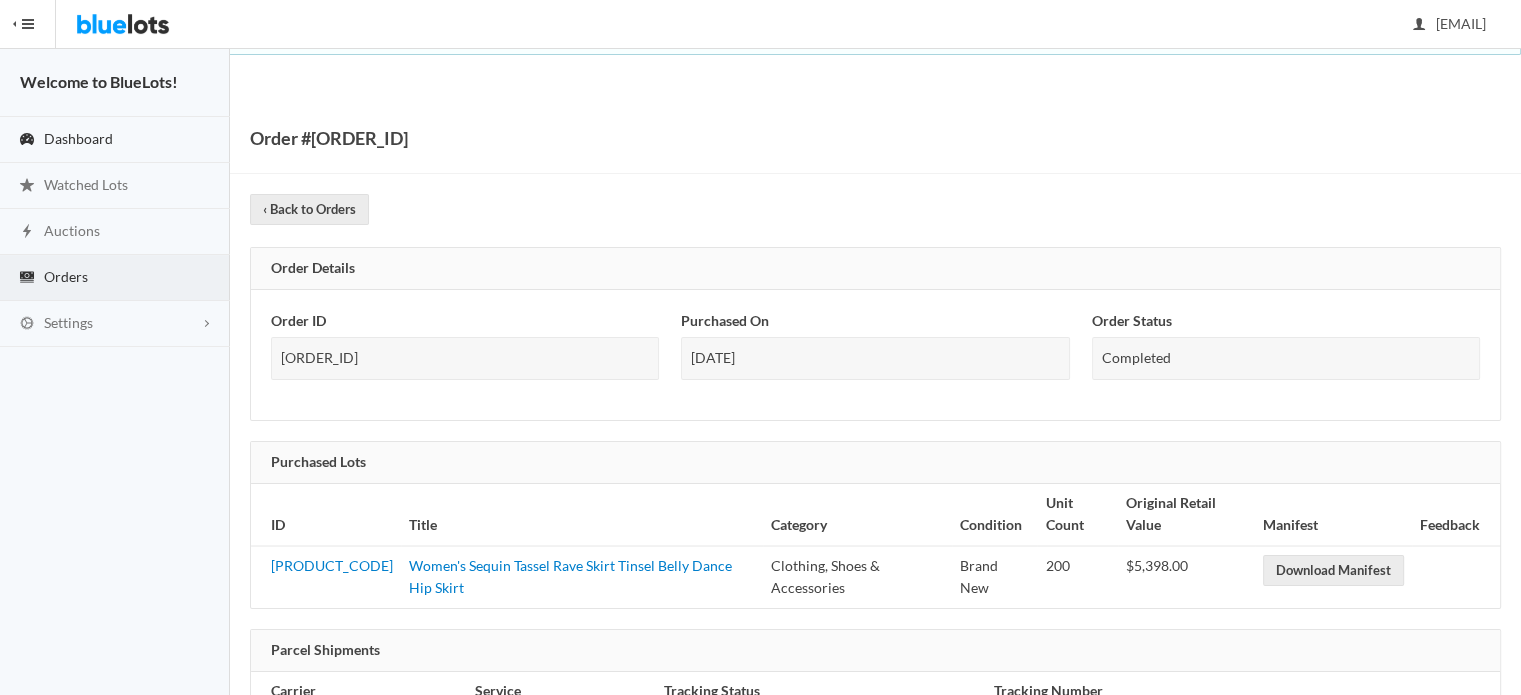 click on "Dashboard" at bounding box center (78, 138) 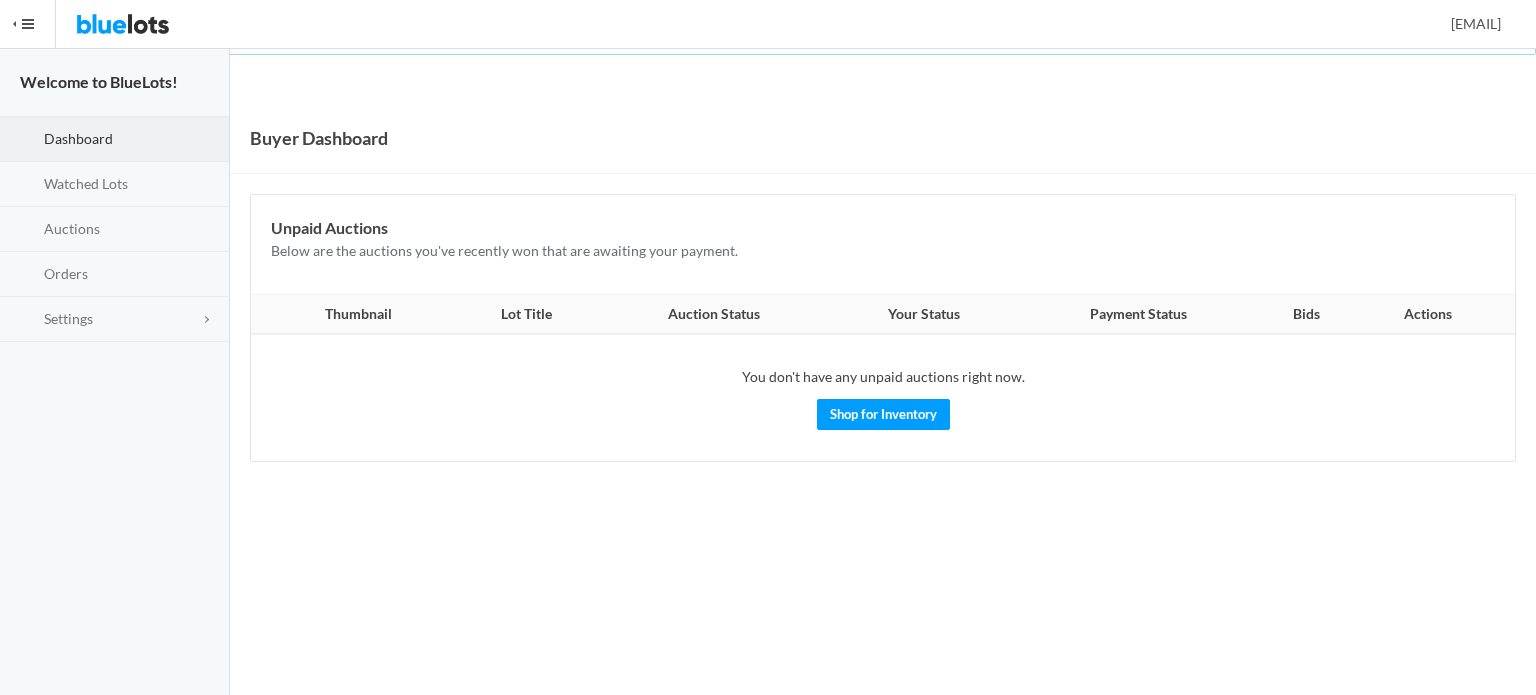 scroll, scrollTop: 0, scrollLeft: 0, axis: both 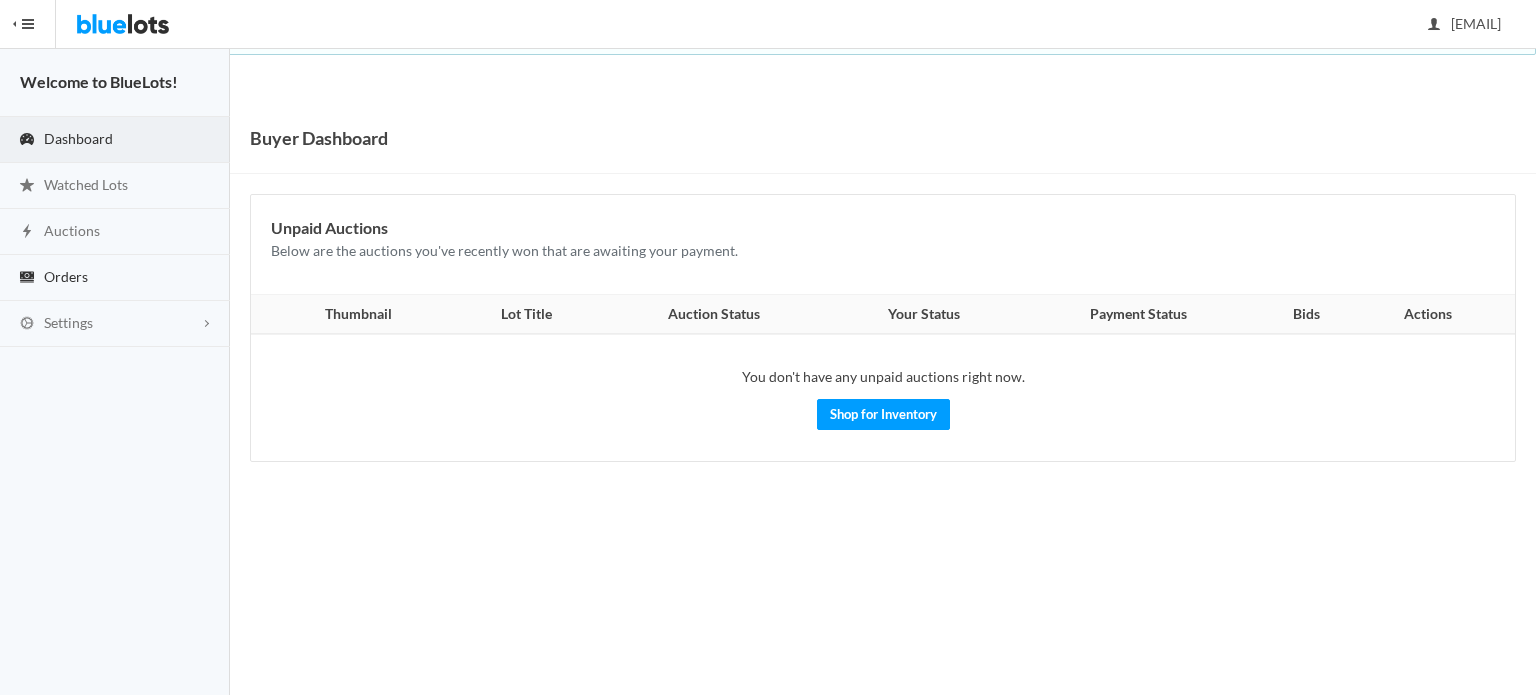 click on "Orders" at bounding box center [115, 278] 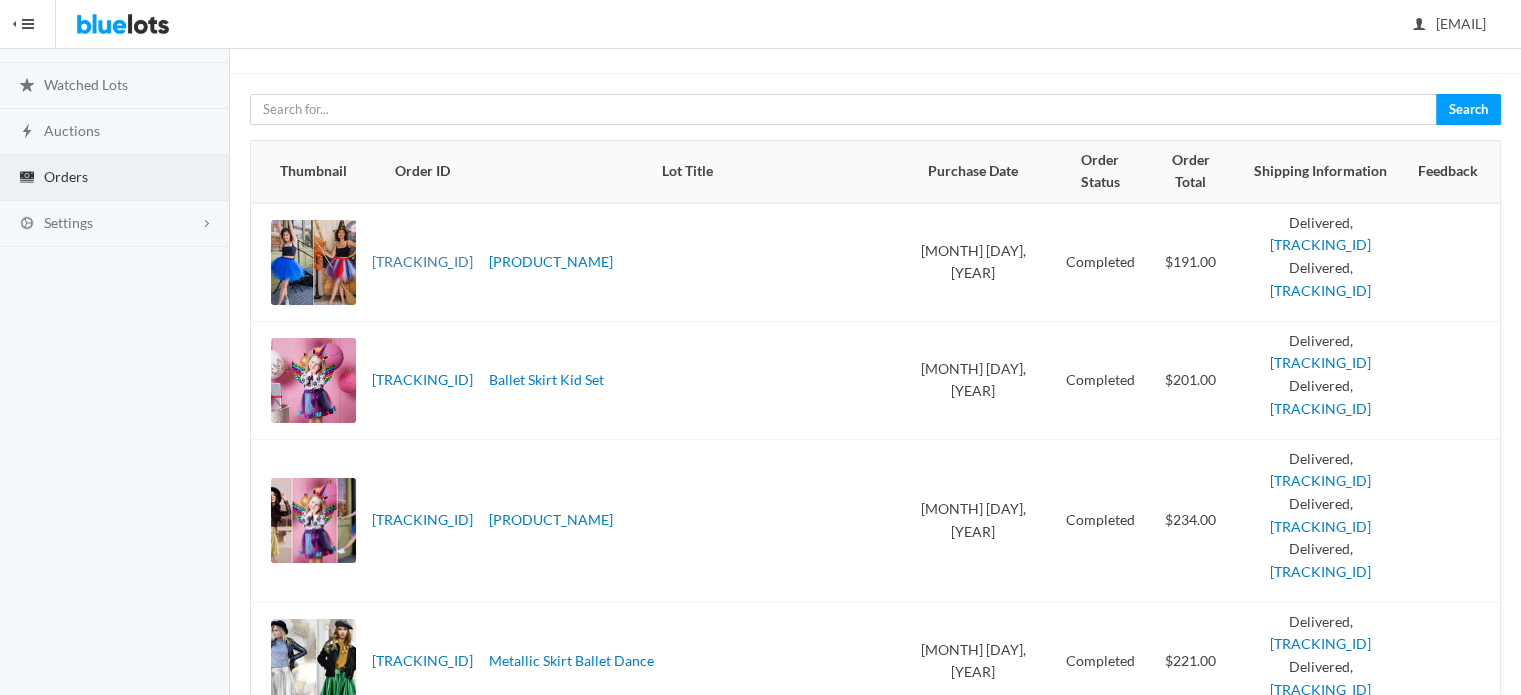 scroll, scrollTop: 500, scrollLeft: 0, axis: vertical 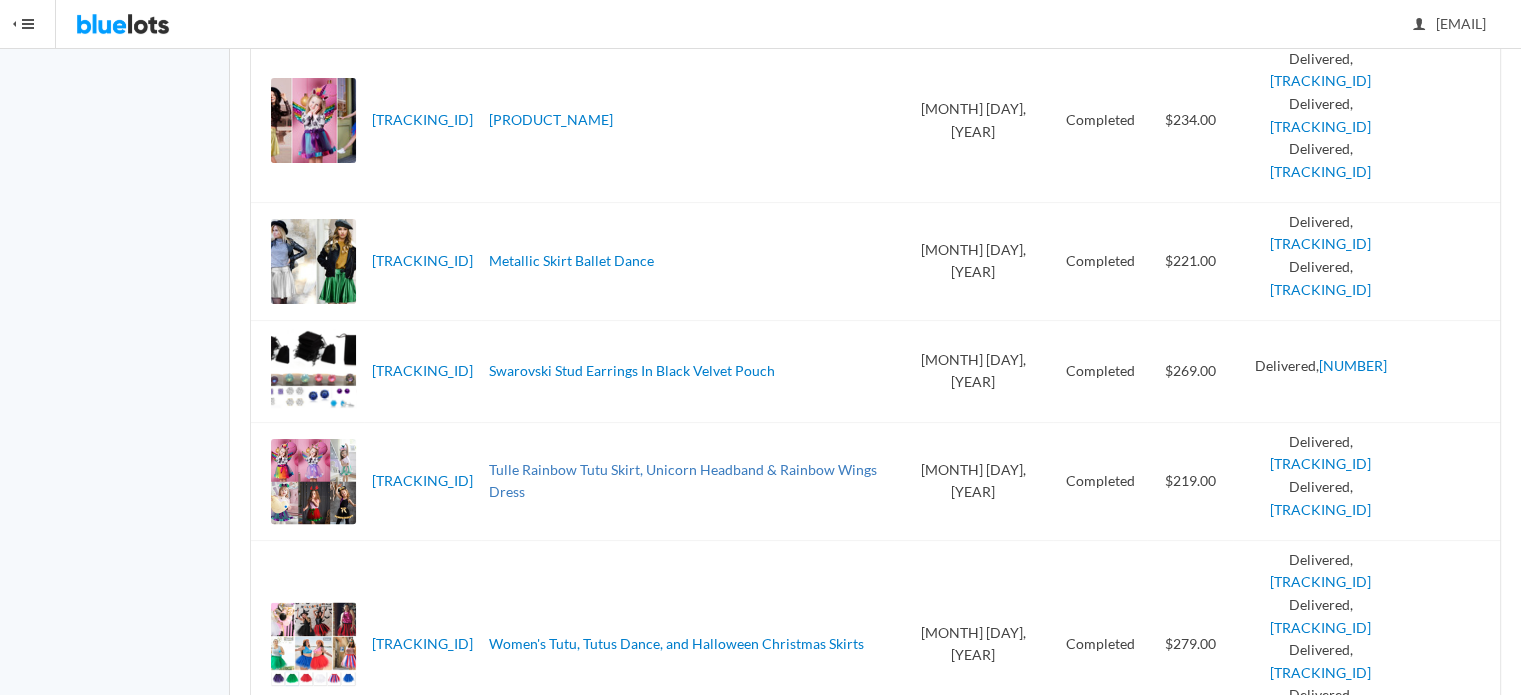 click on "Tulle Rainbow Tutu Skirt, Unicorn Headband & Rainbow Wings Dress" at bounding box center (683, 481) 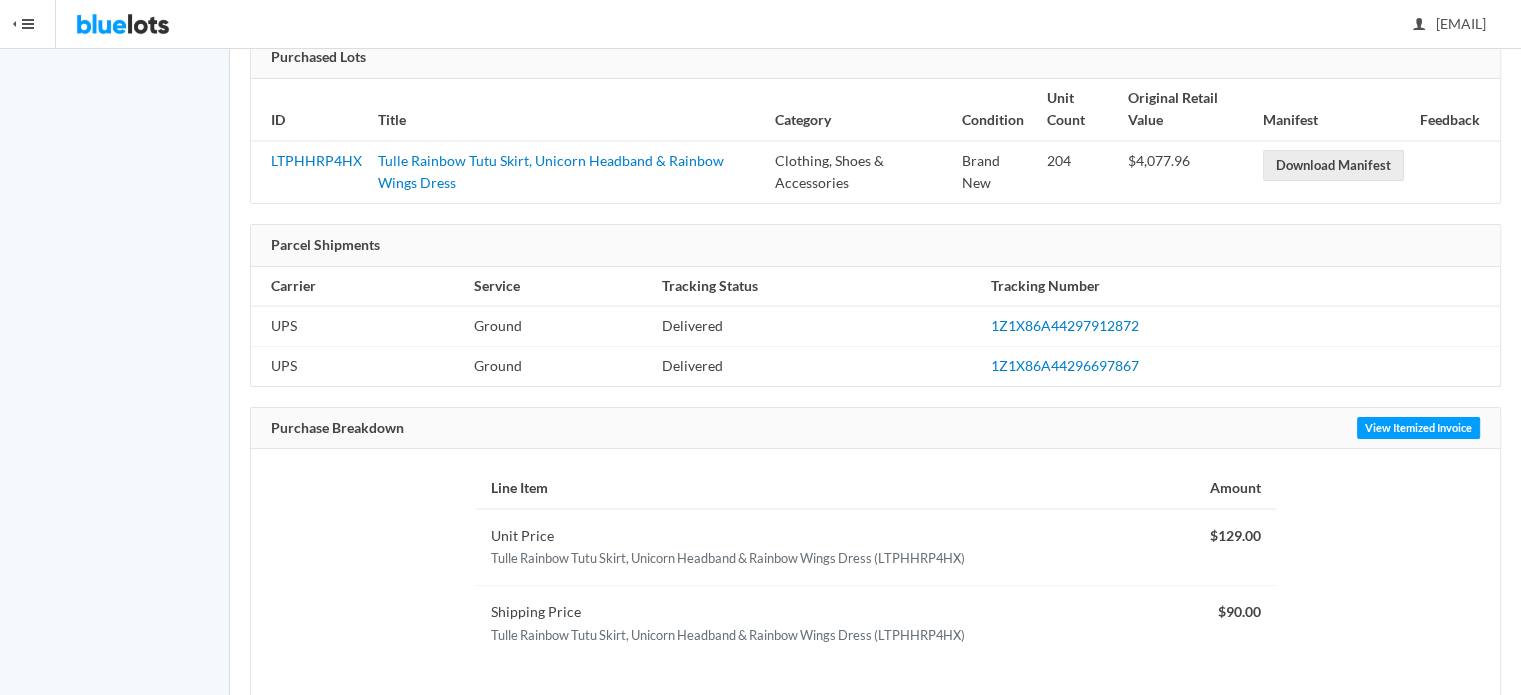 scroll, scrollTop: 297, scrollLeft: 0, axis: vertical 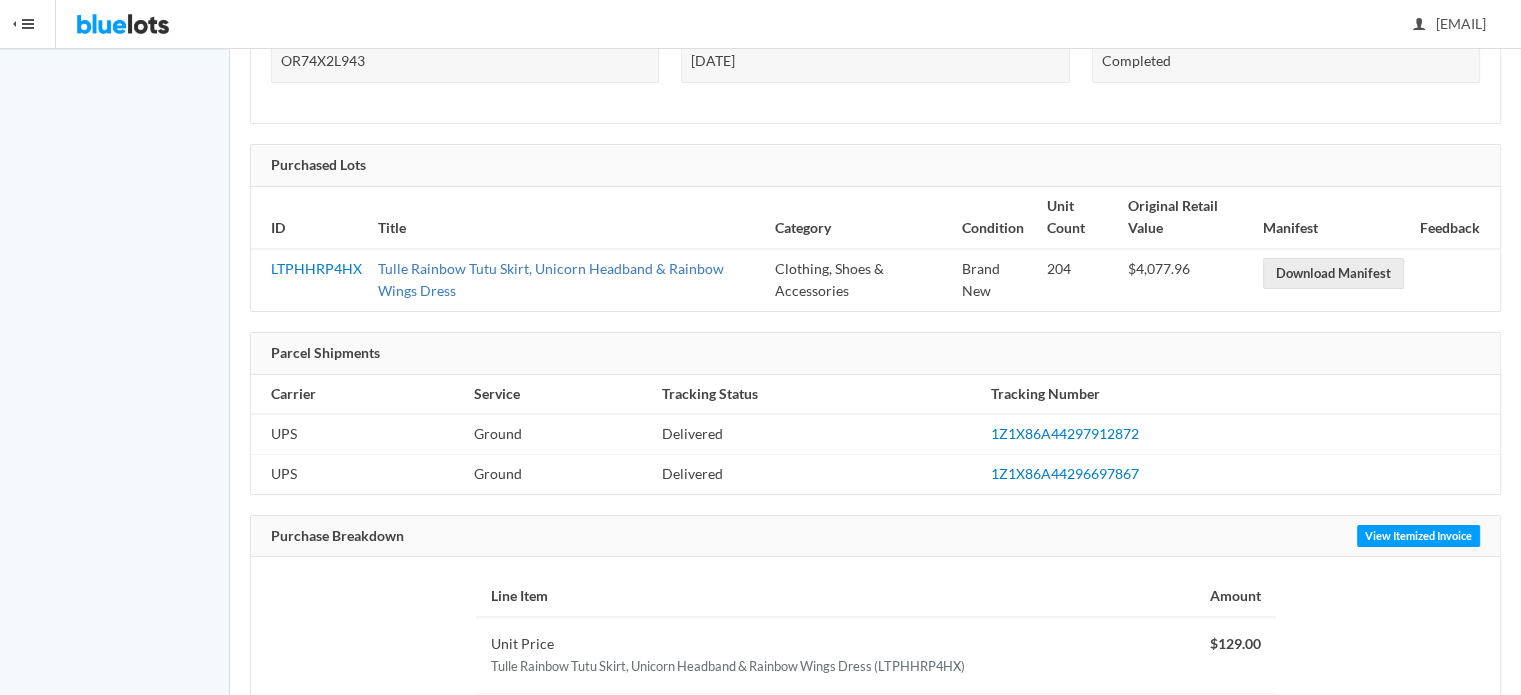 click on "Tulle Rainbow Tutu Skirt, Unicorn Headband & Rainbow Wings Dress" at bounding box center [551, 280] 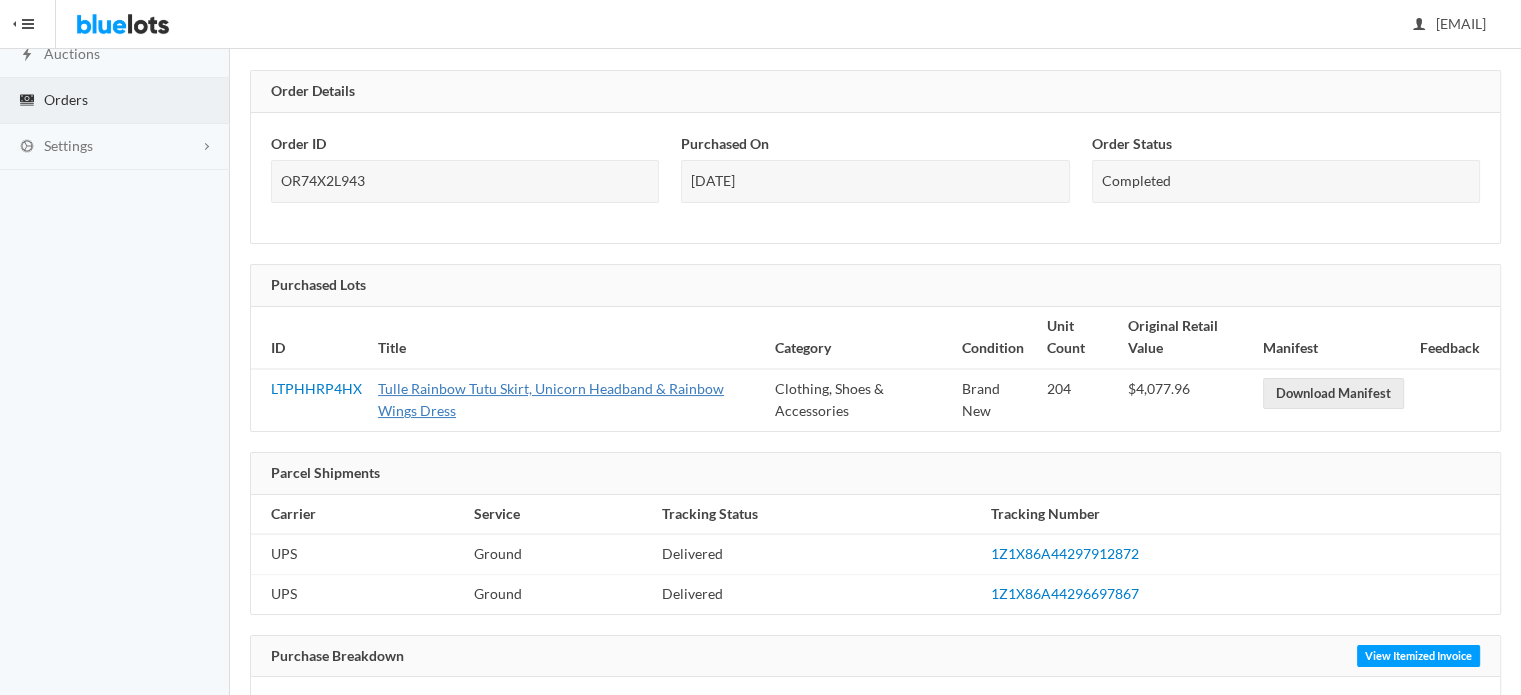 scroll, scrollTop: 0, scrollLeft: 0, axis: both 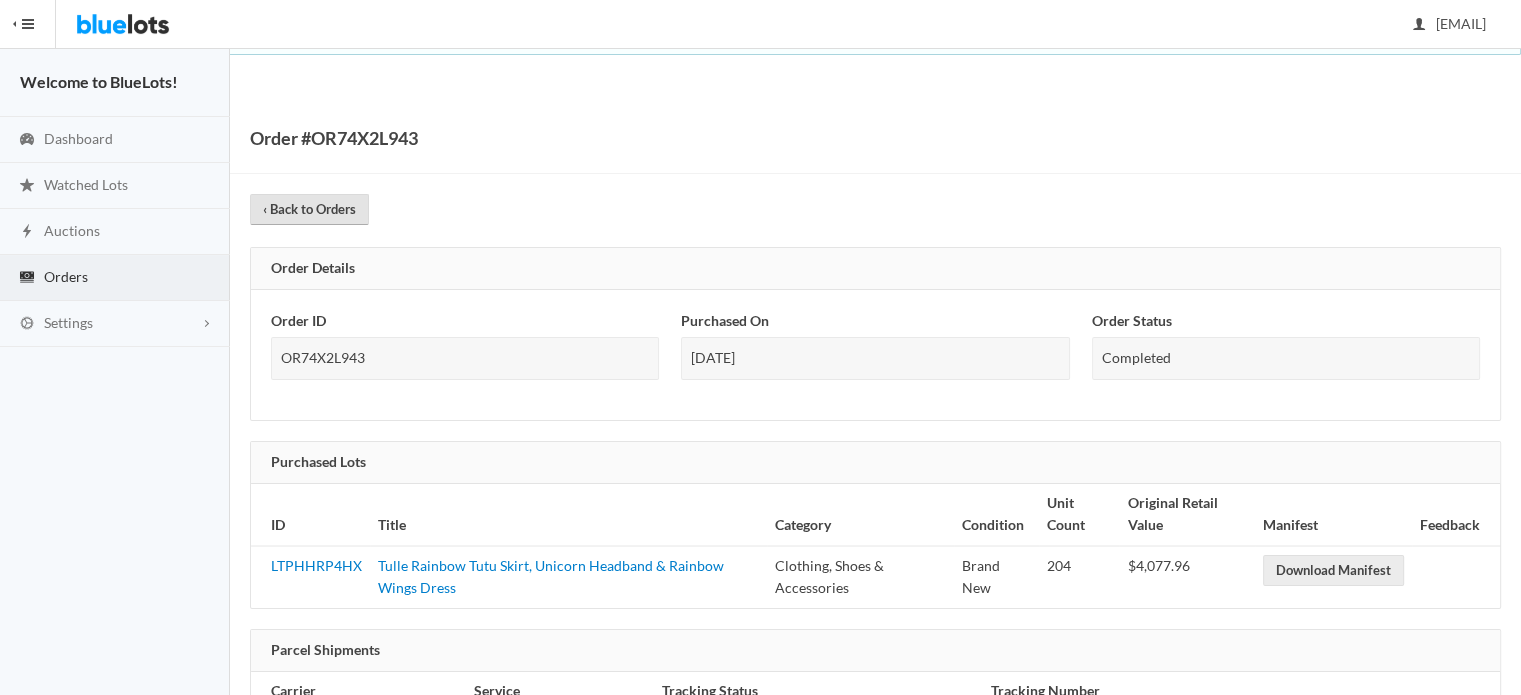 click on "‹ Back to Orders" at bounding box center (309, 209) 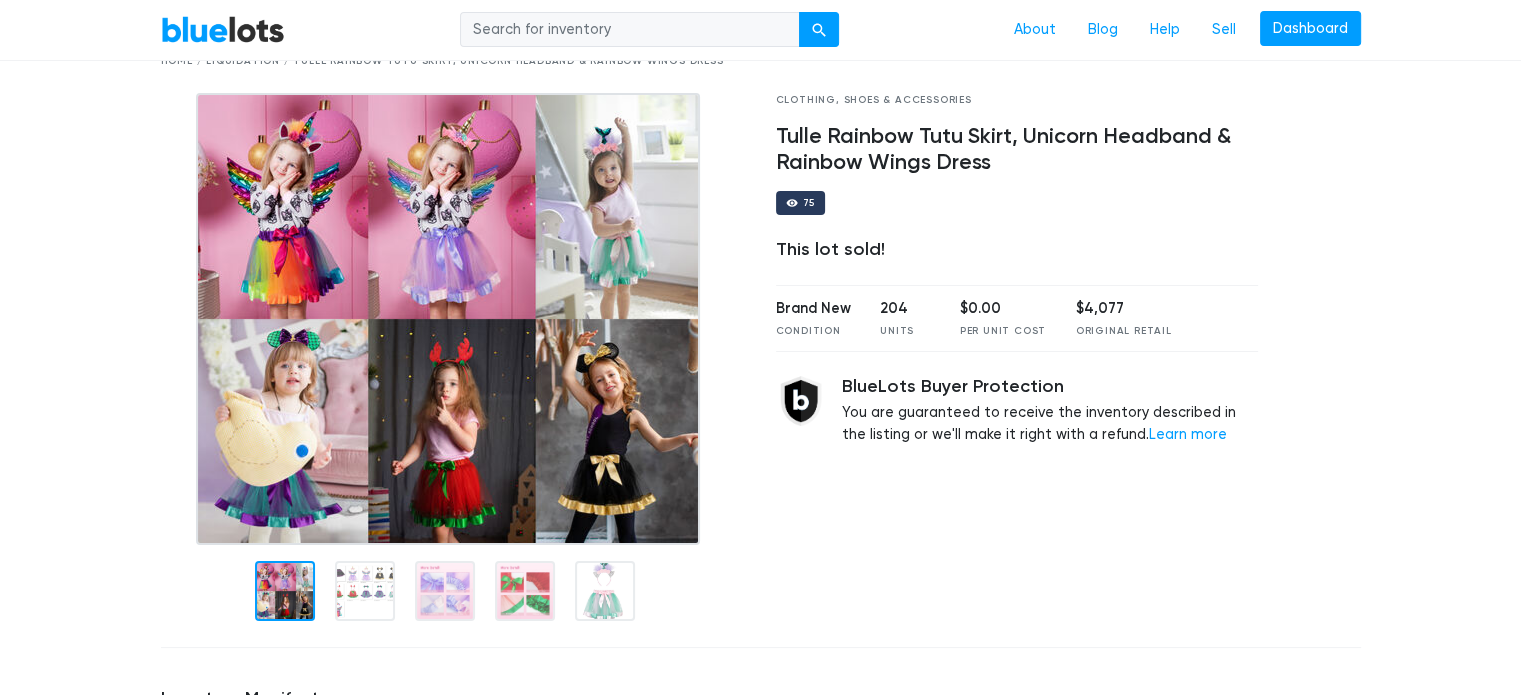 scroll, scrollTop: 200, scrollLeft: 0, axis: vertical 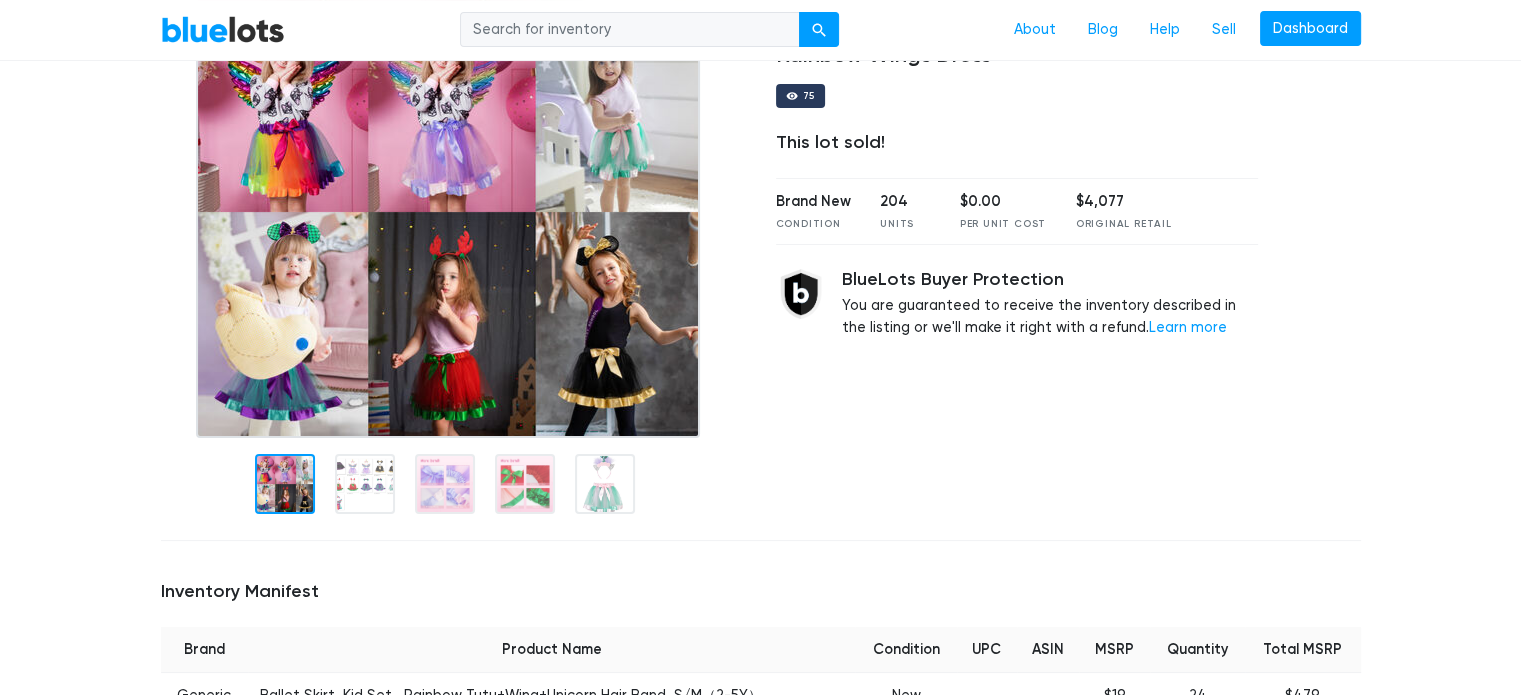 click at bounding box center (448, 212) 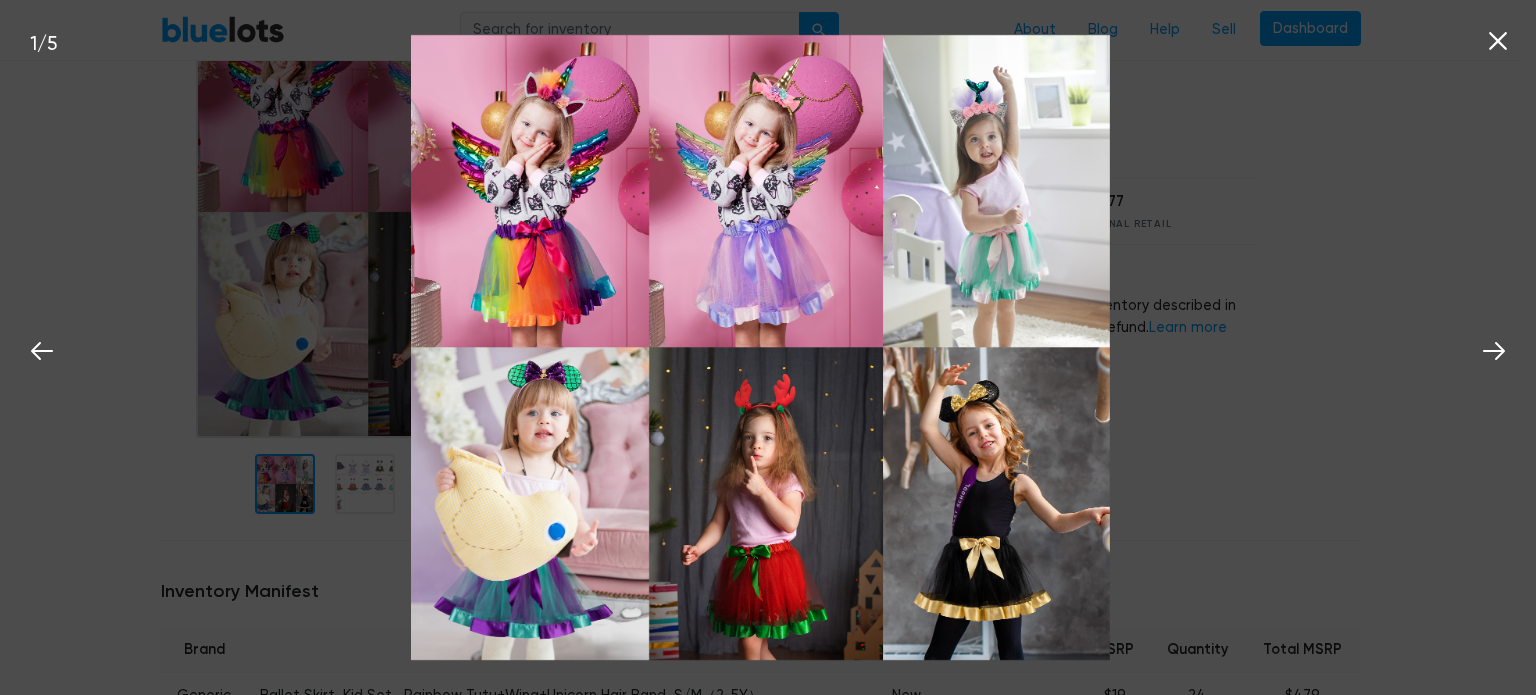 click 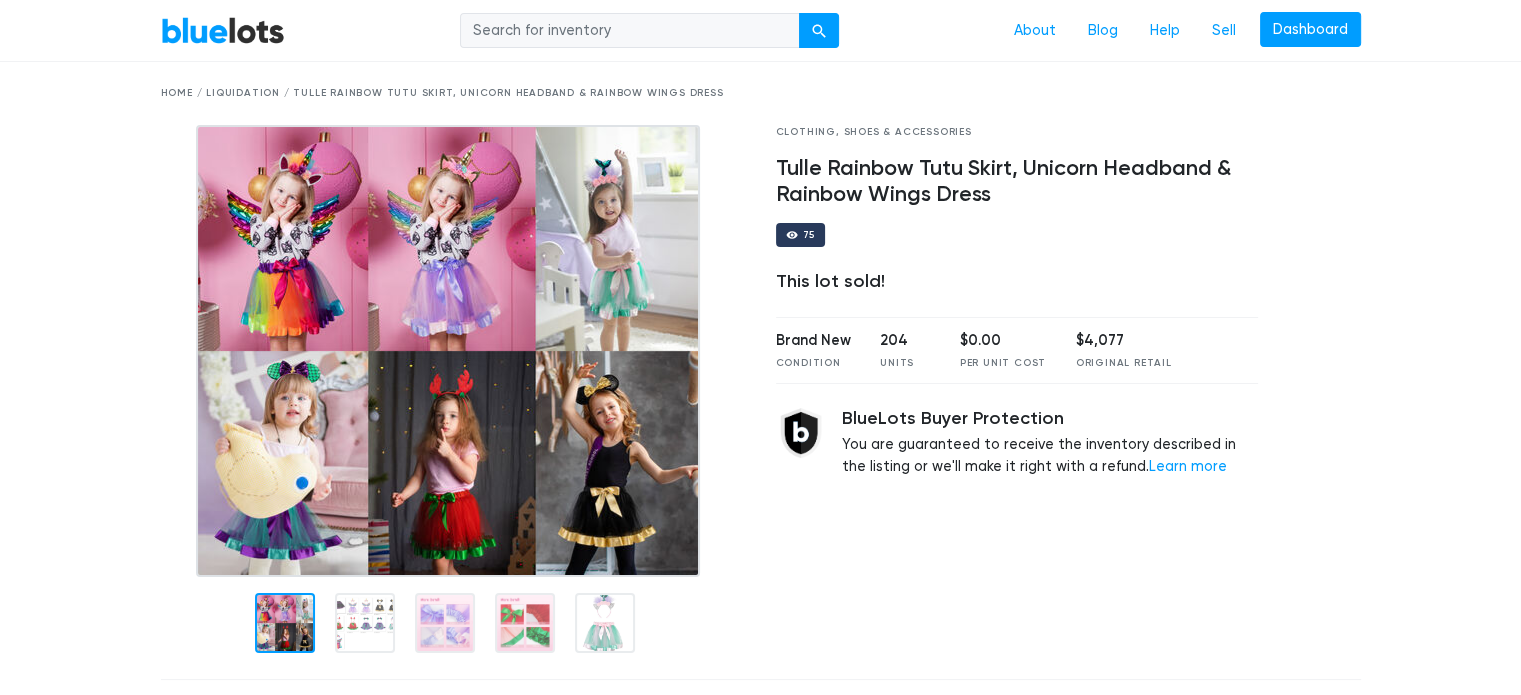 scroll, scrollTop: 0, scrollLeft: 0, axis: both 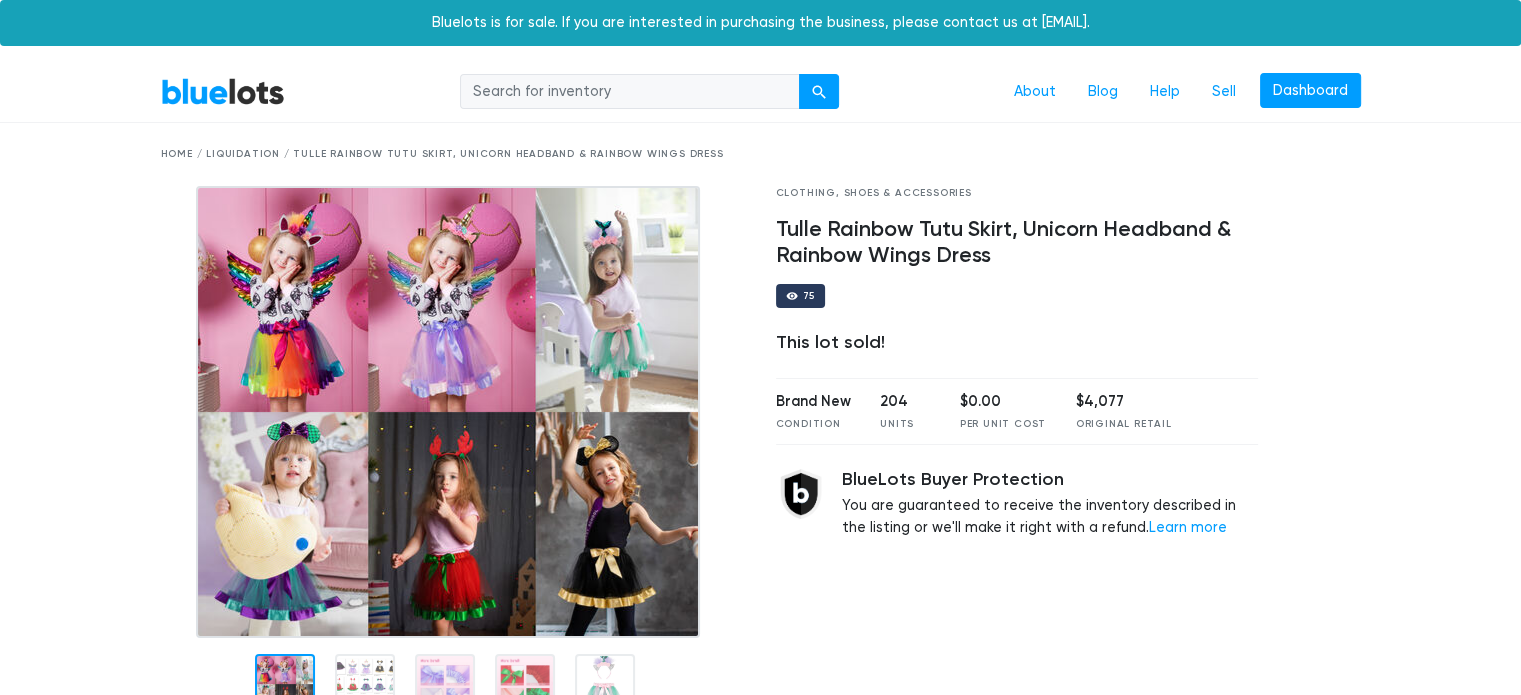 click at bounding box center [448, 412] 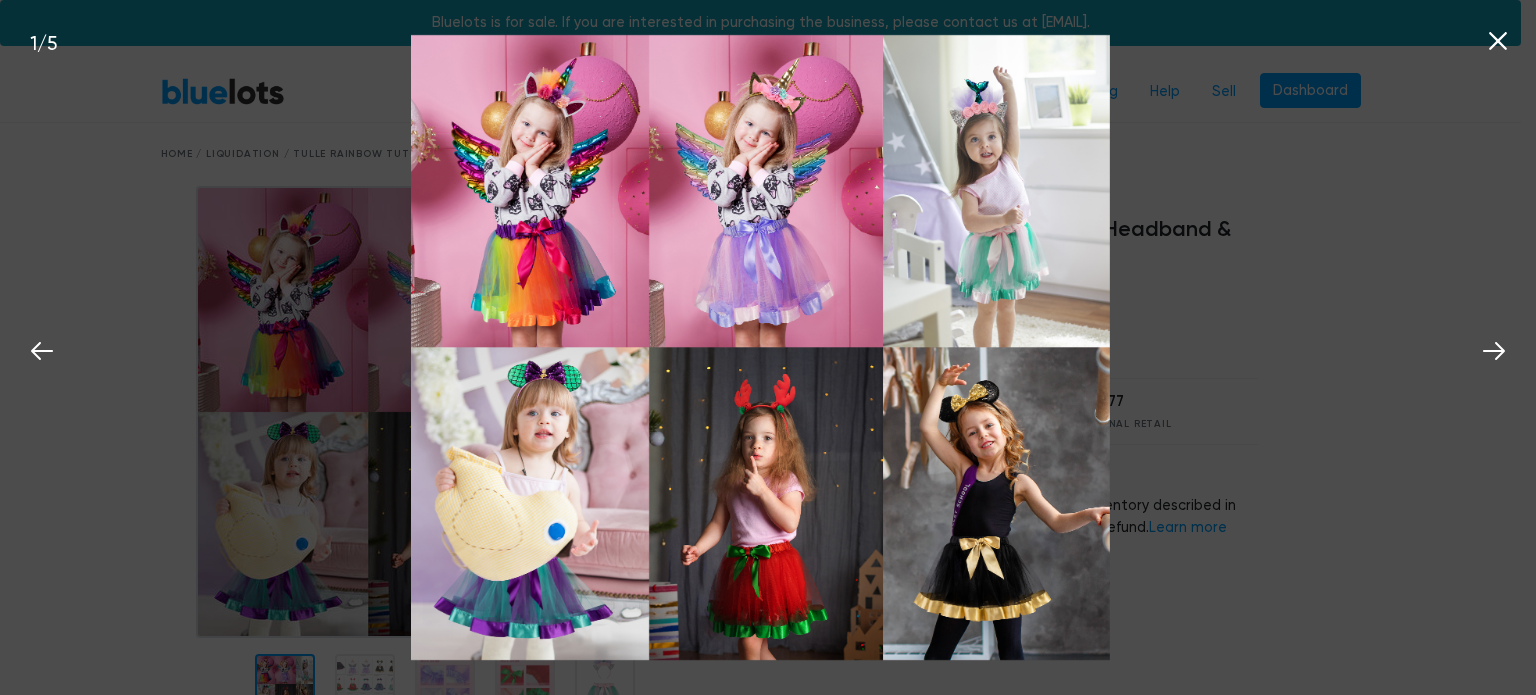 click 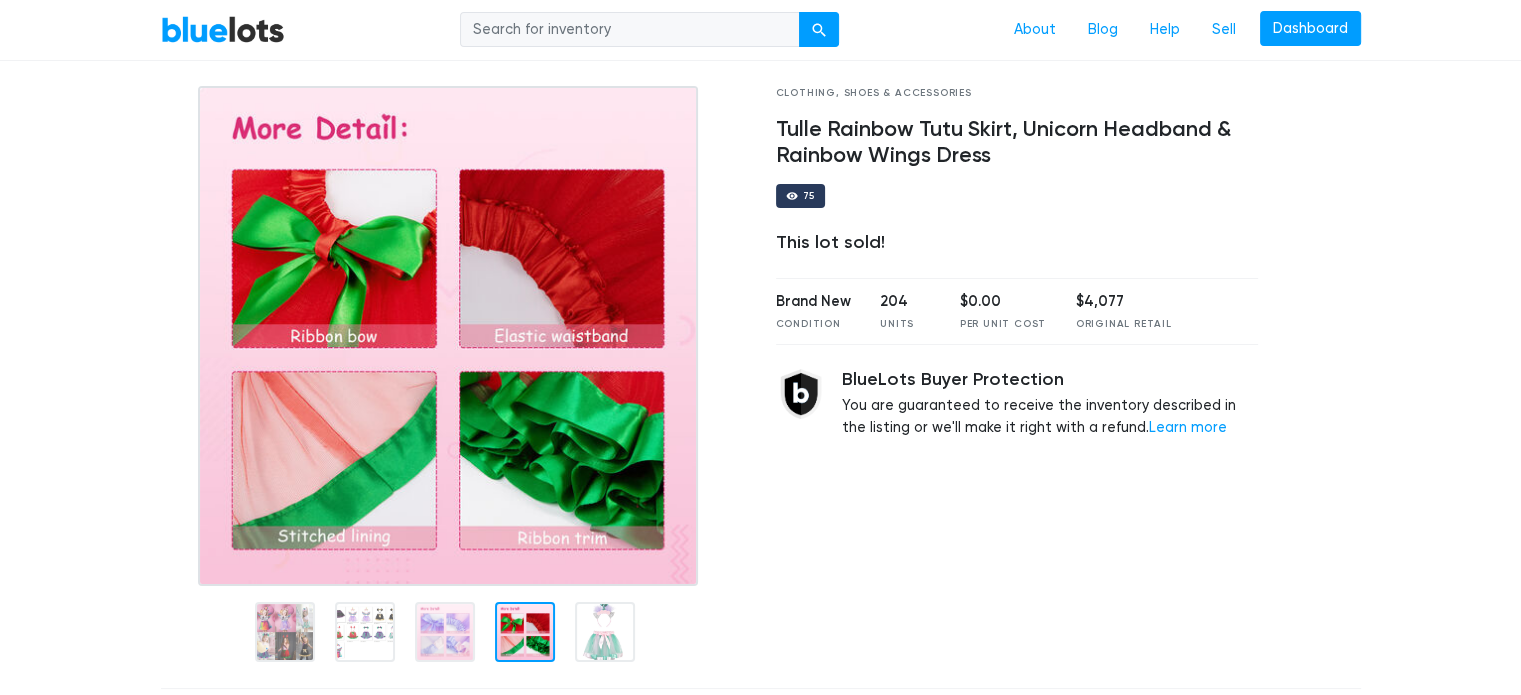 scroll, scrollTop: 300, scrollLeft: 0, axis: vertical 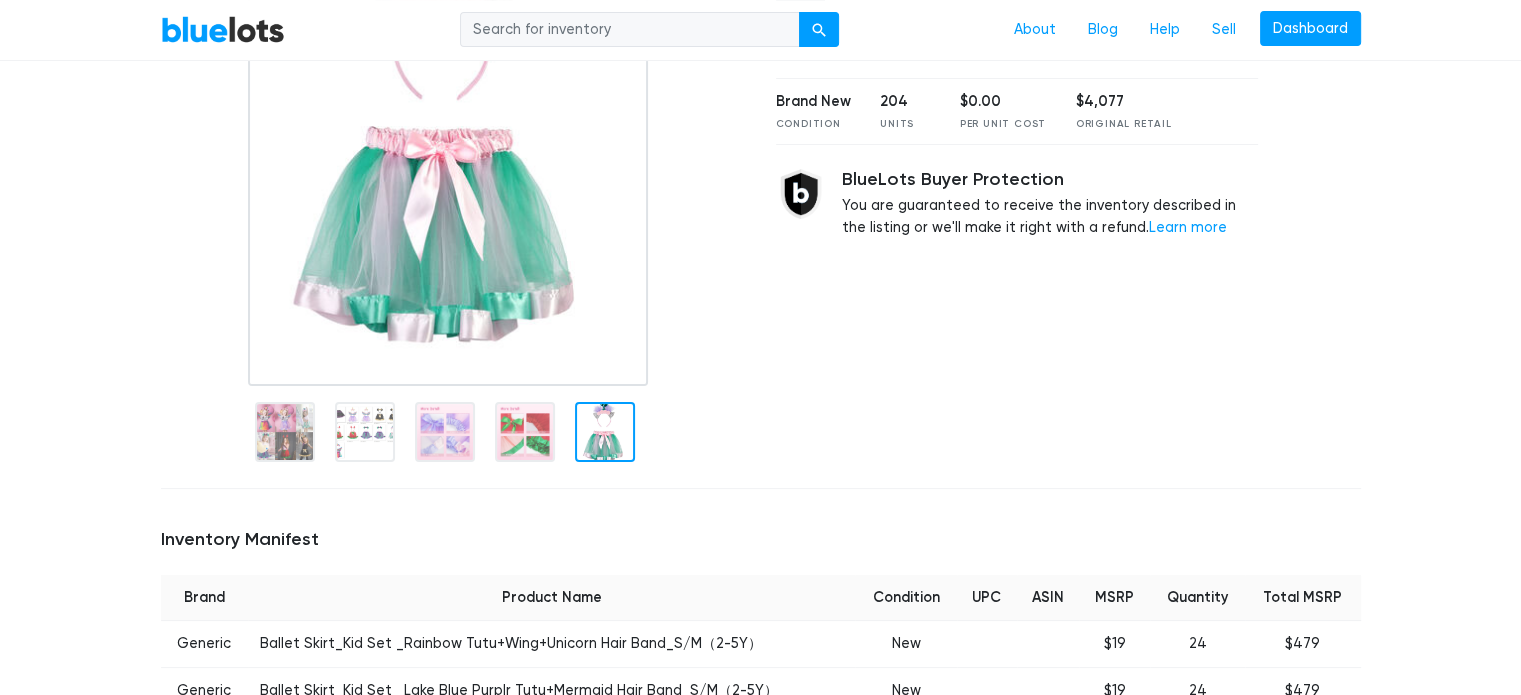 click at bounding box center [605, 432] 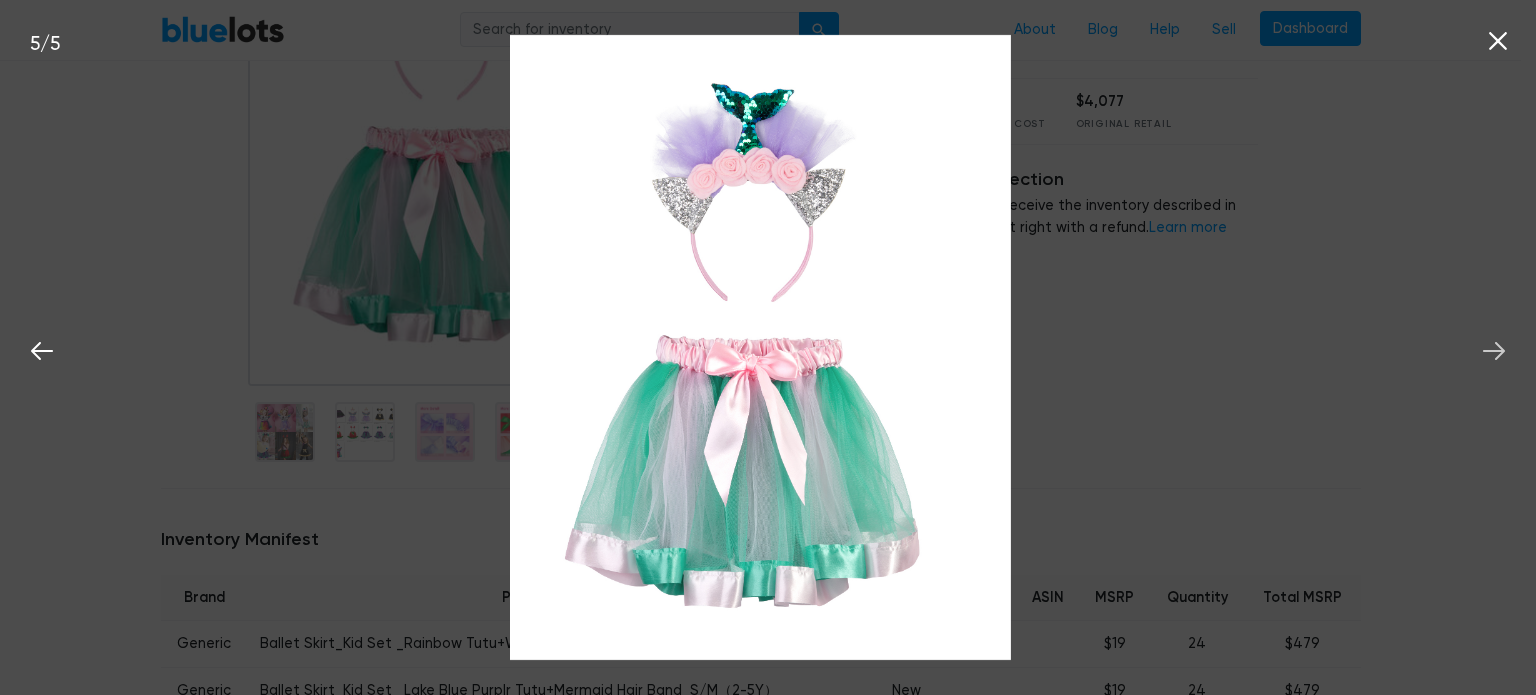 click 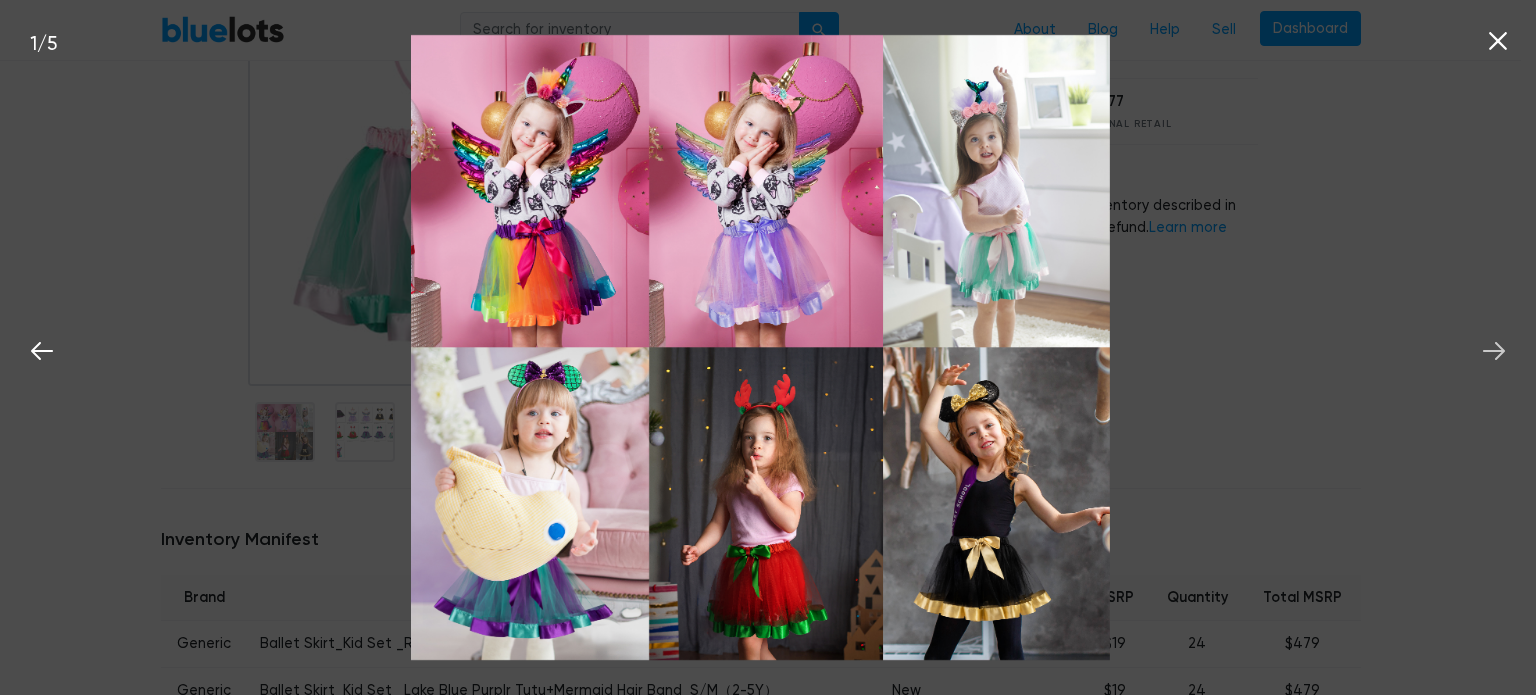 click 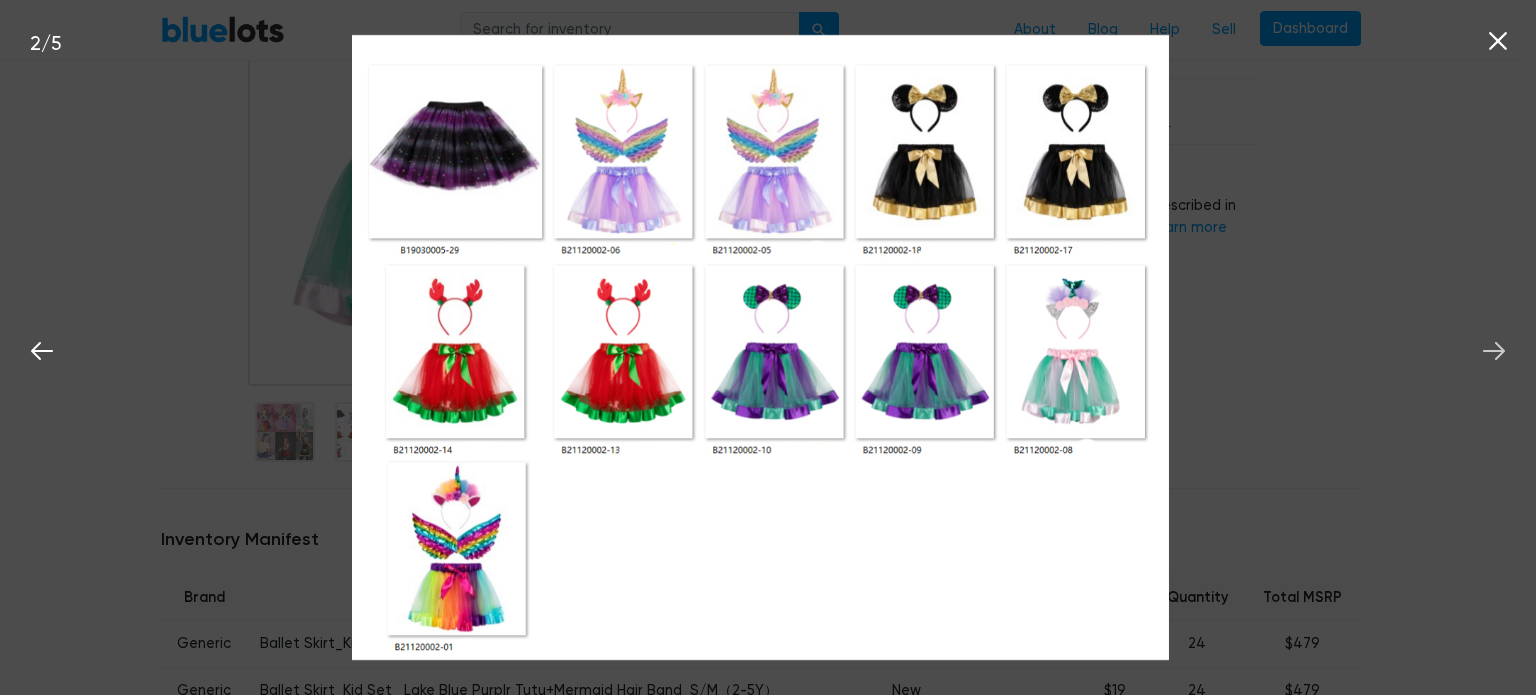 click 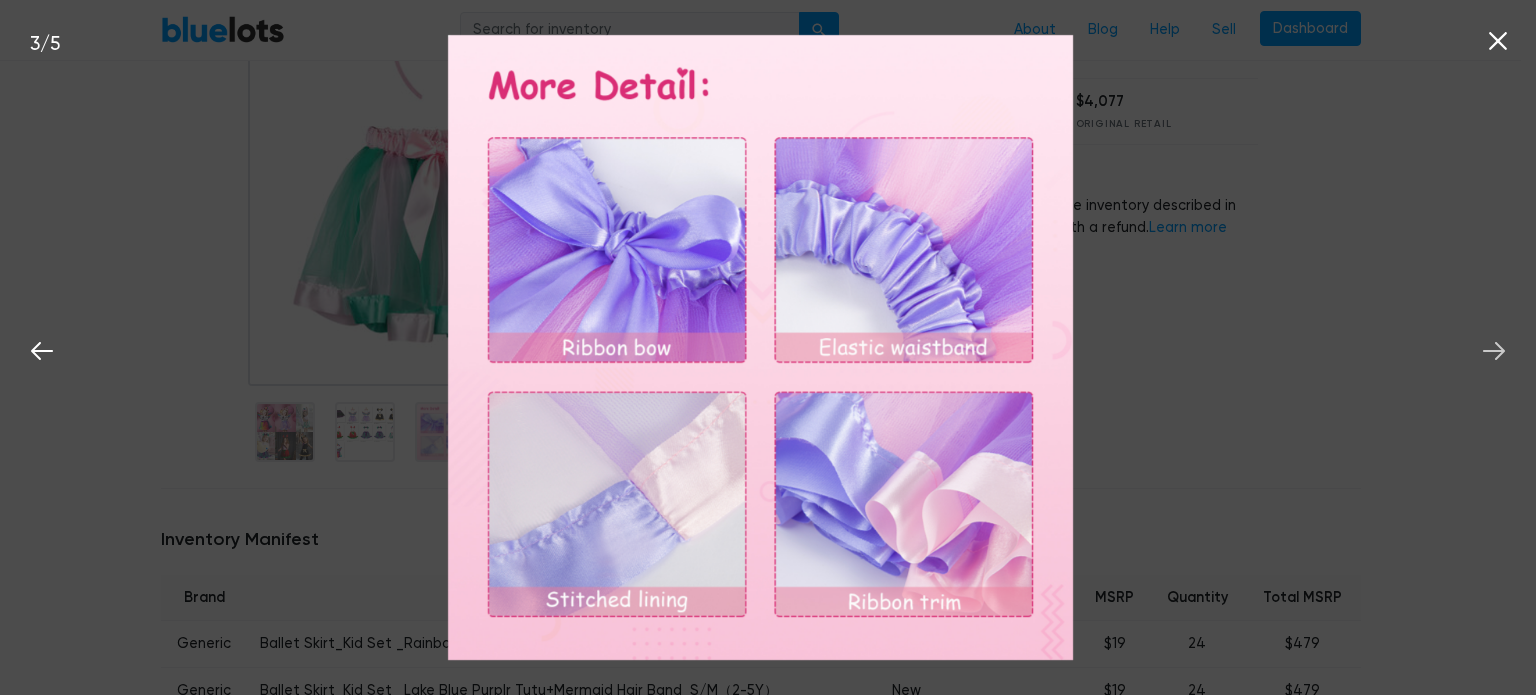 click 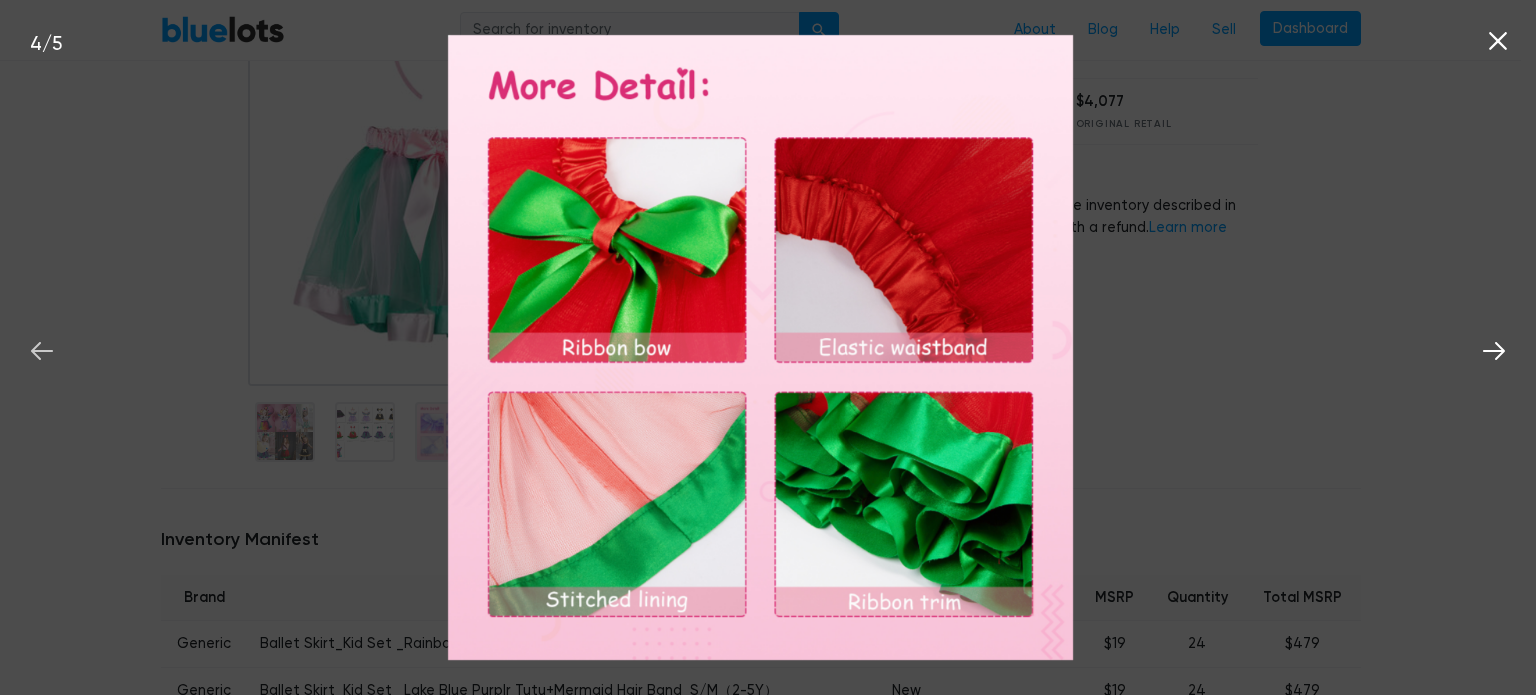 click 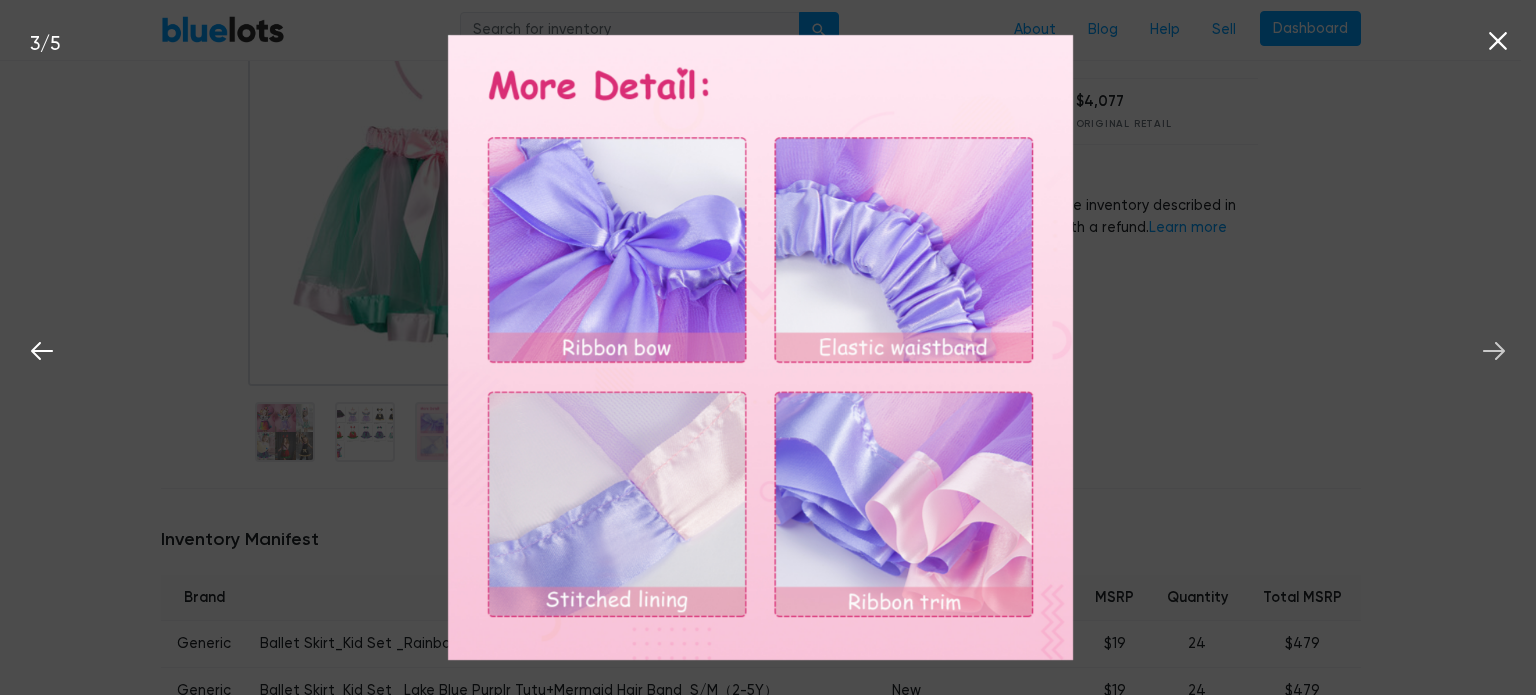 click 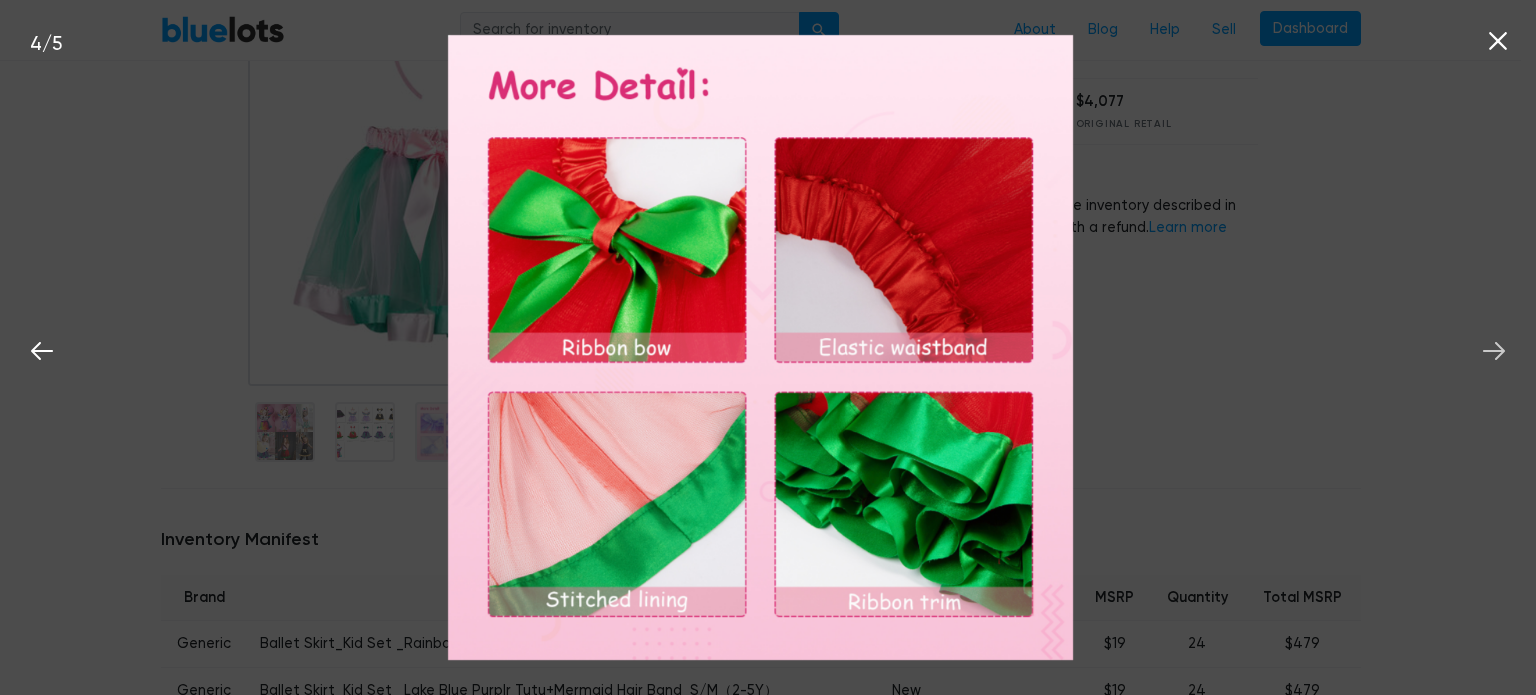 click 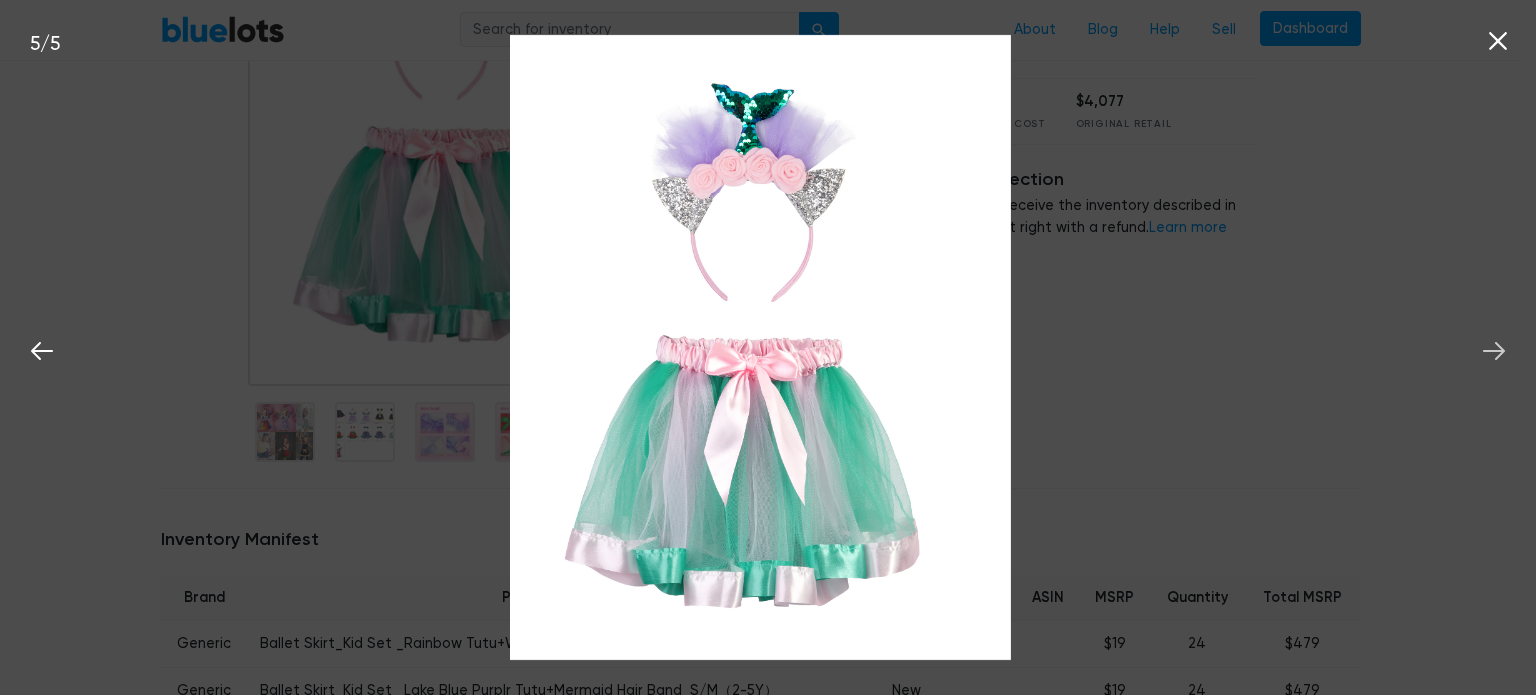 click 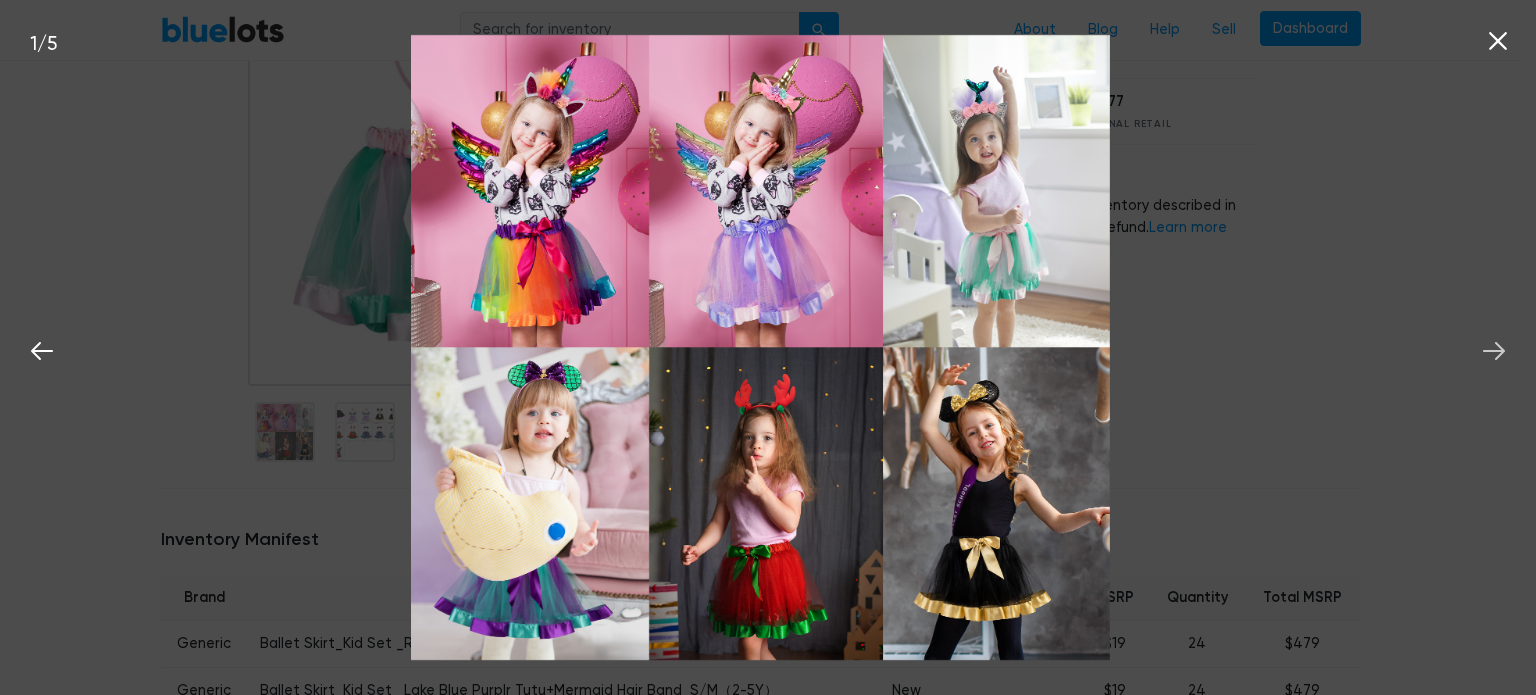 click 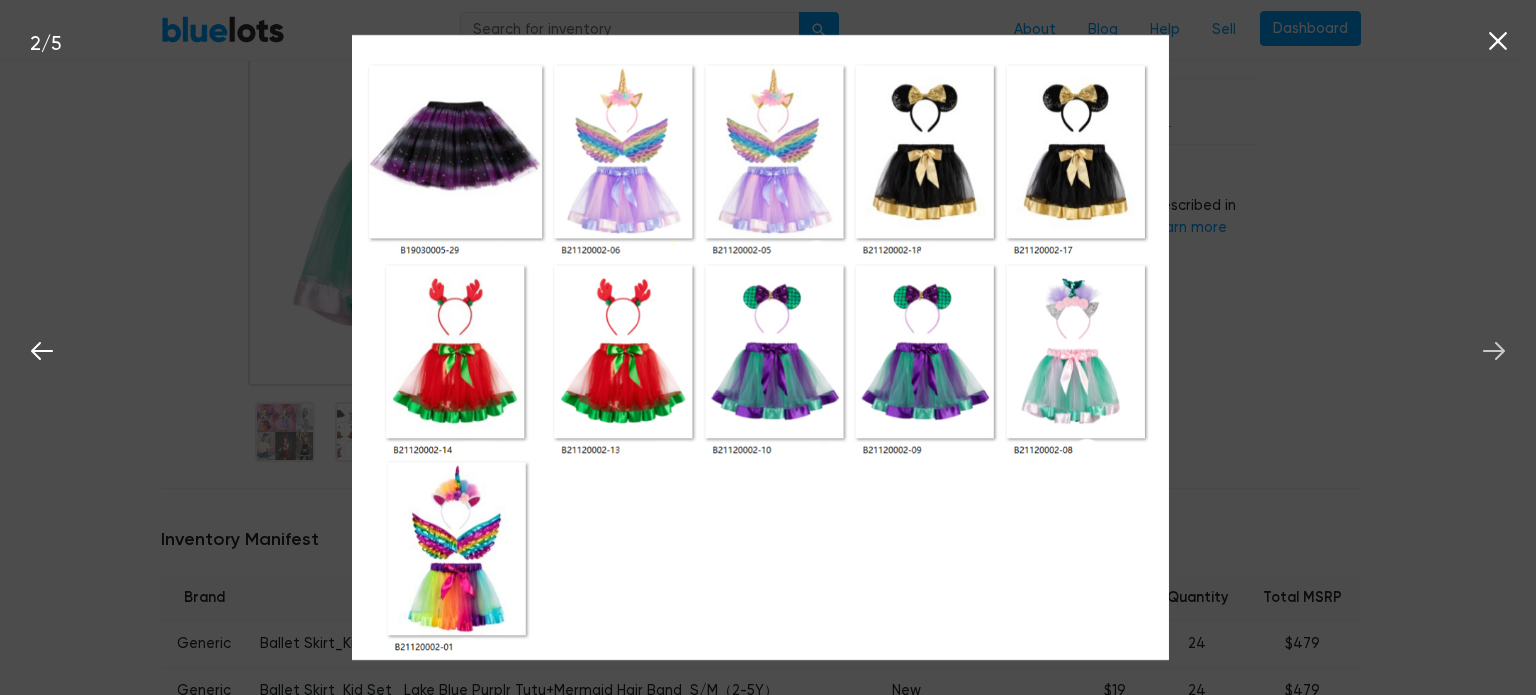 click 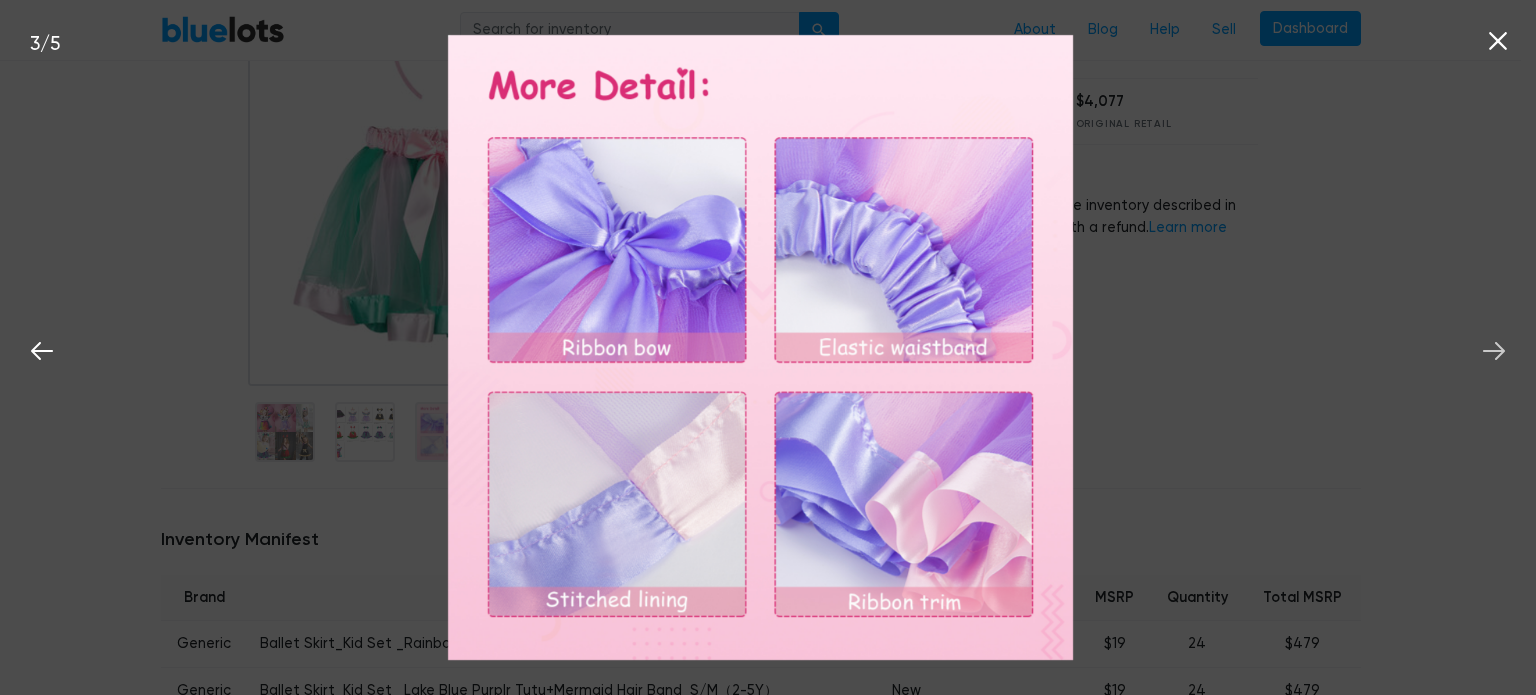 click 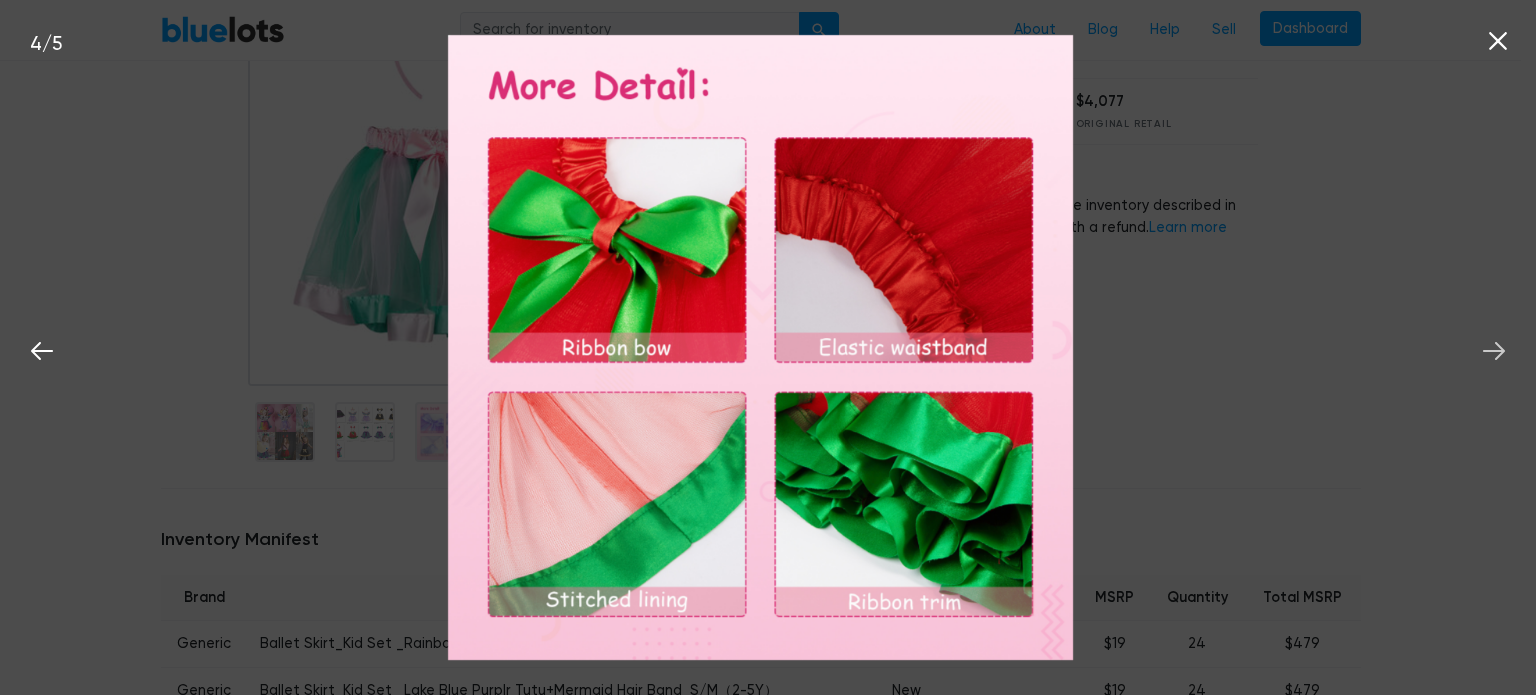 click 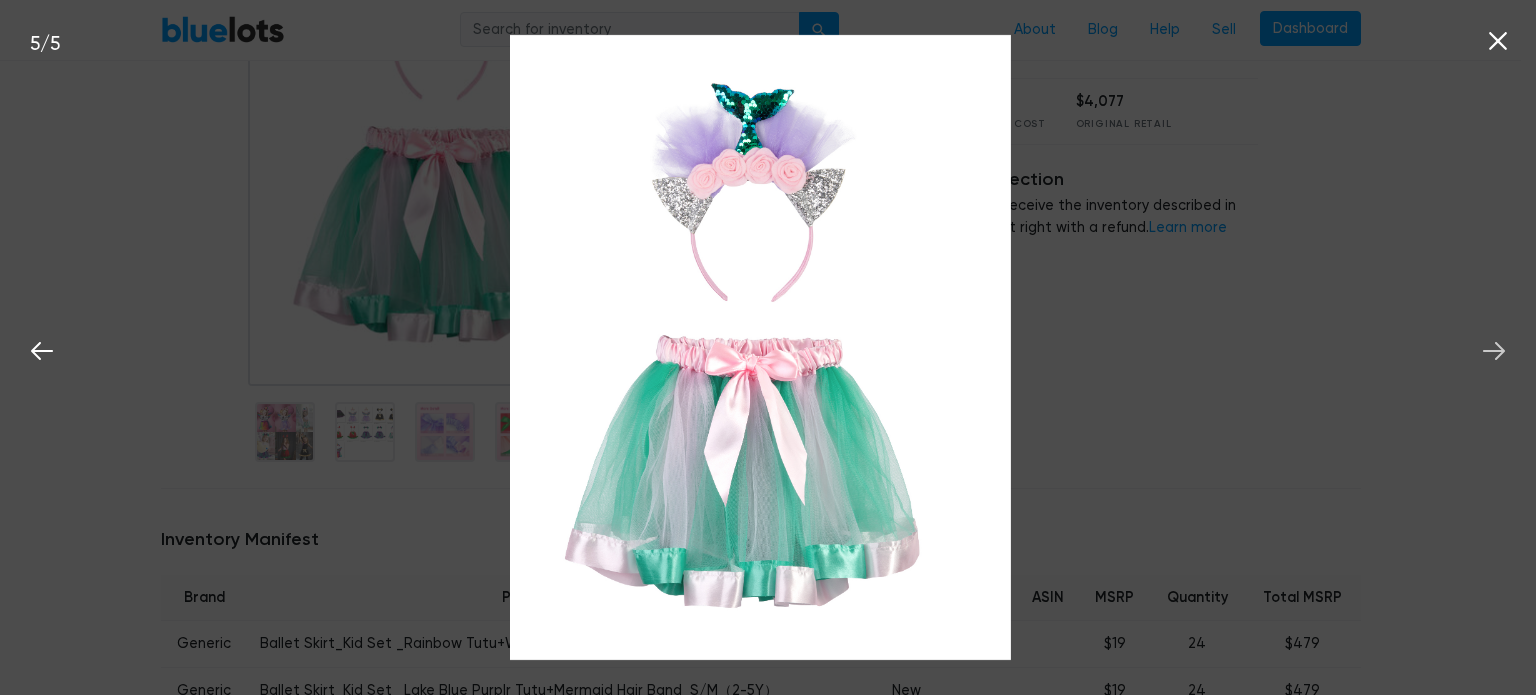click 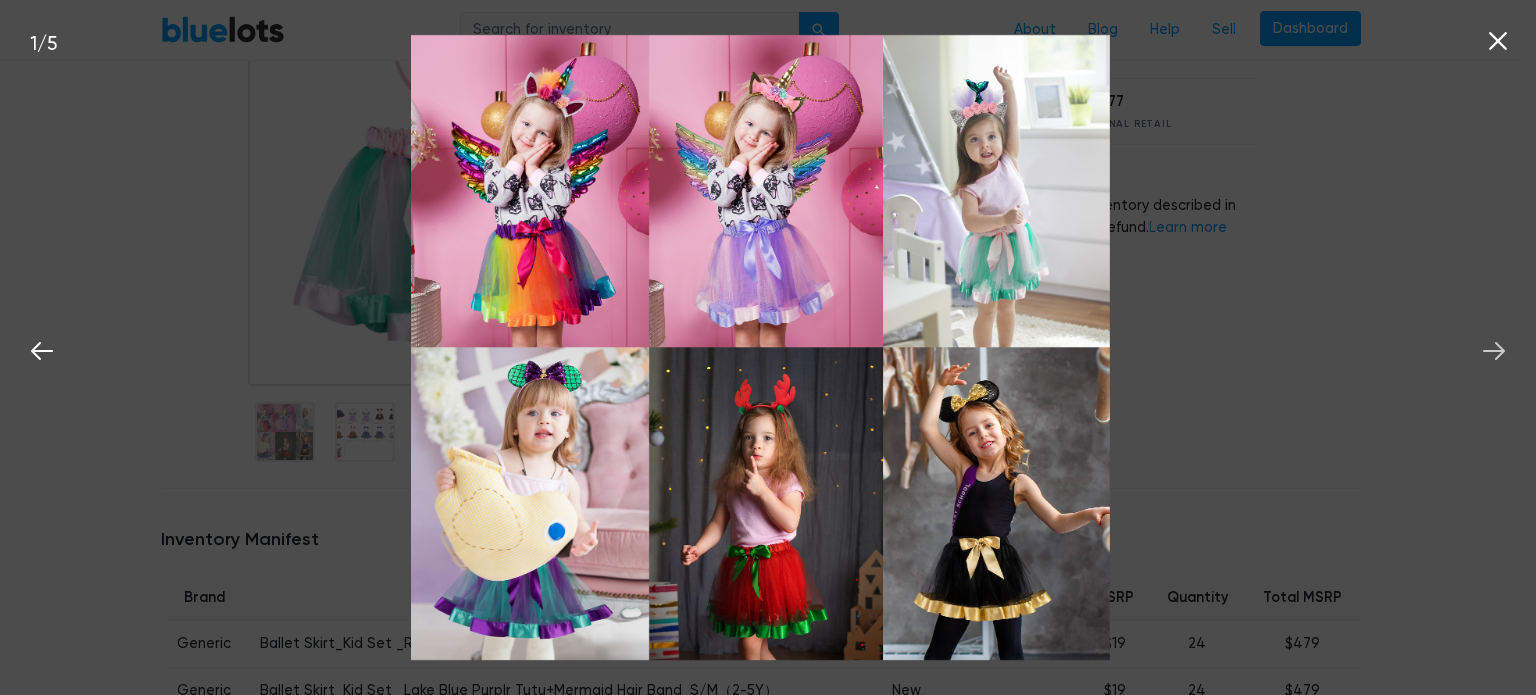 click 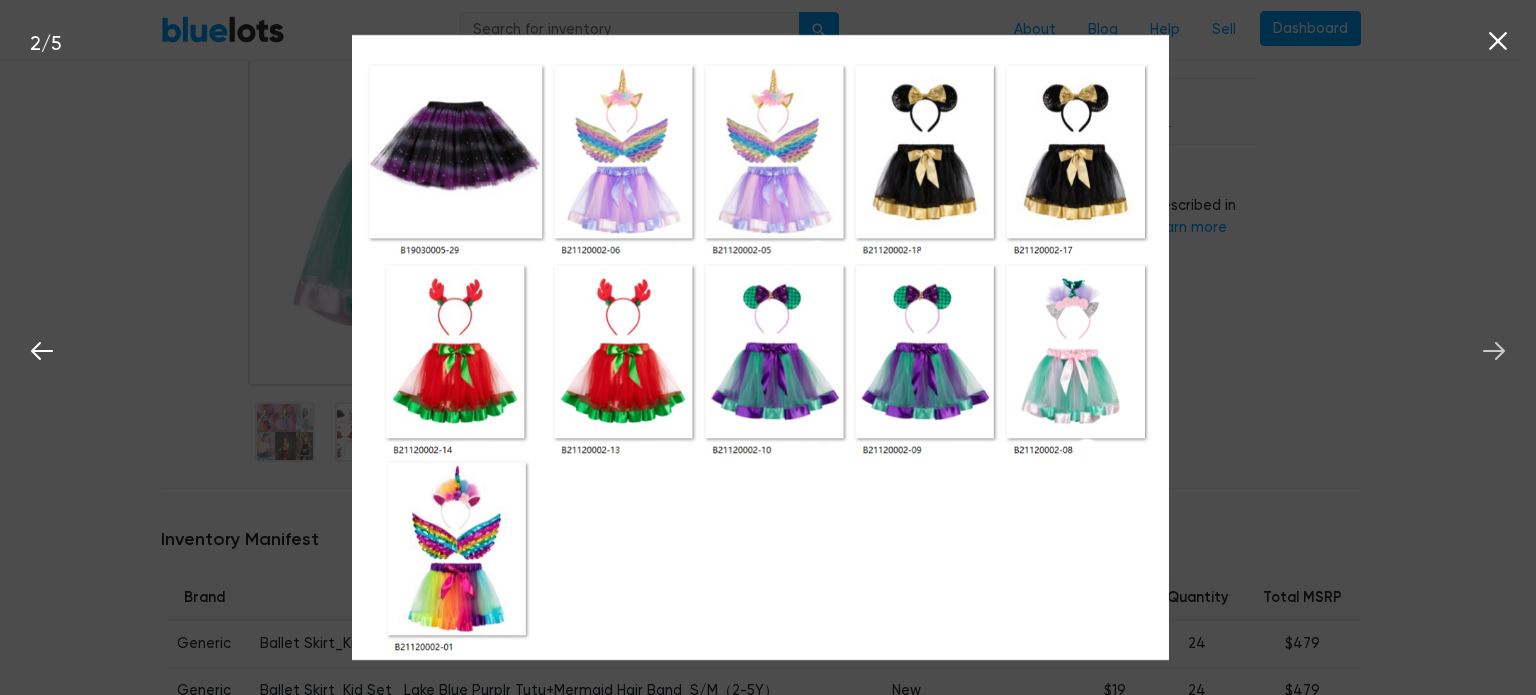 click 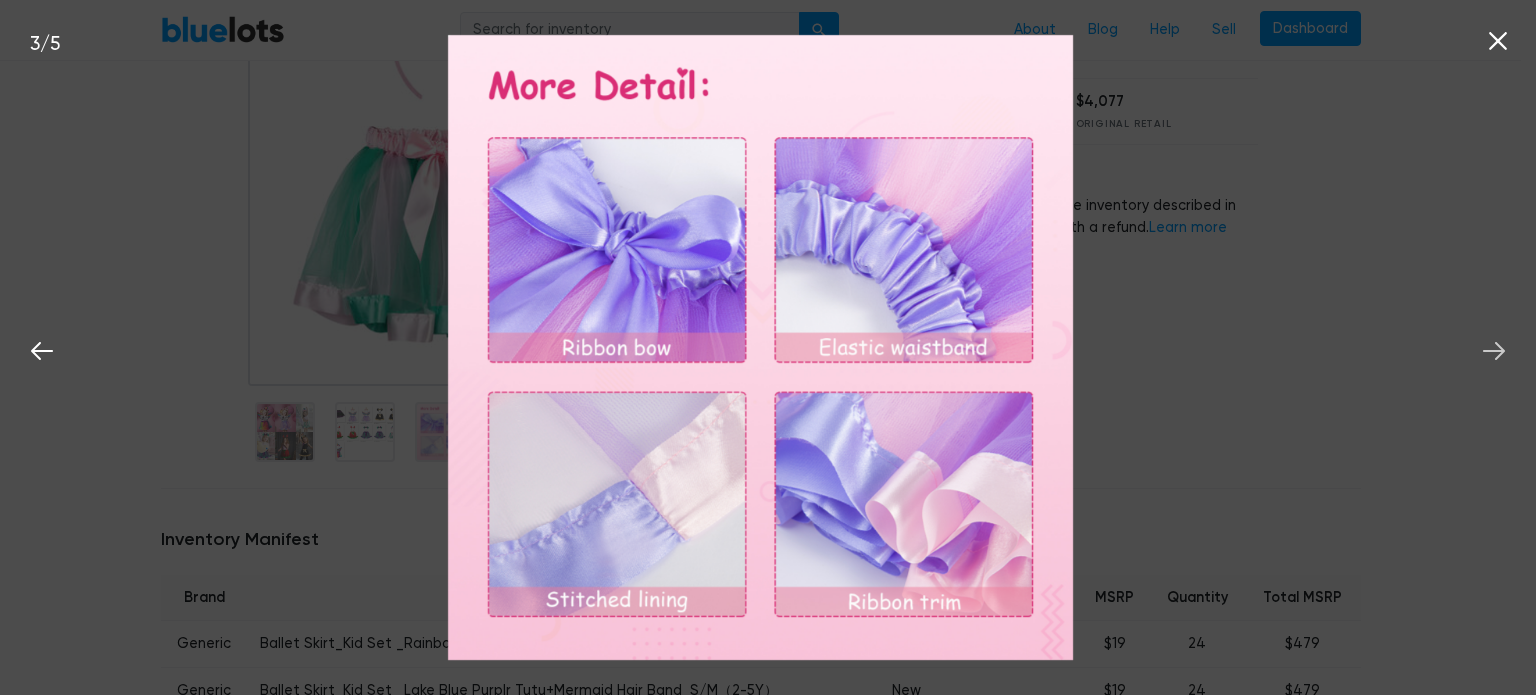 click 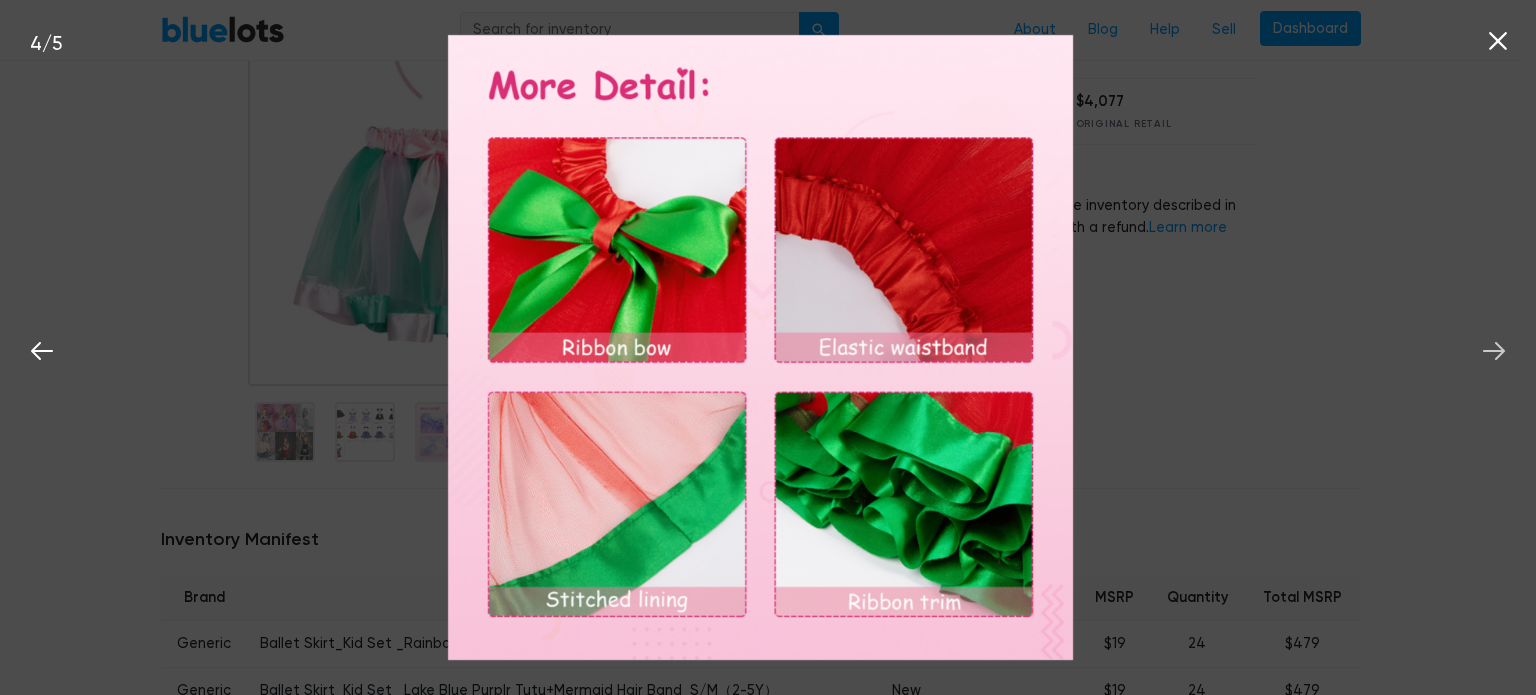 click 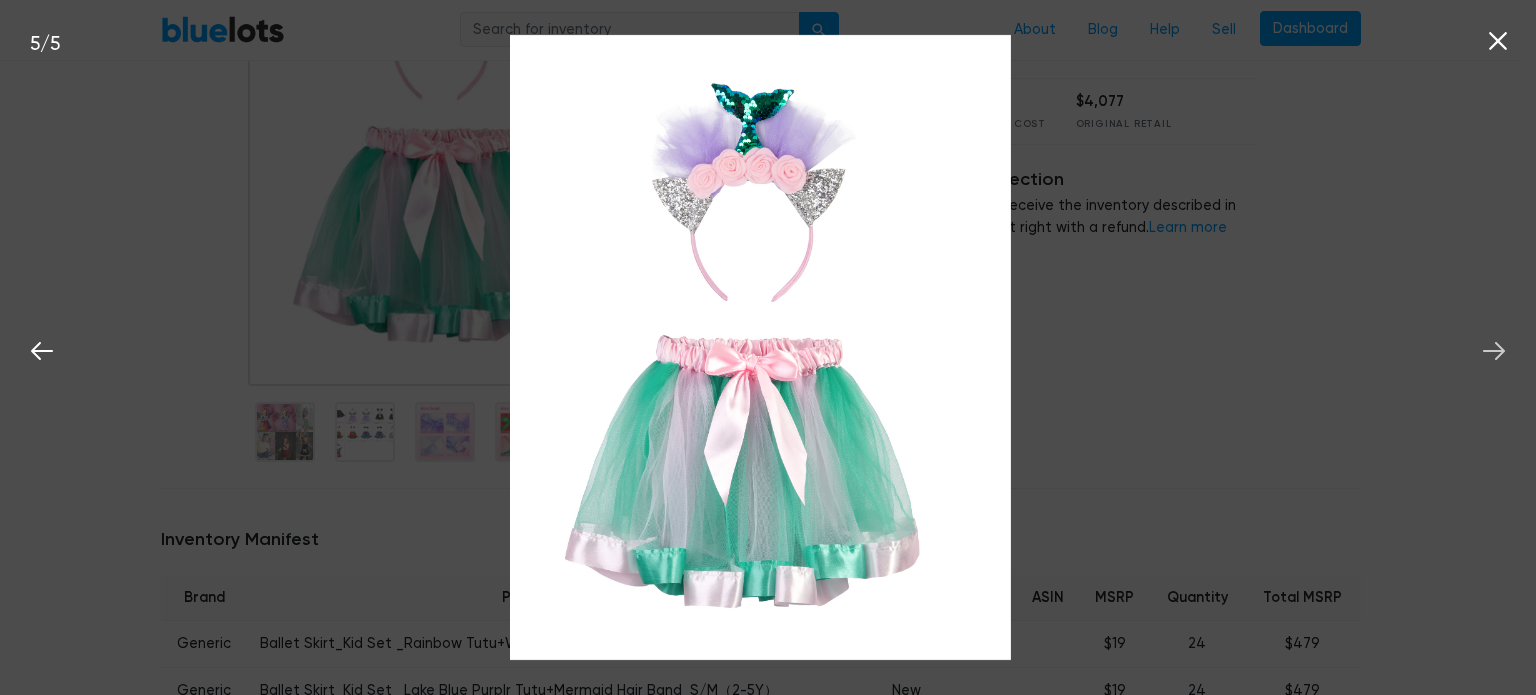 click 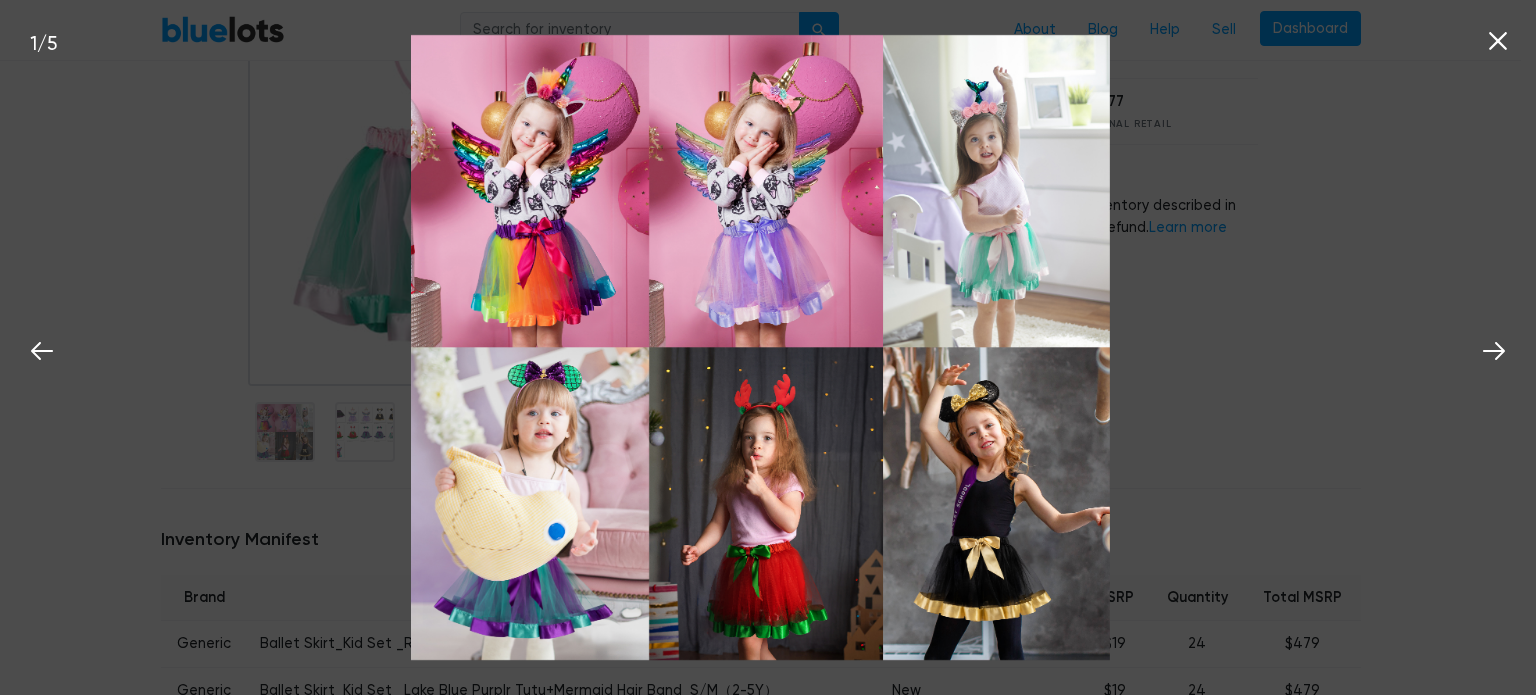 click 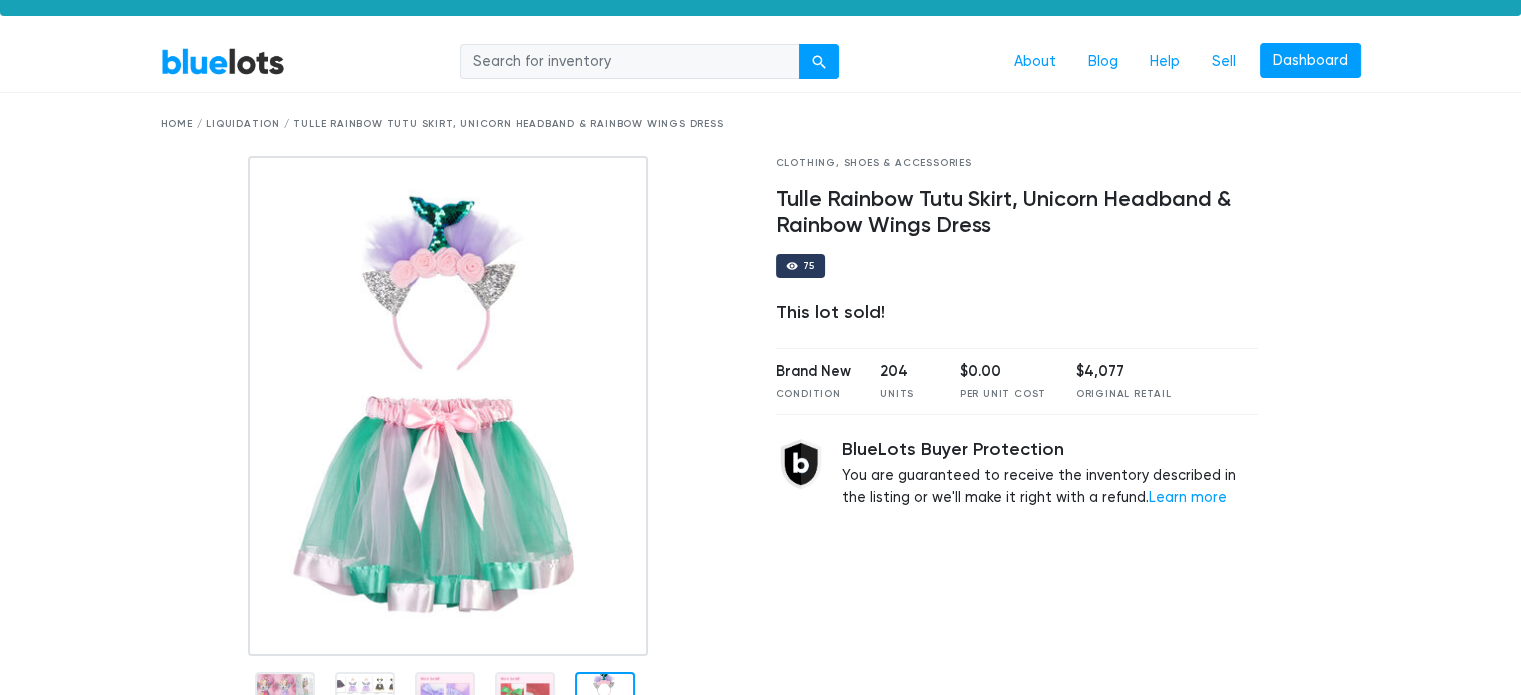 scroll, scrollTop: 0, scrollLeft: 0, axis: both 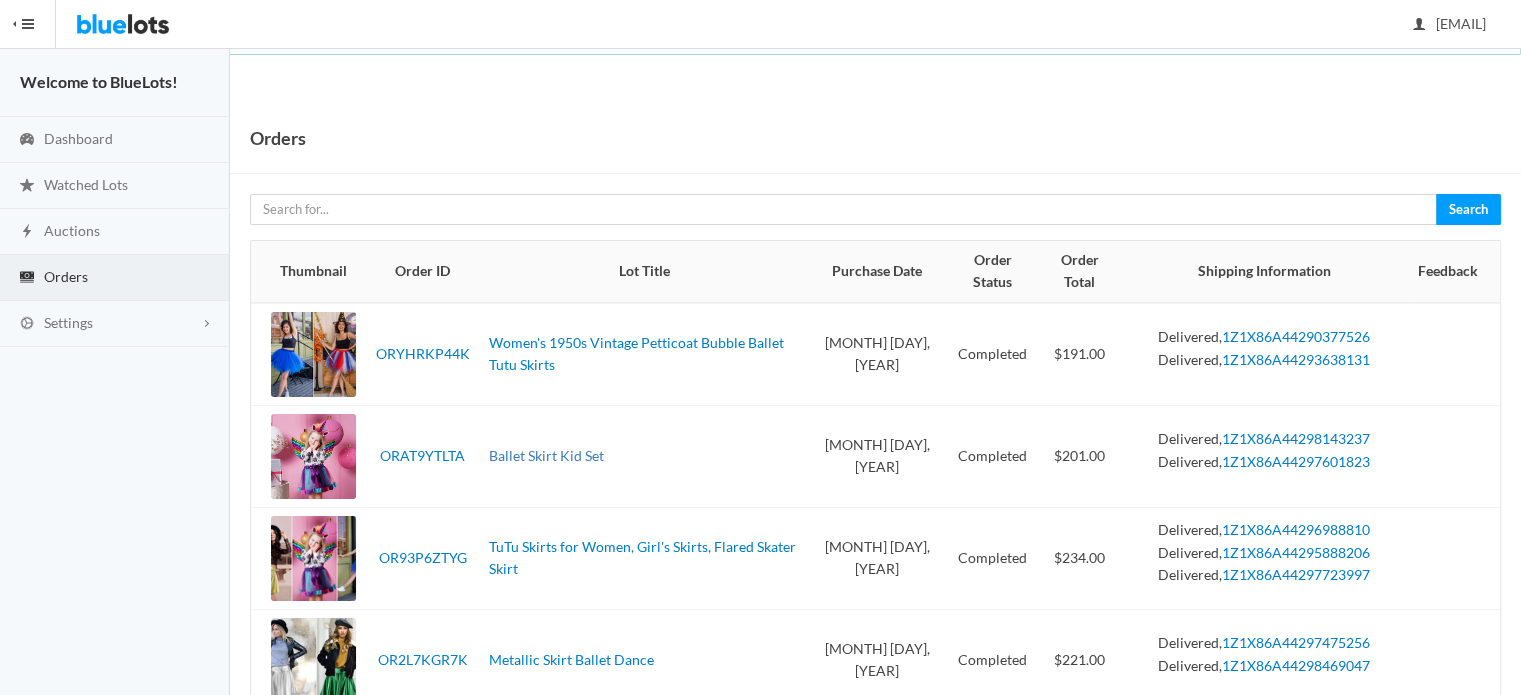 click on "Ballet Skirt Kid Set" at bounding box center (546, 455) 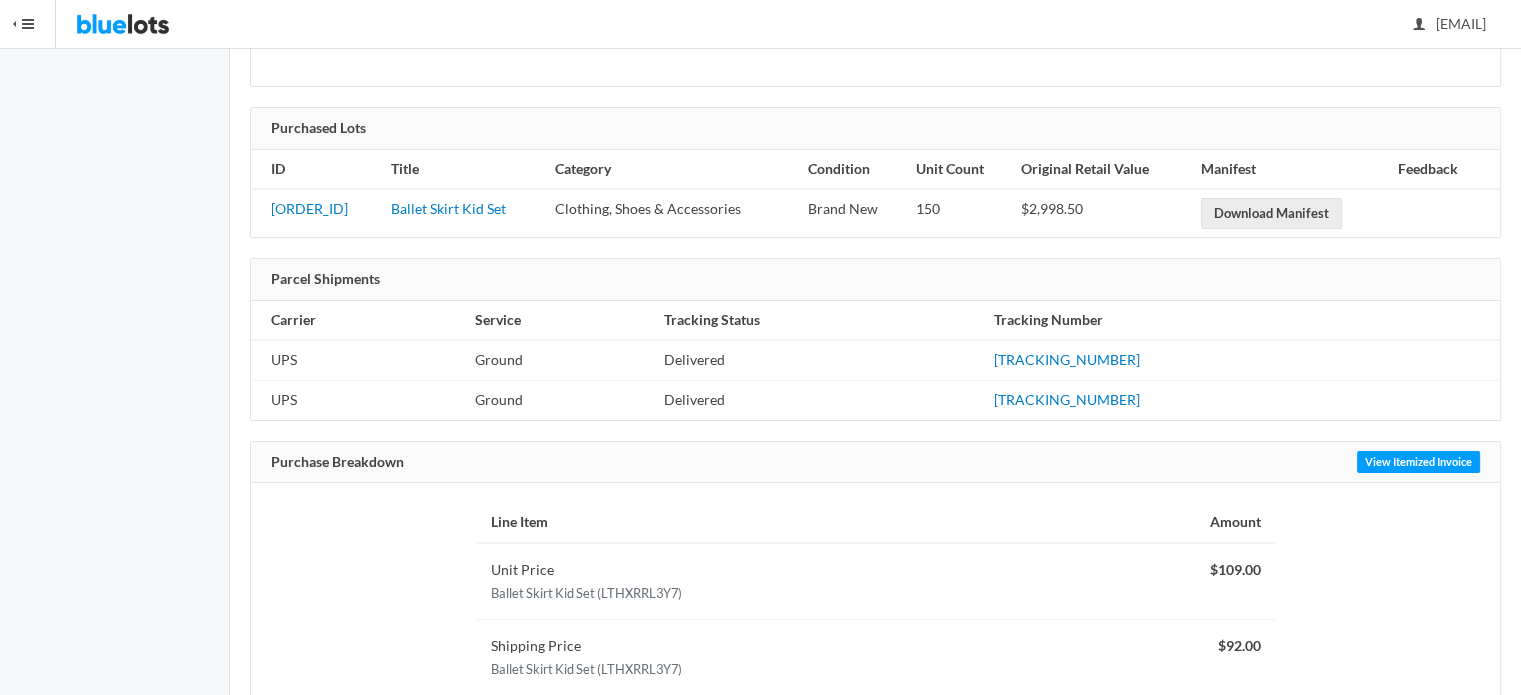 scroll, scrollTop: 160, scrollLeft: 0, axis: vertical 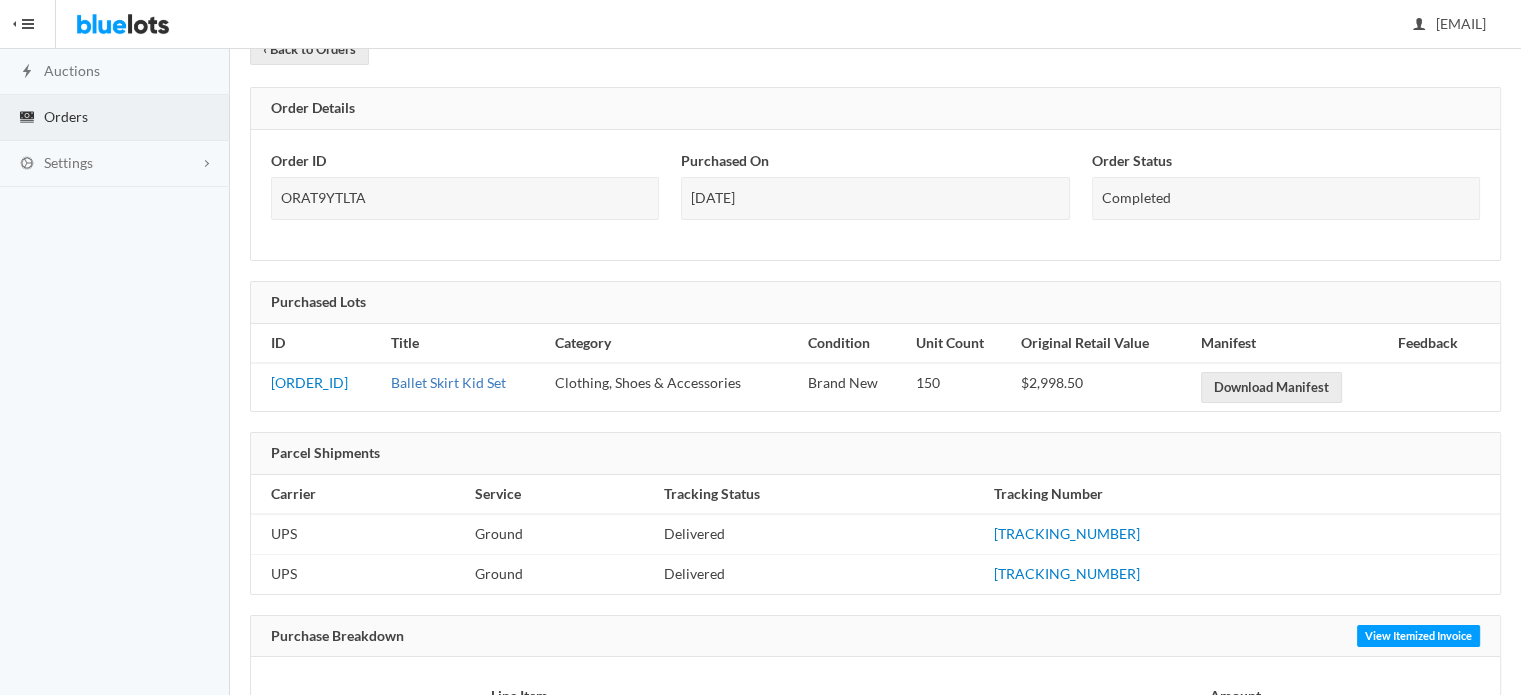 click on "Ballet Skirt Kid Set" at bounding box center (448, 382) 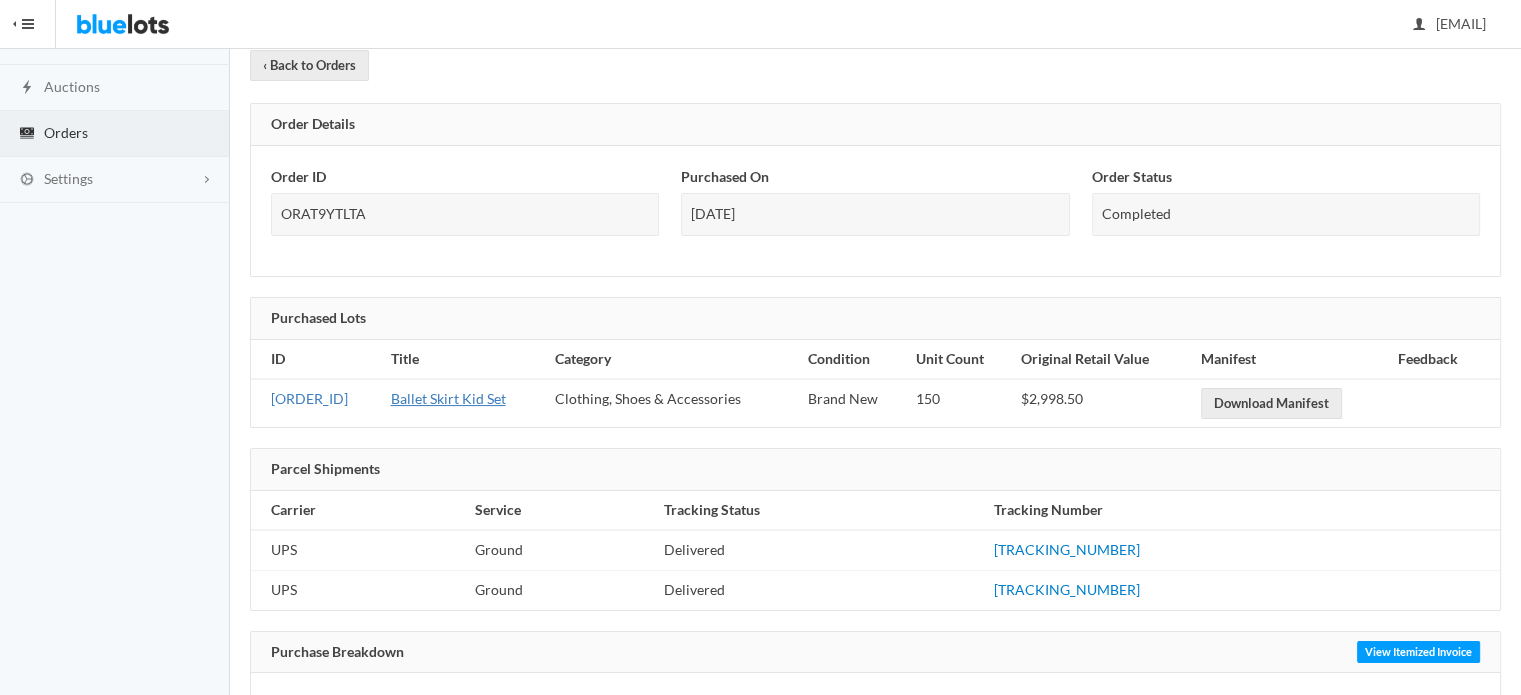 scroll, scrollTop: 0, scrollLeft: 0, axis: both 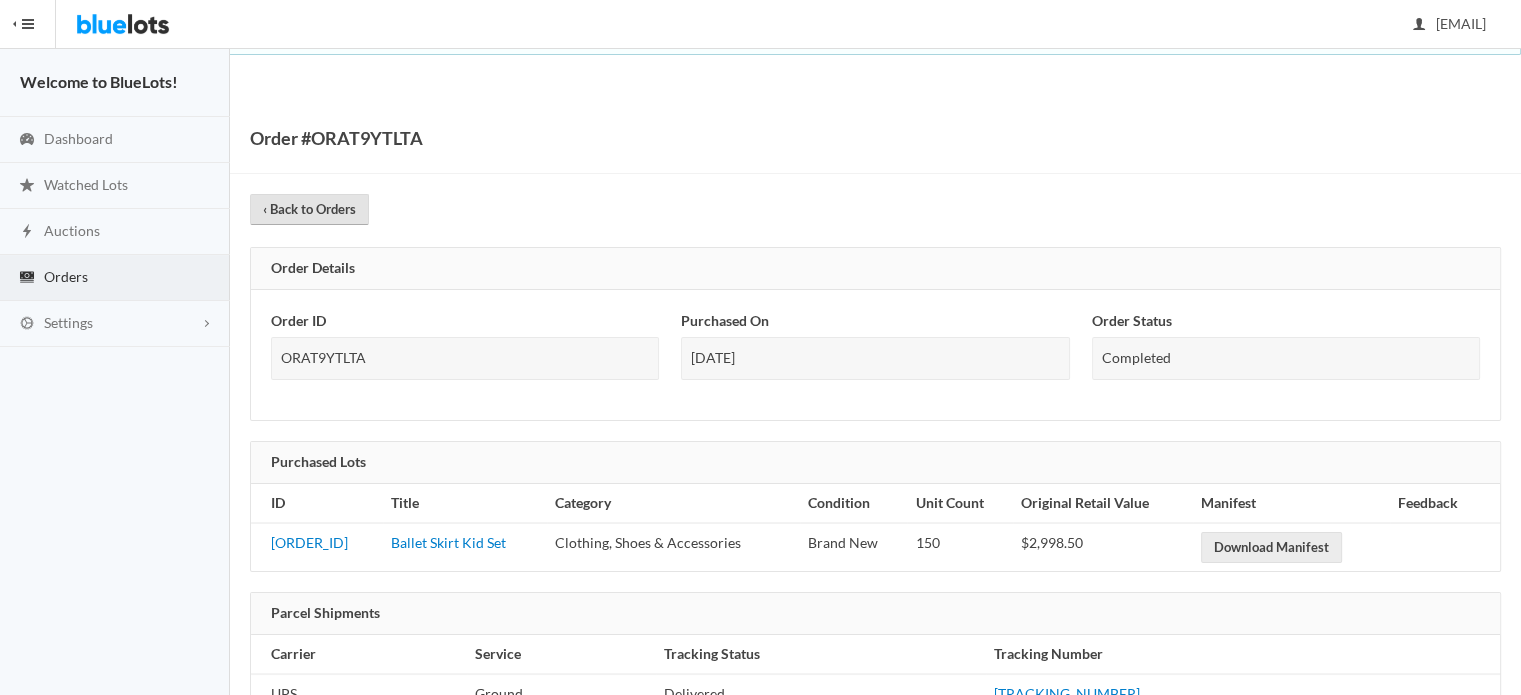 click on "‹ Back to Orders" at bounding box center [309, 209] 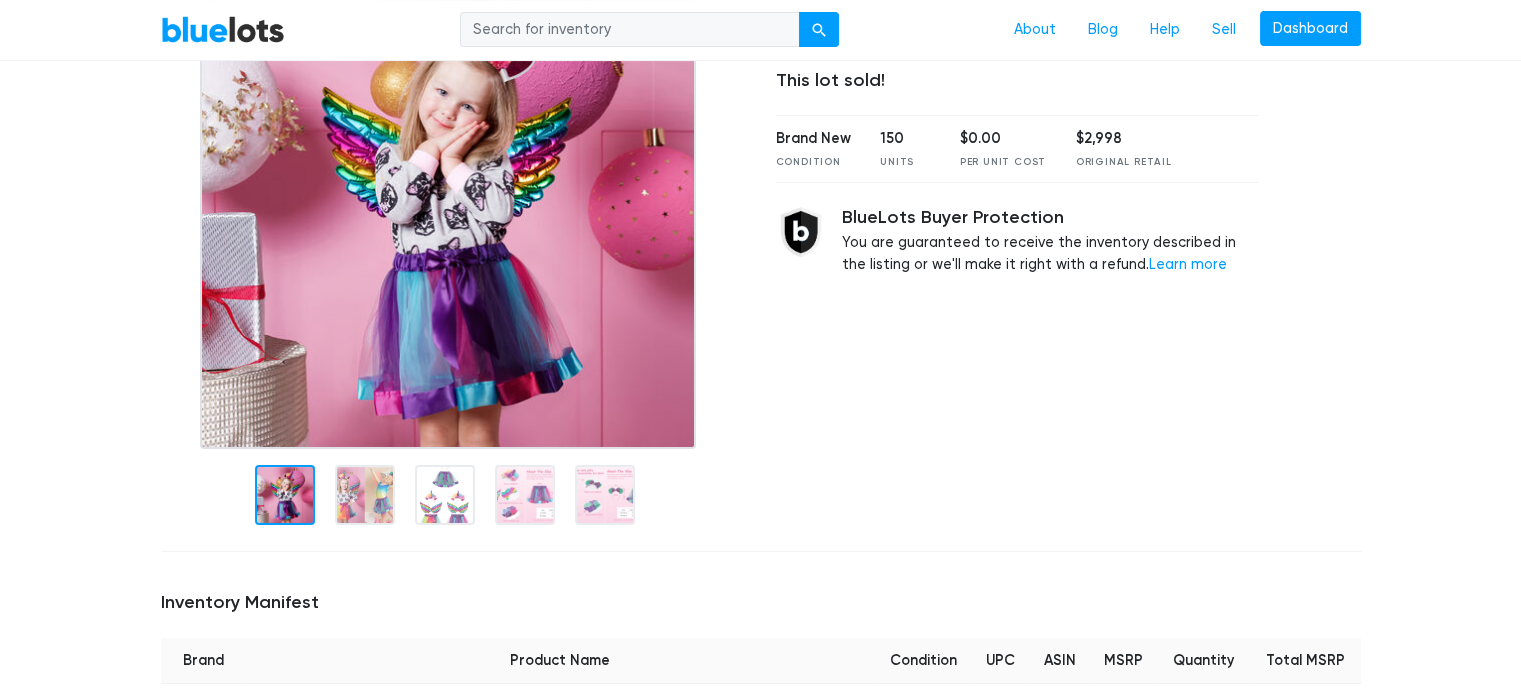scroll, scrollTop: 100, scrollLeft: 0, axis: vertical 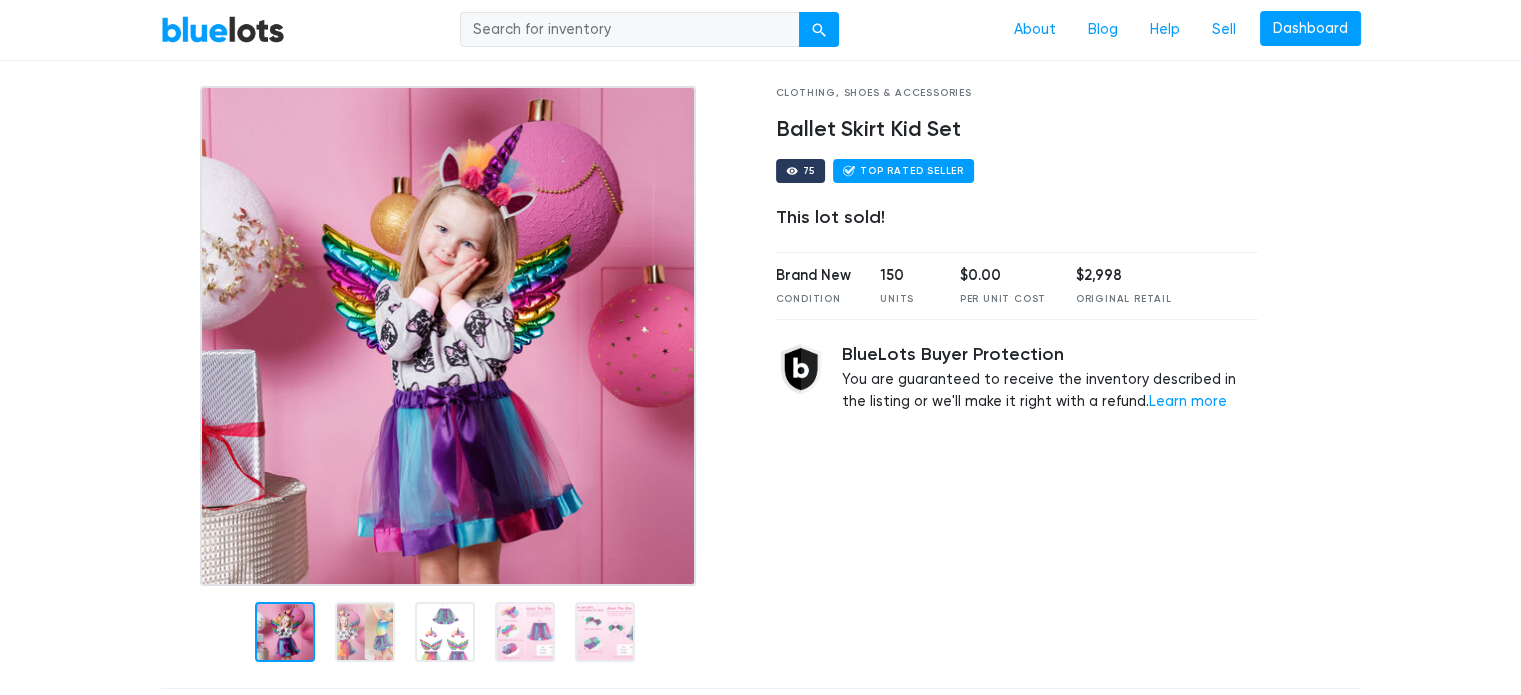 click at bounding box center [447, 336] 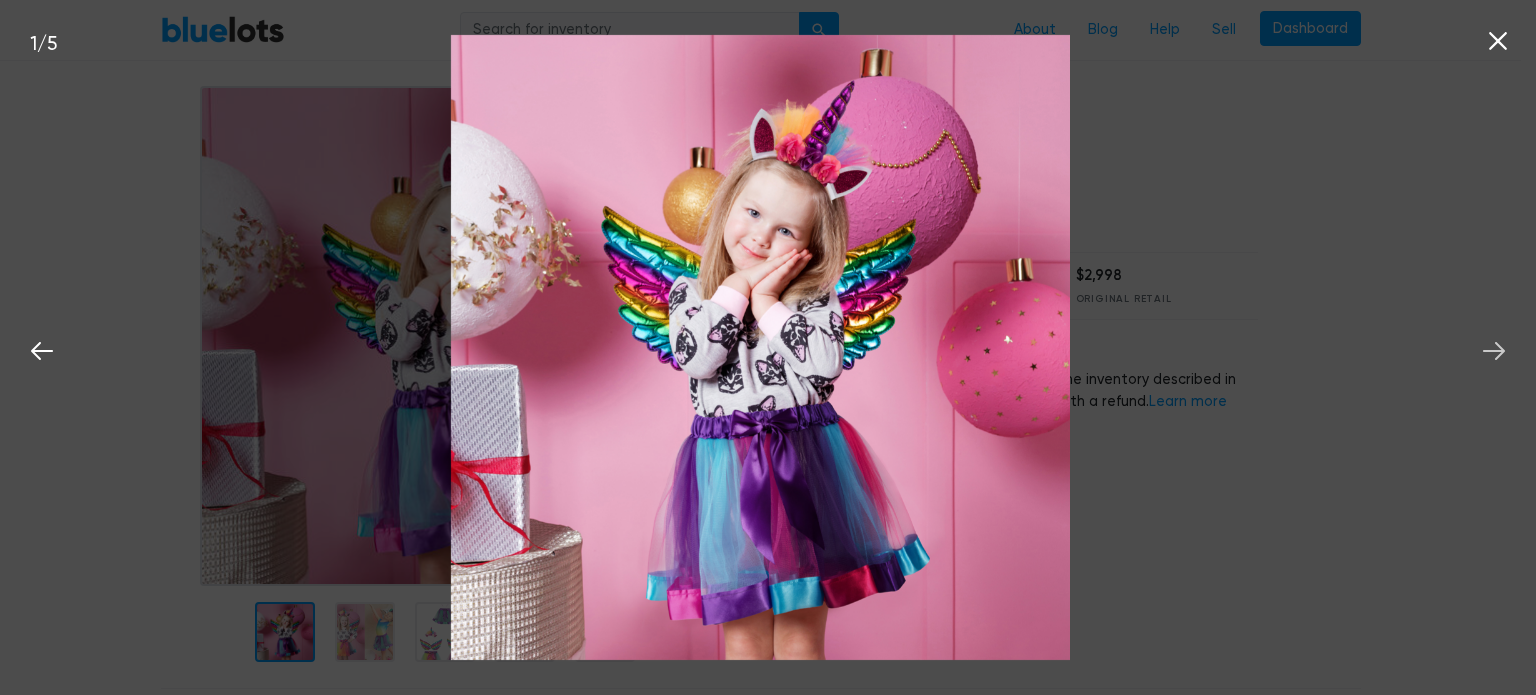 click 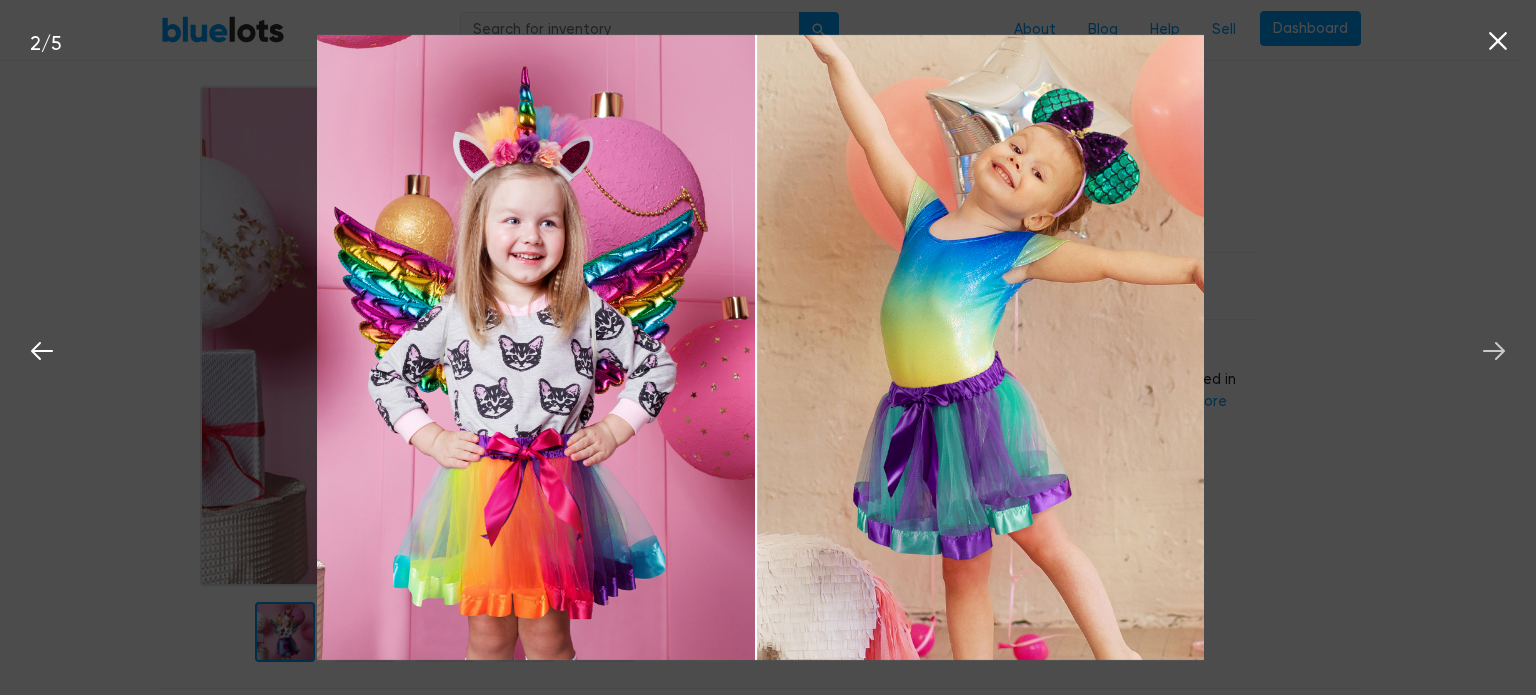 click 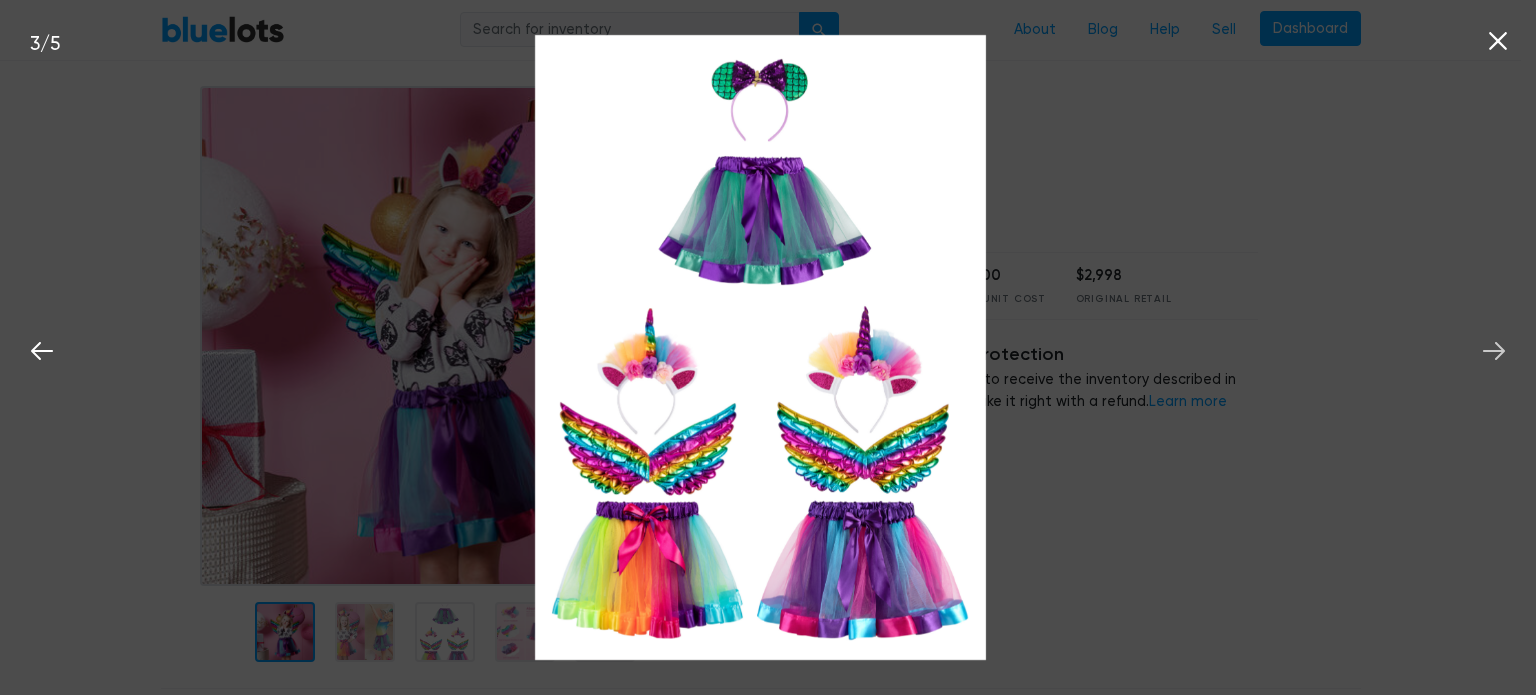click 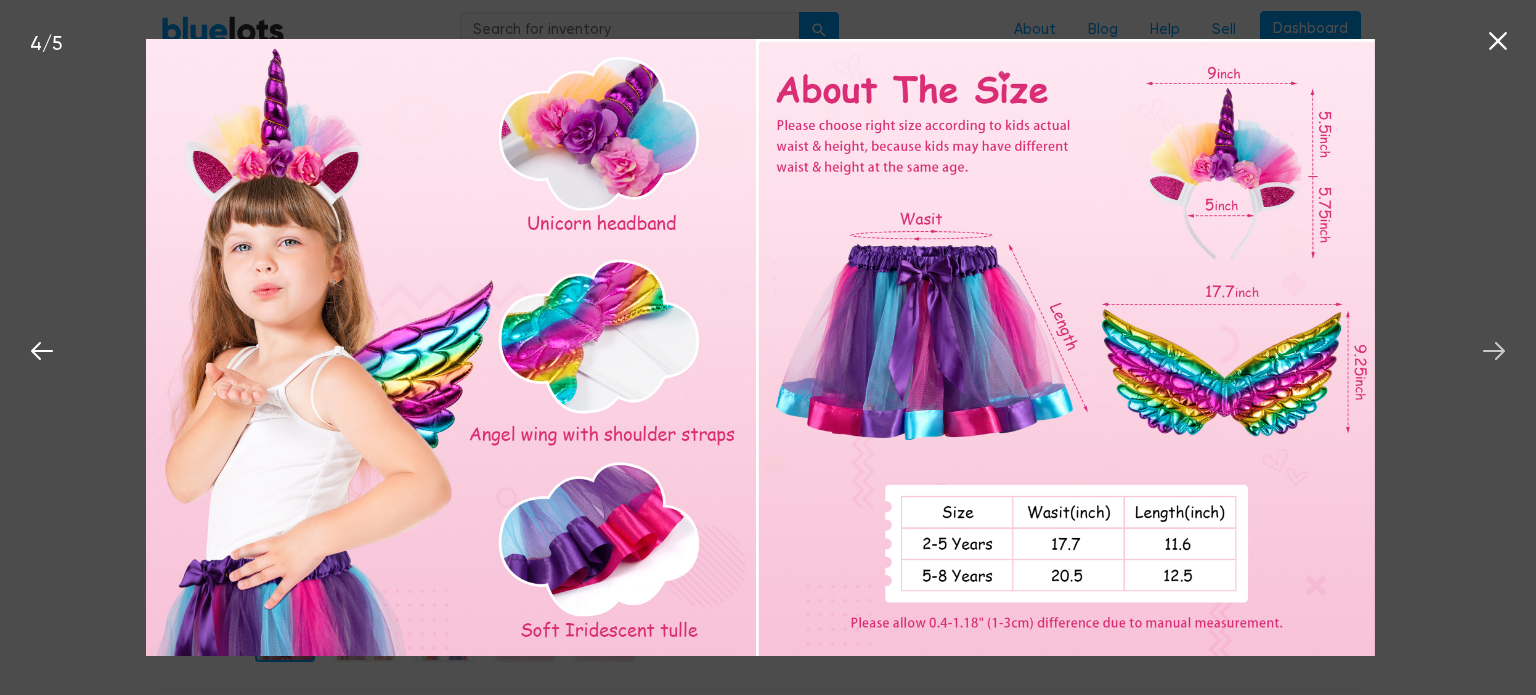 click 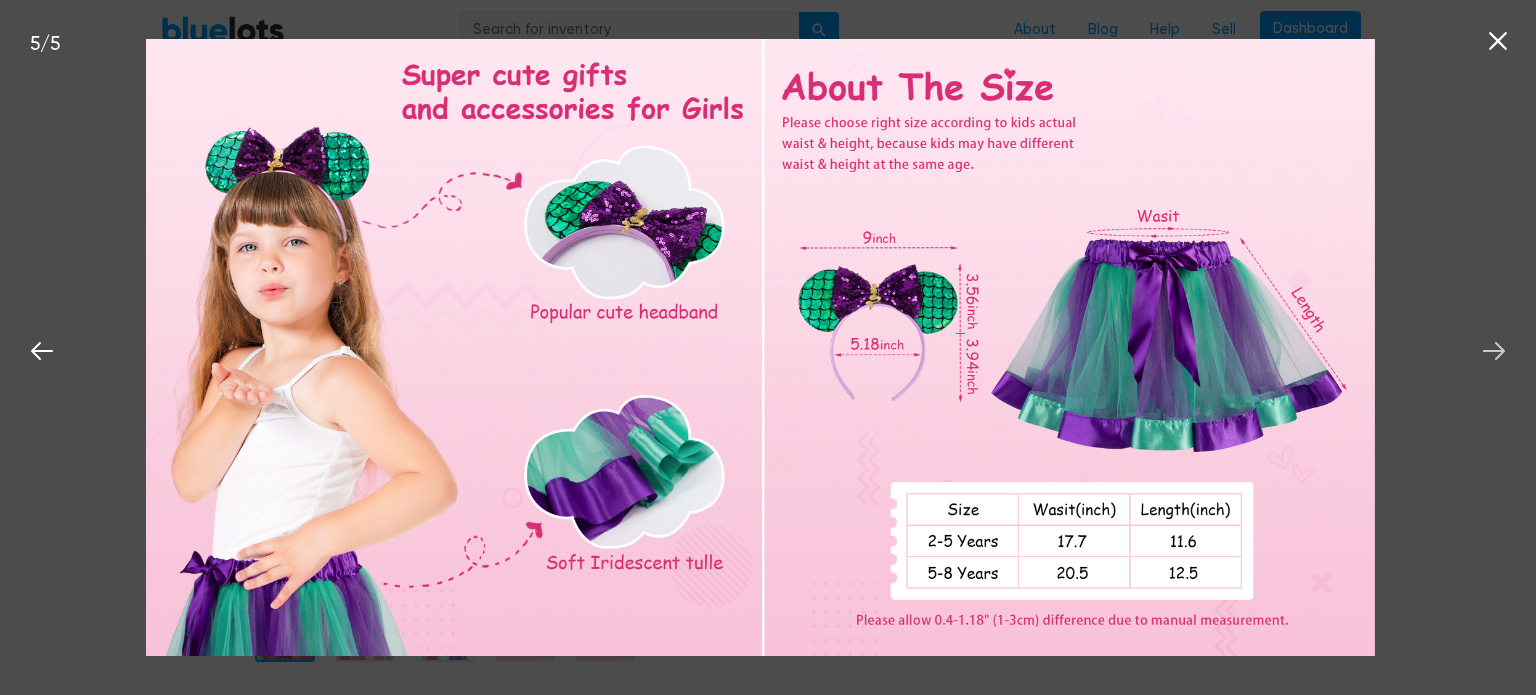 click 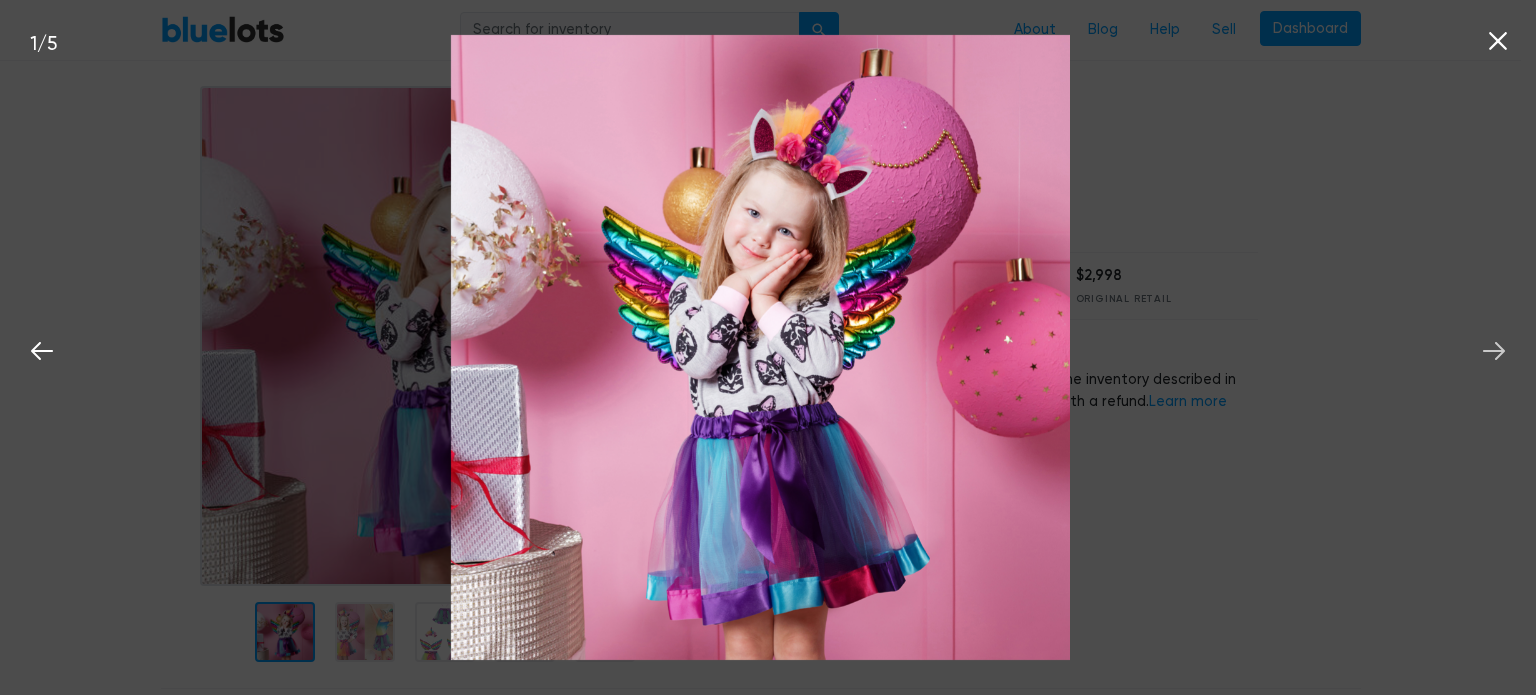click 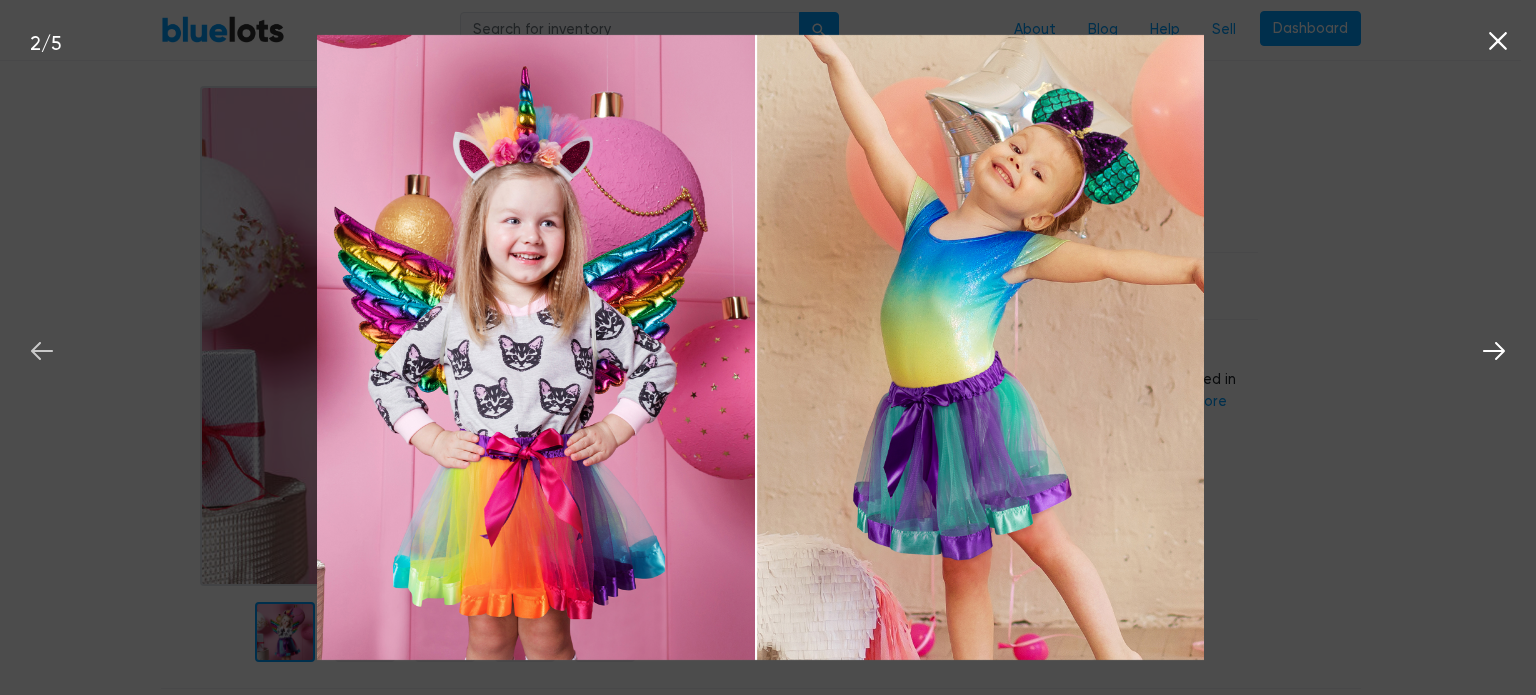 click 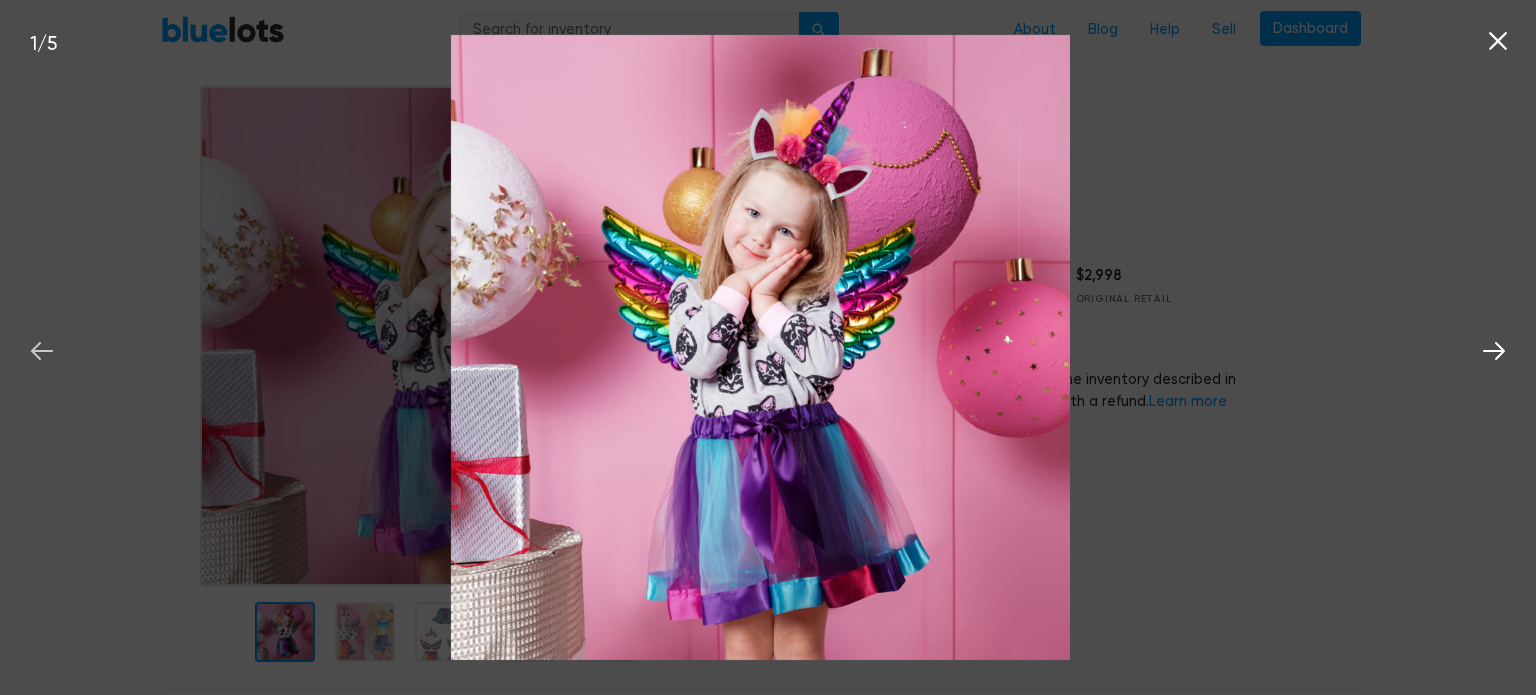 click 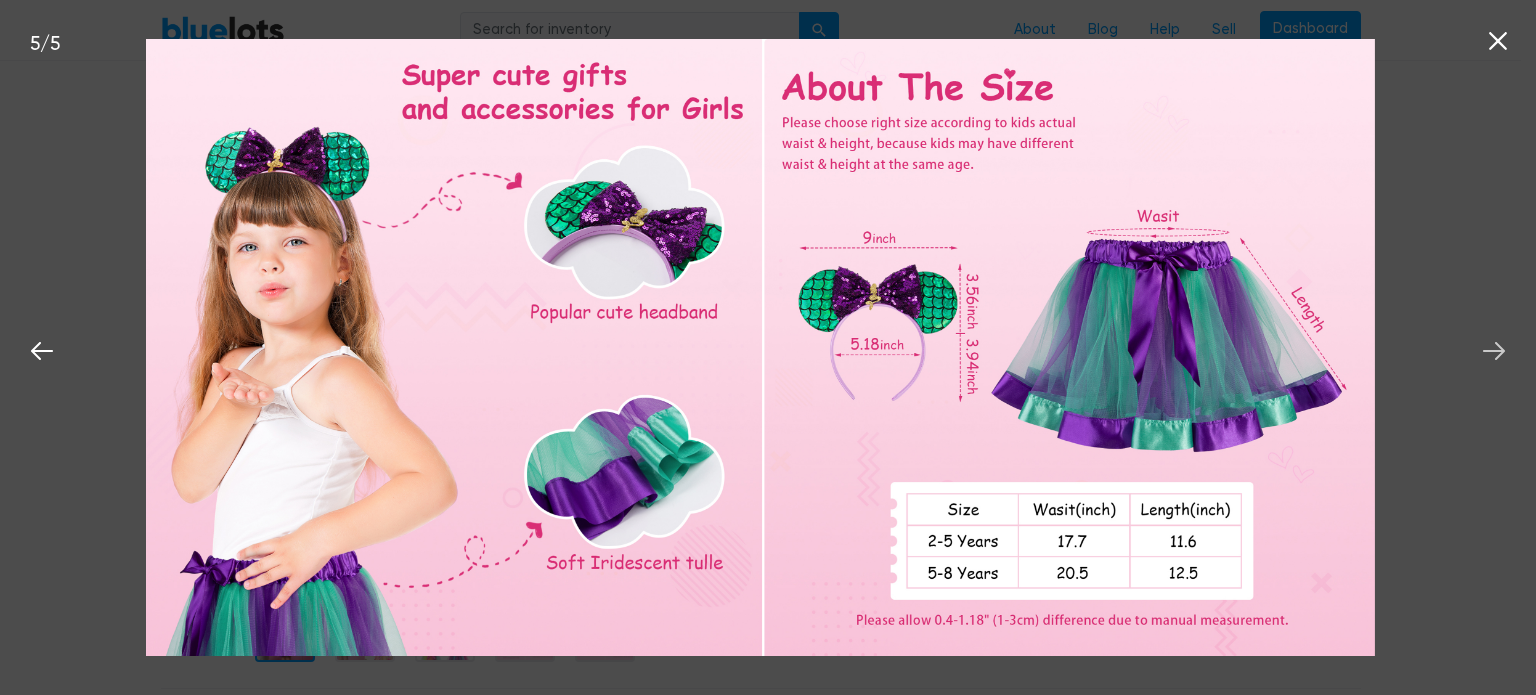 click 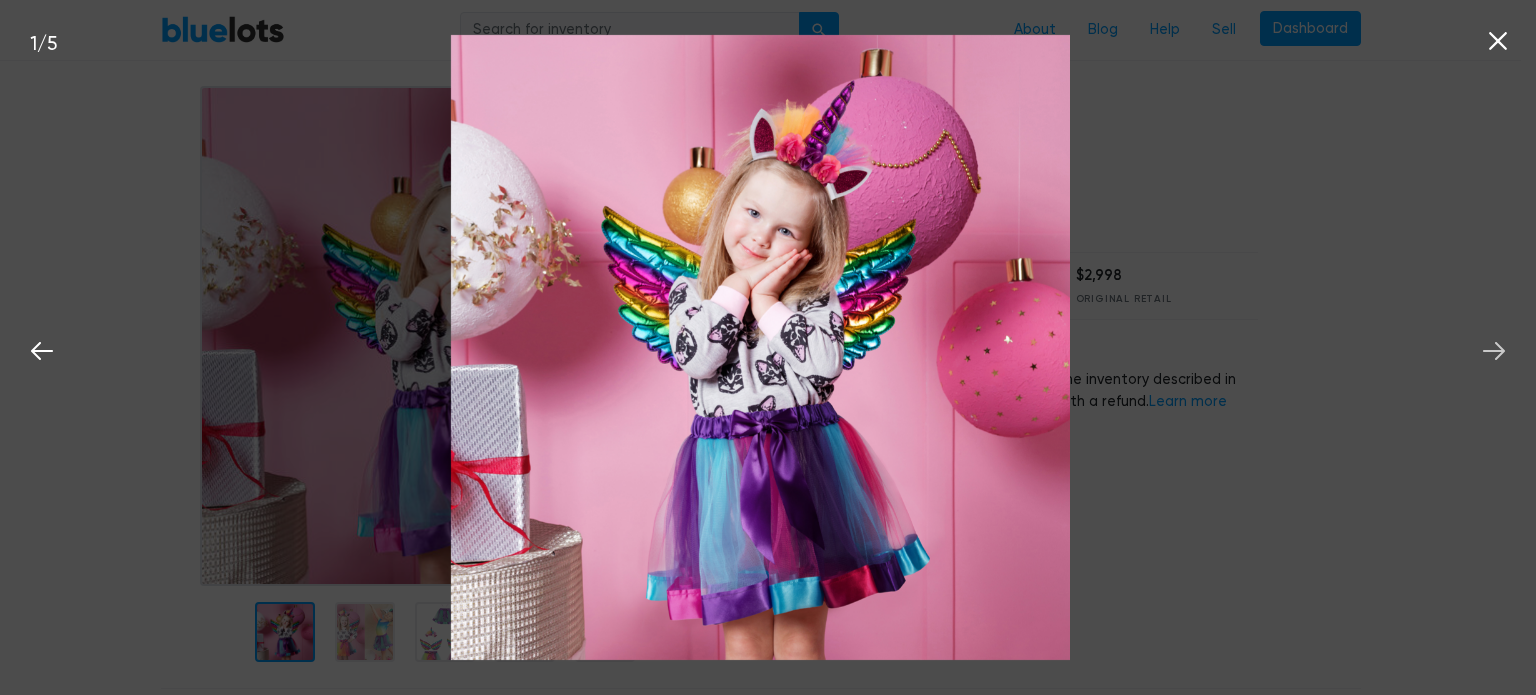 click 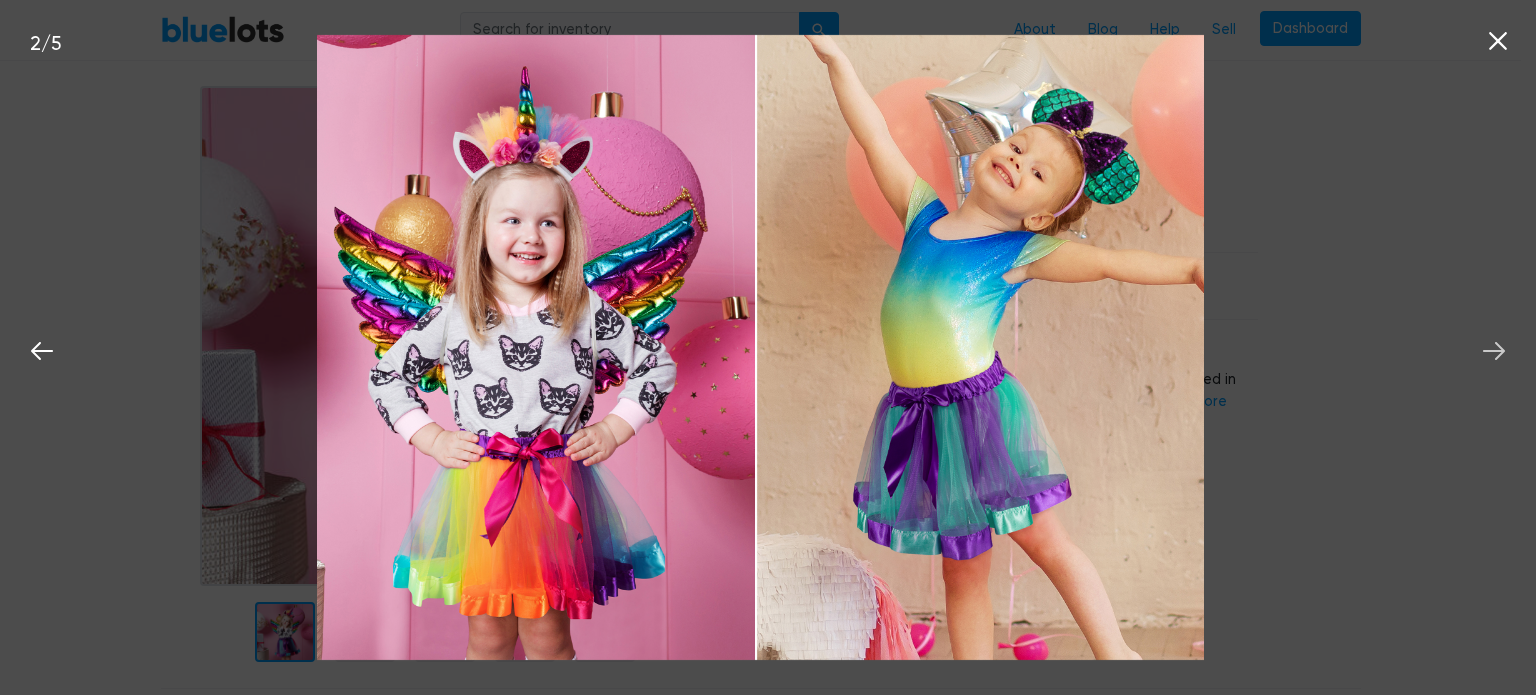 click 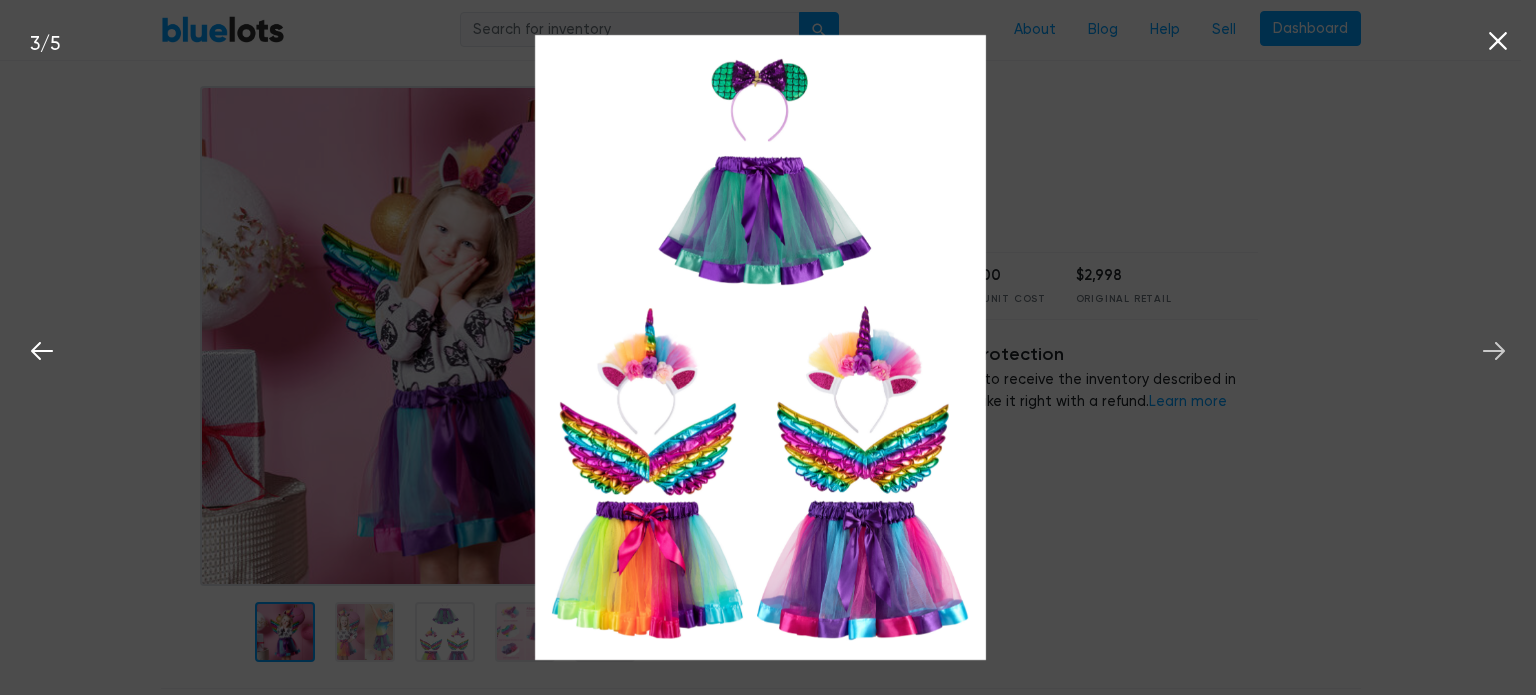 click 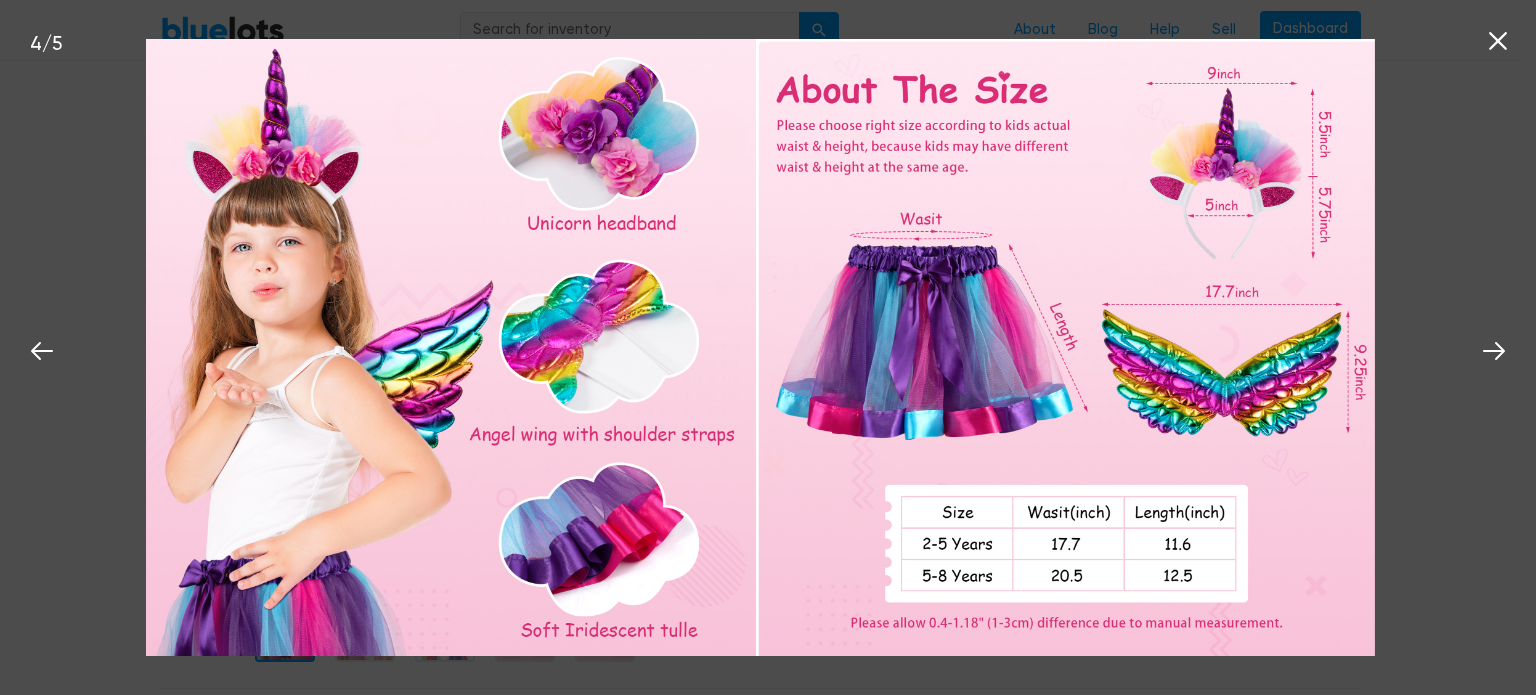 click 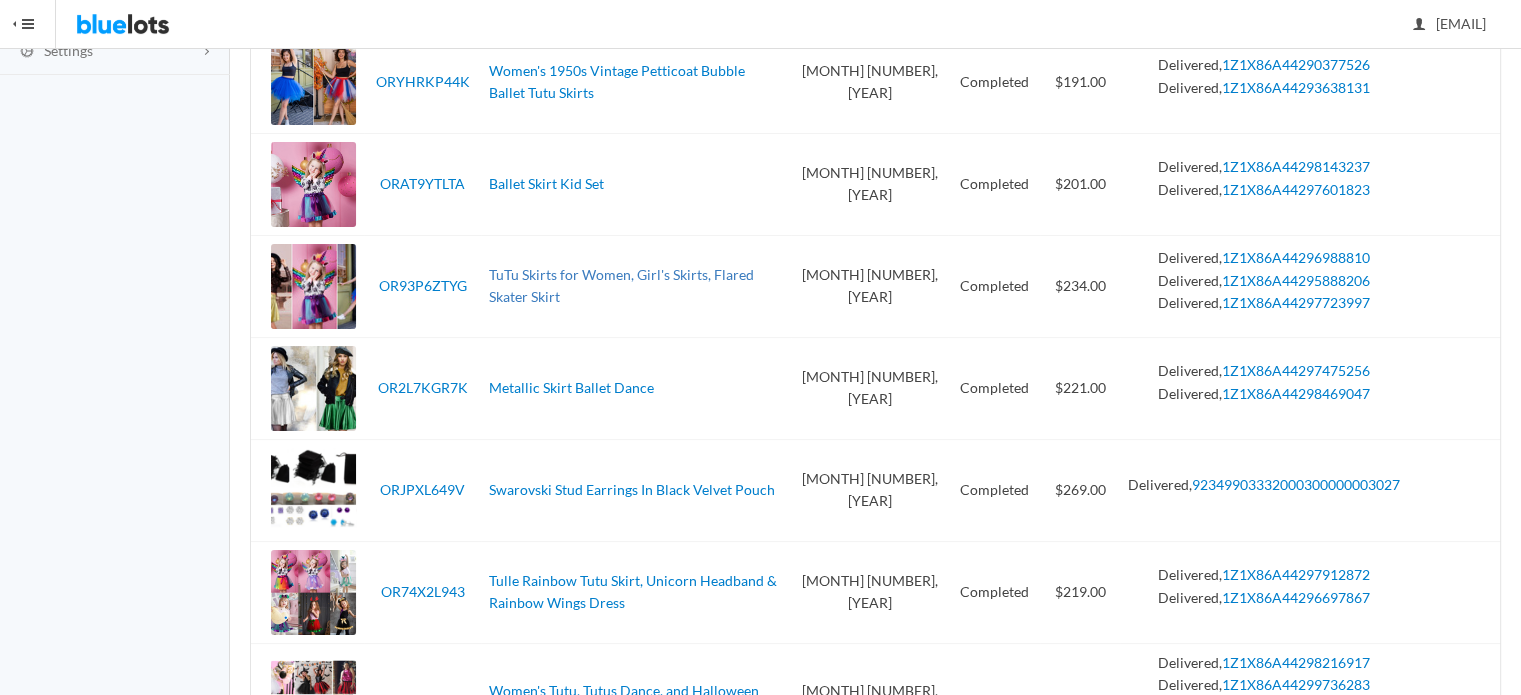 scroll, scrollTop: 400, scrollLeft: 0, axis: vertical 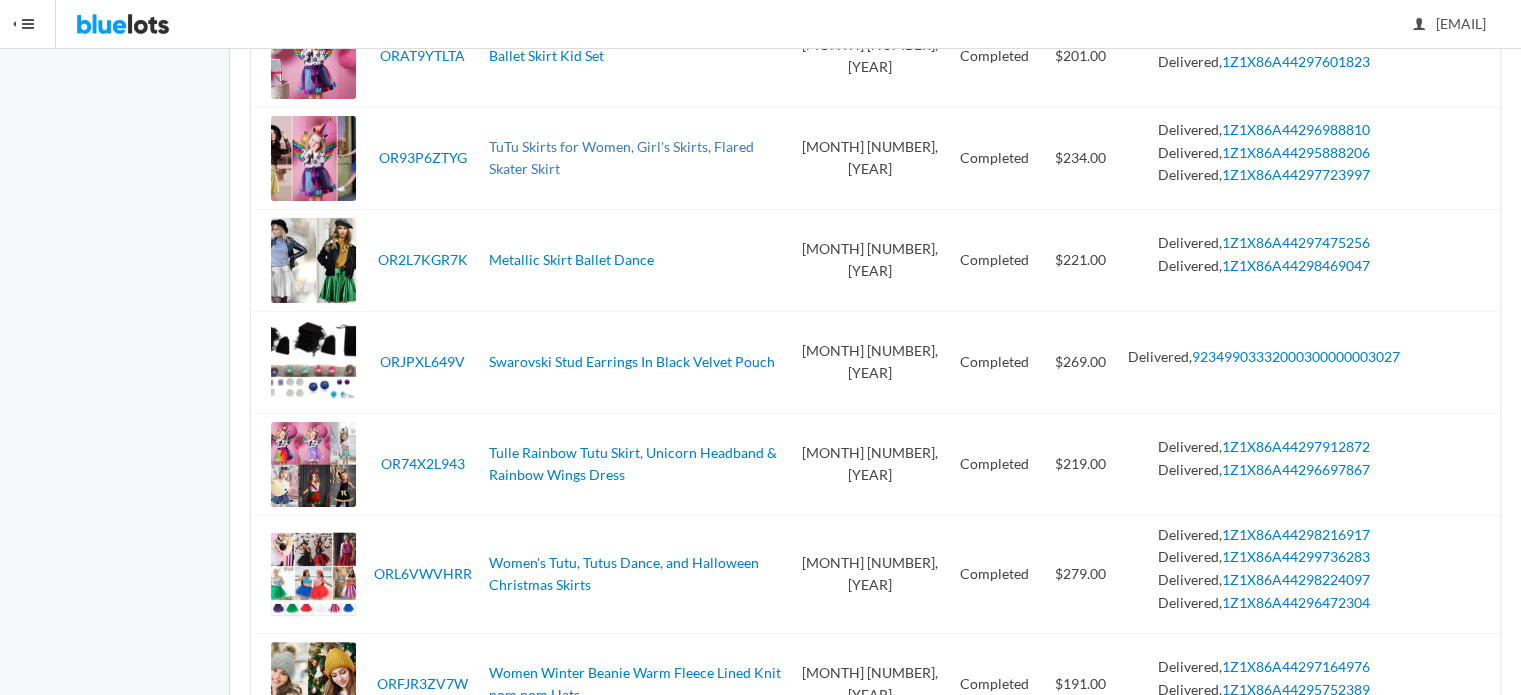 click on "TuTu Skirts for Women, Girl's Skirts, Flared Skater Skirt" at bounding box center (621, 158) 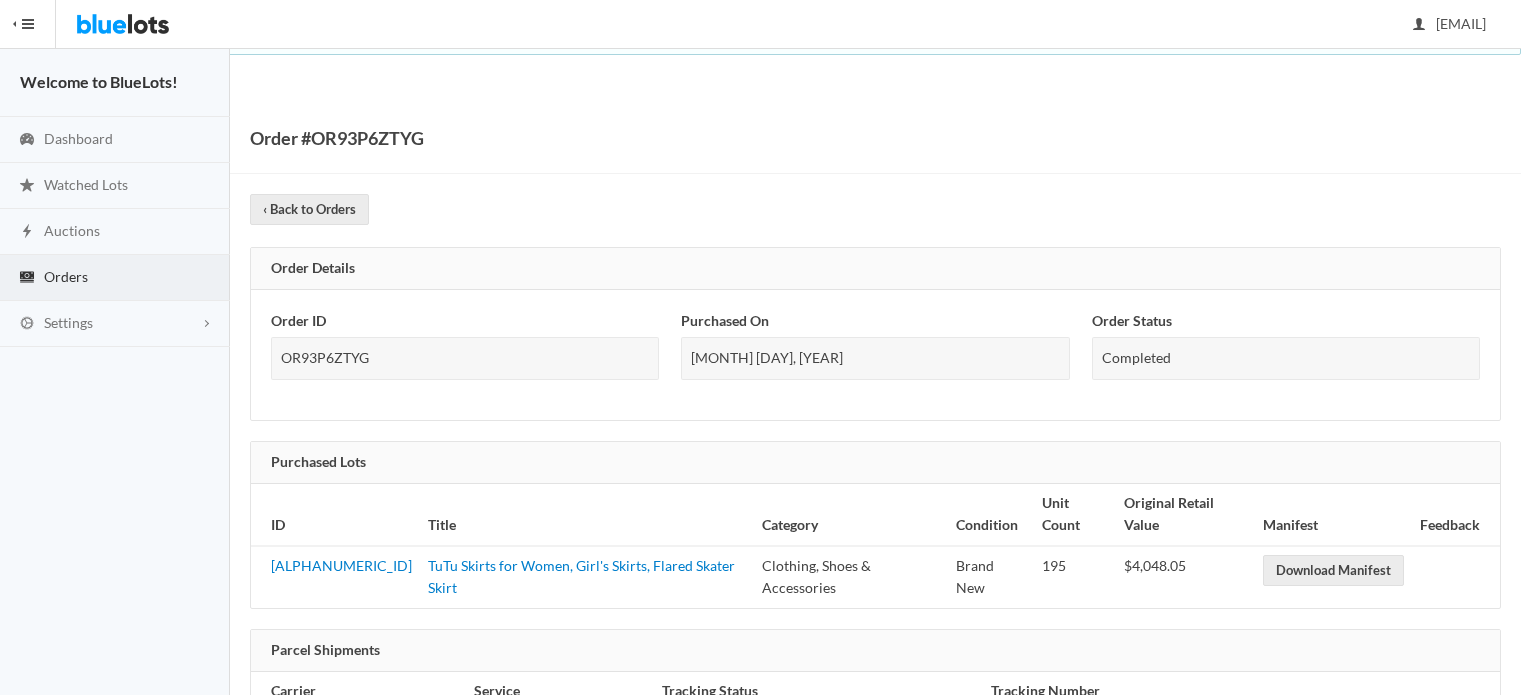 scroll, scrollTop: 0, scrollLeft: 0, axis: both 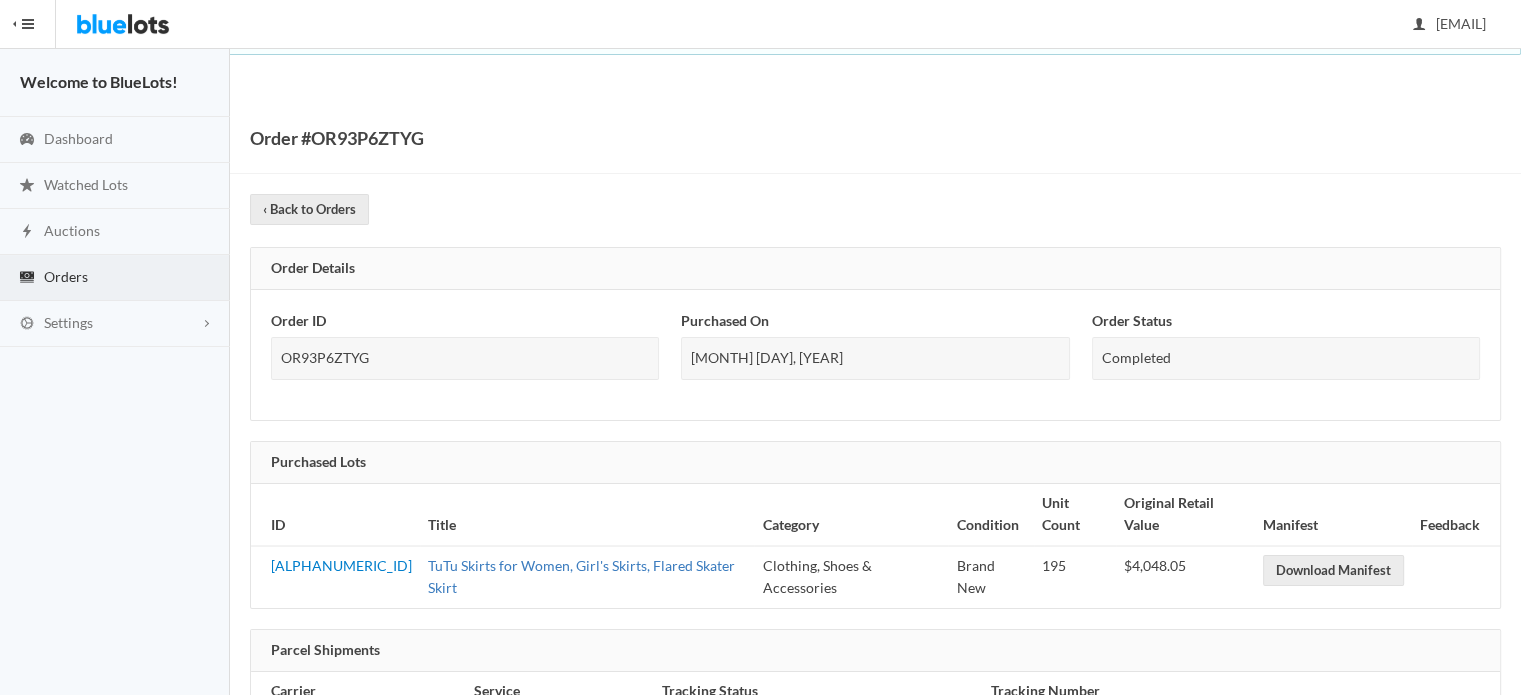 click on "TuTu Skirts for Women, Girl's Skirts, Flared Skater Skirt" at bounding box center (581, 577) 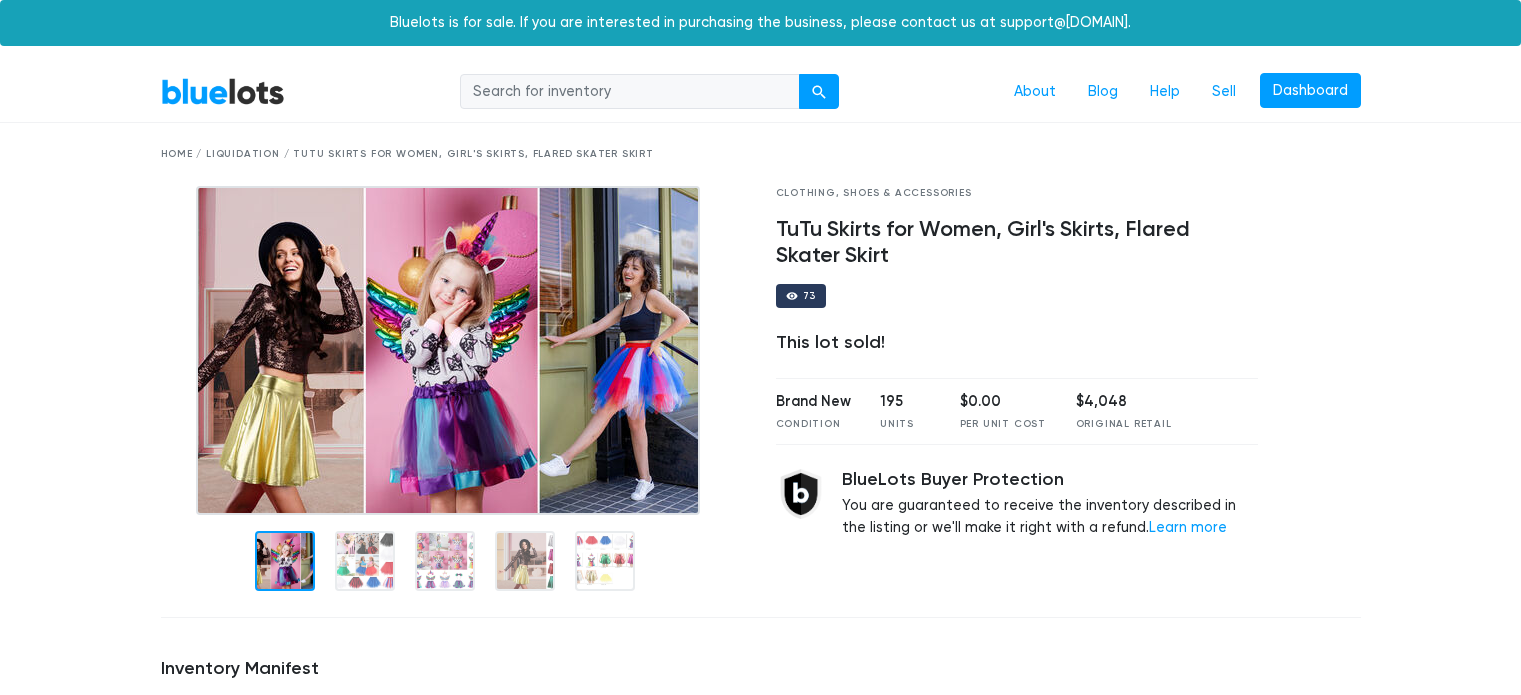 scroll, scrollTop: 0, scrollLeft: 0, axis: both 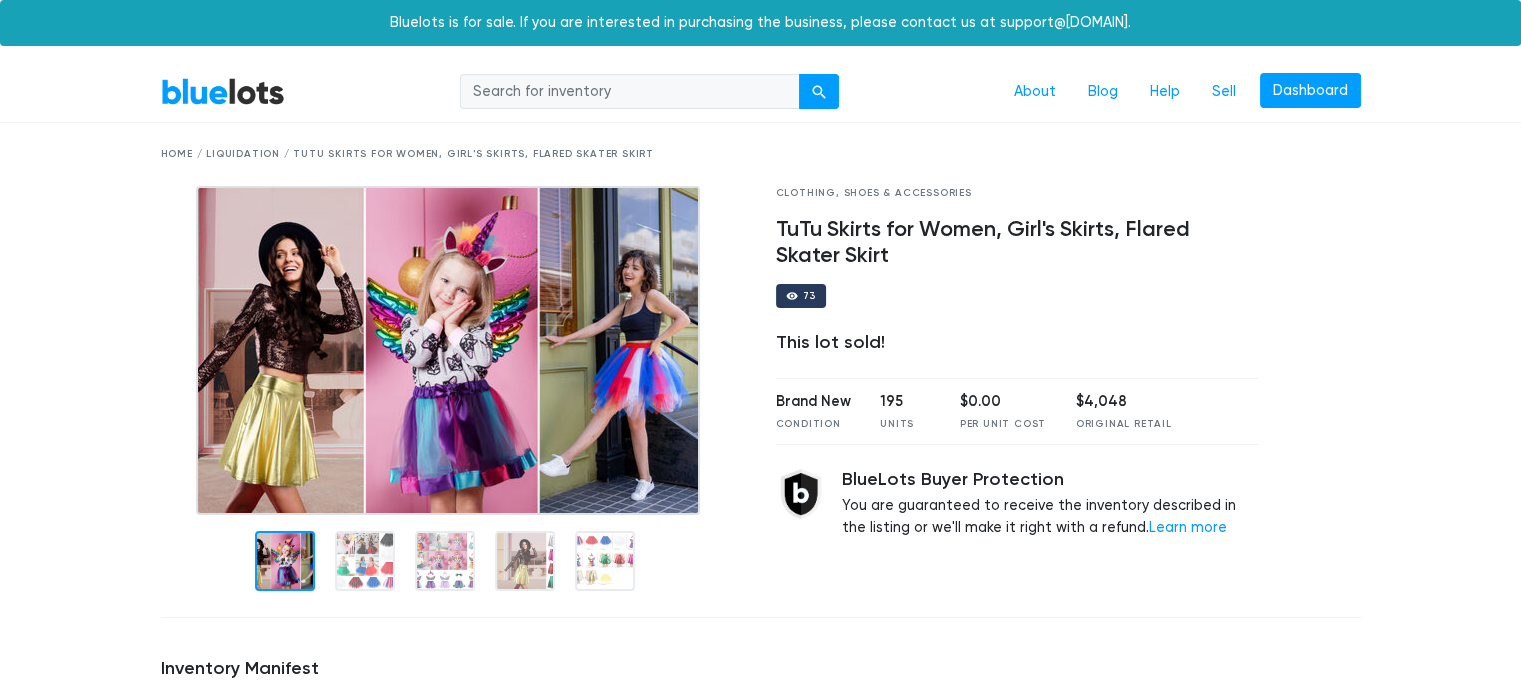 click at bounding box center [448, 350] 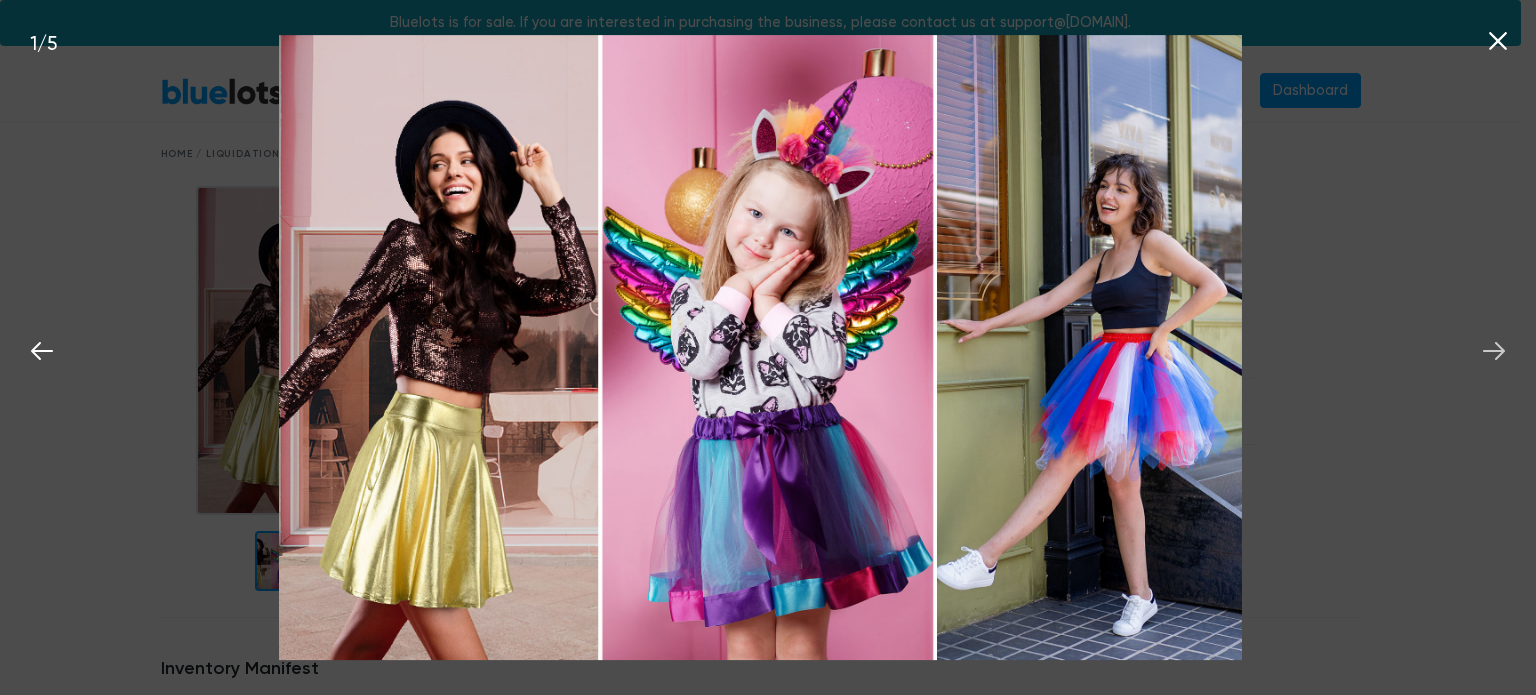 click 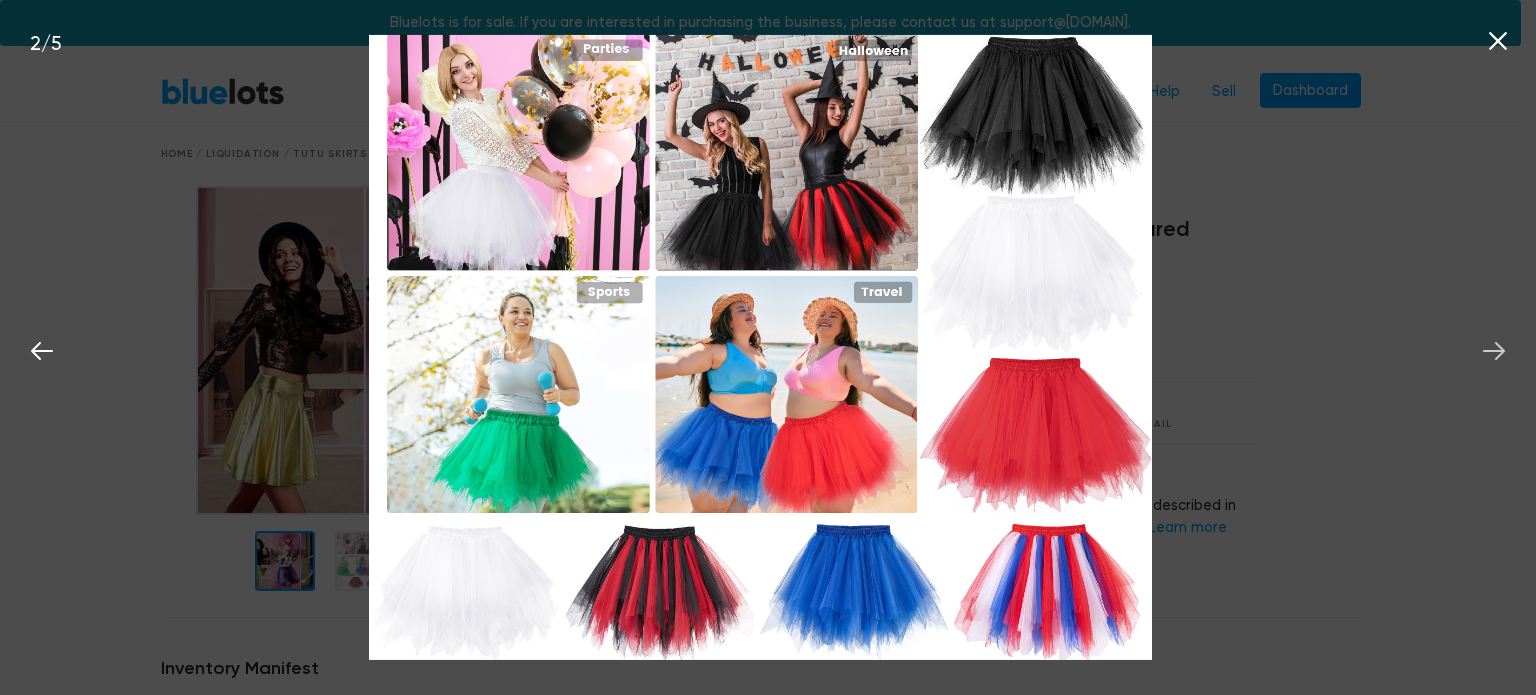 click 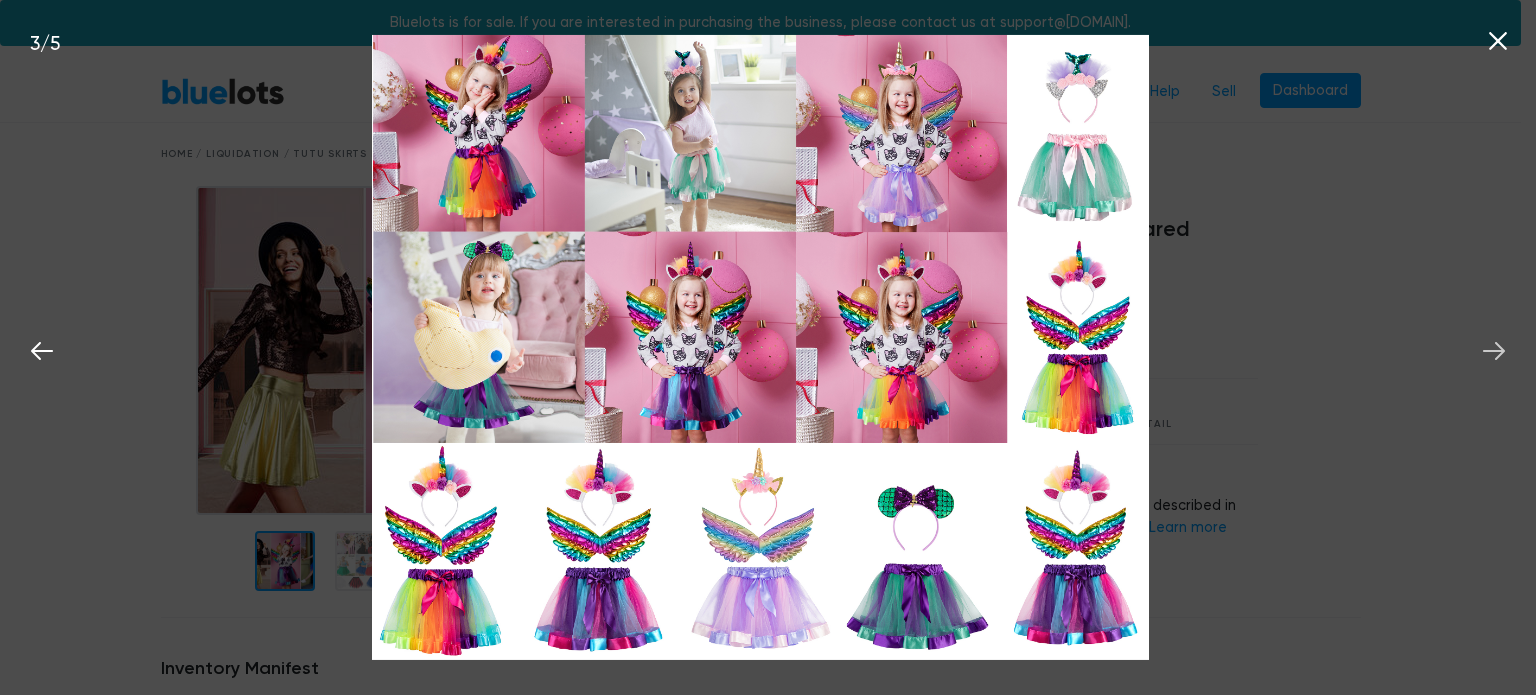 click 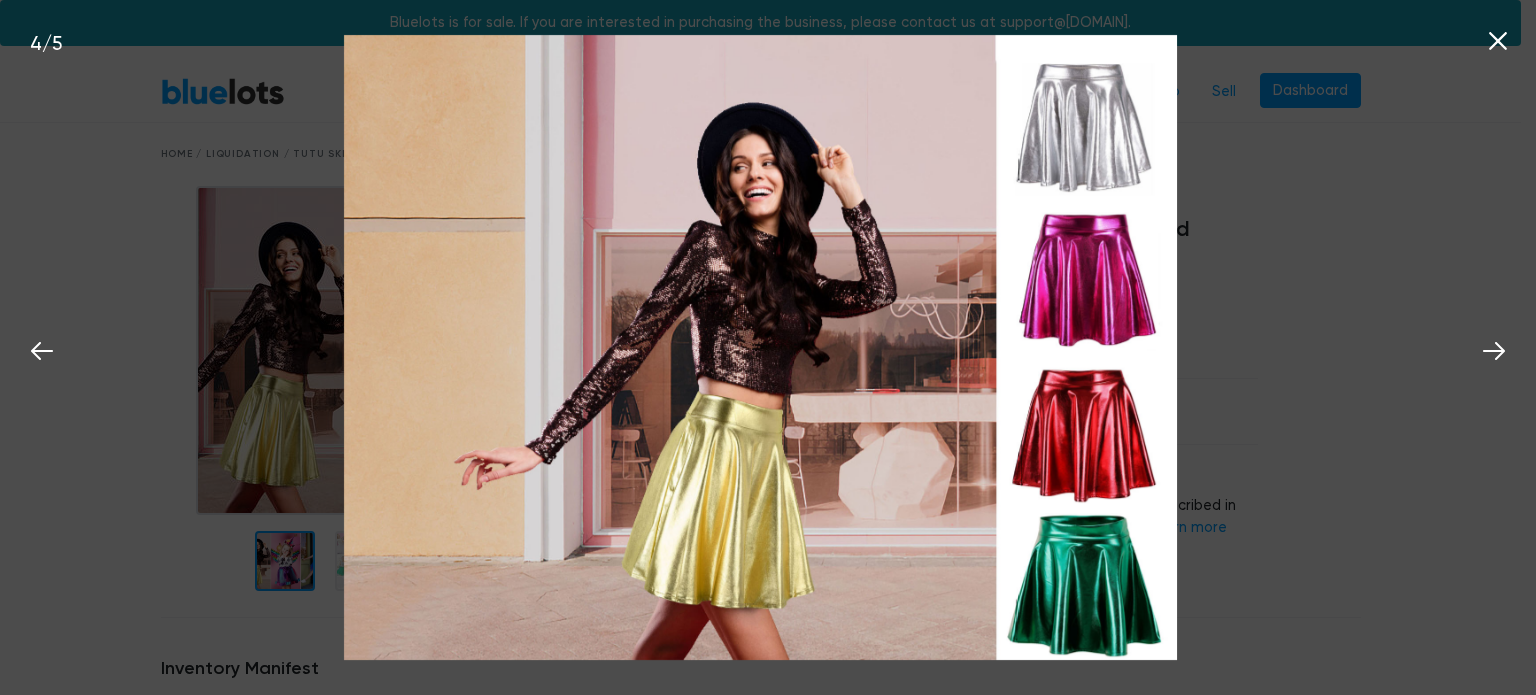 click 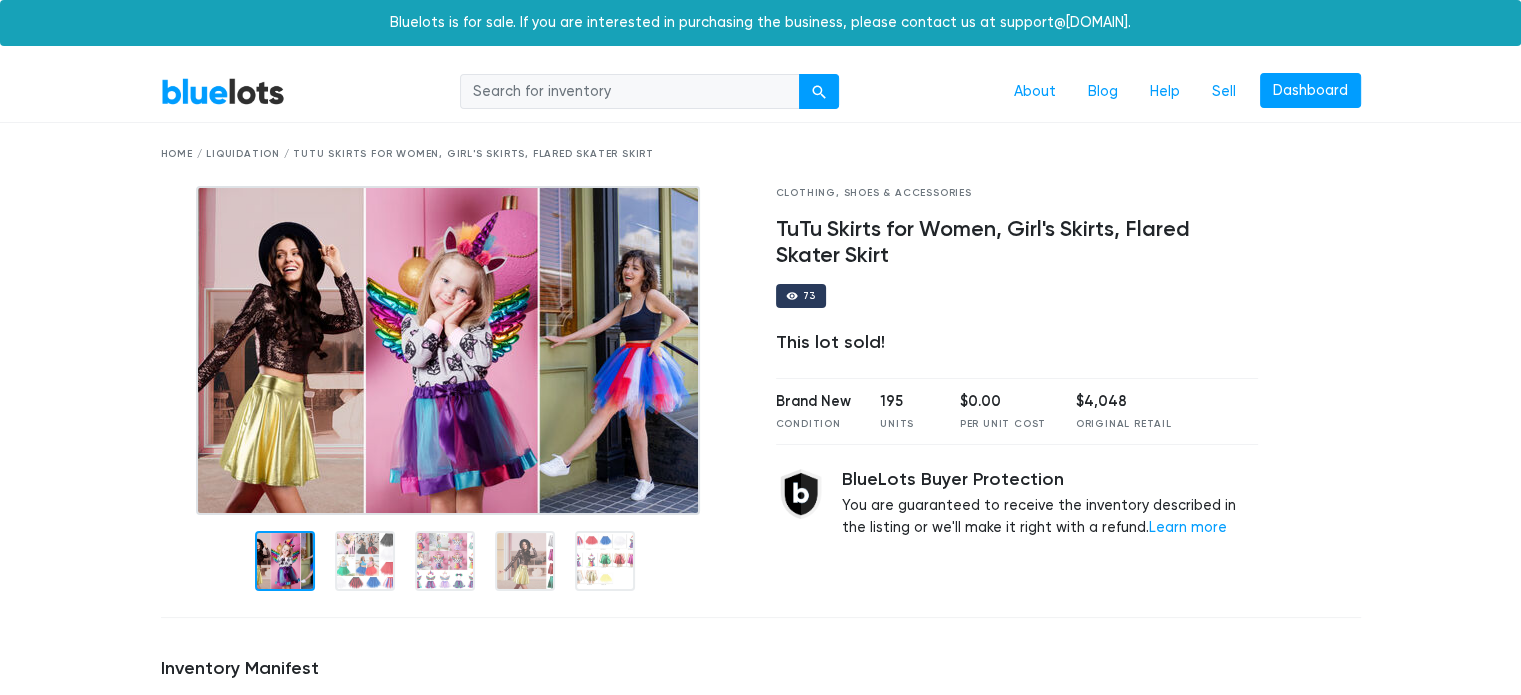 click at bounding box center (448, 350) 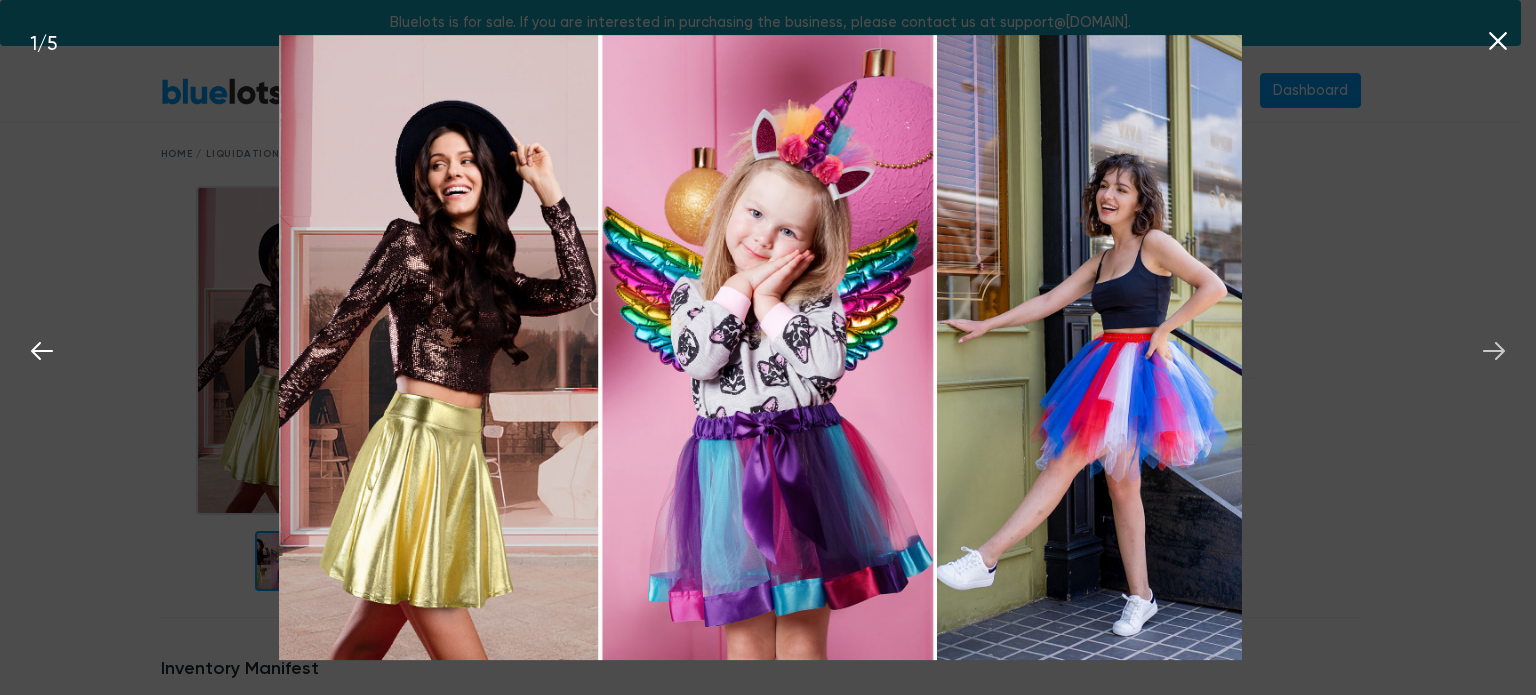 click 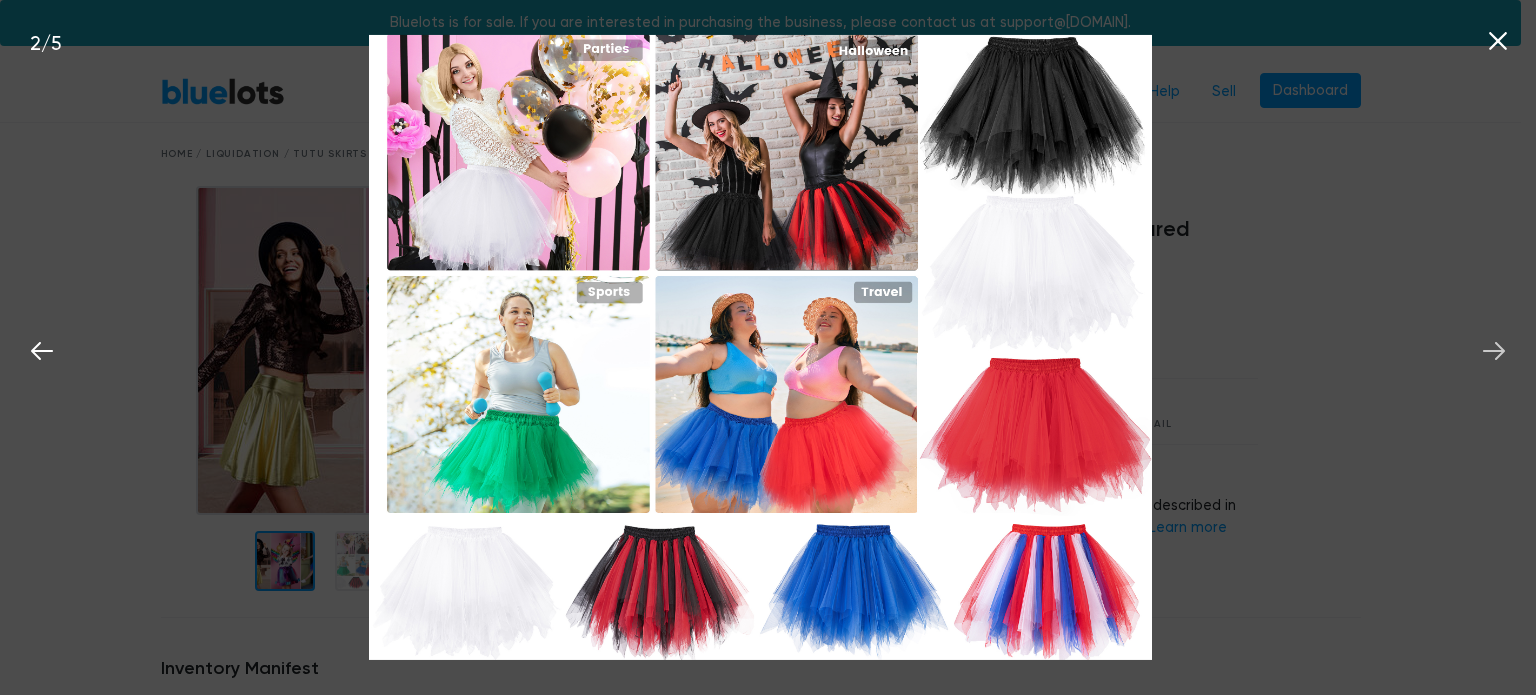 click 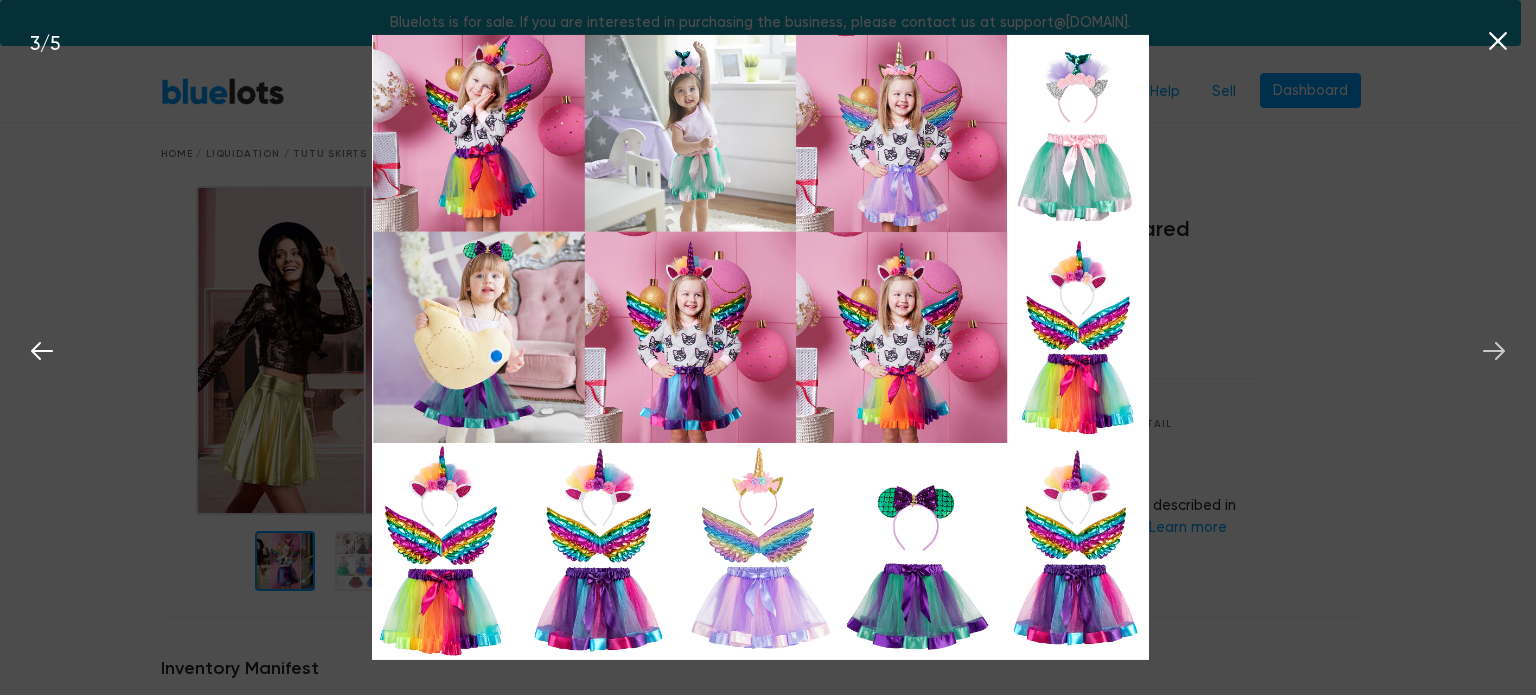 click 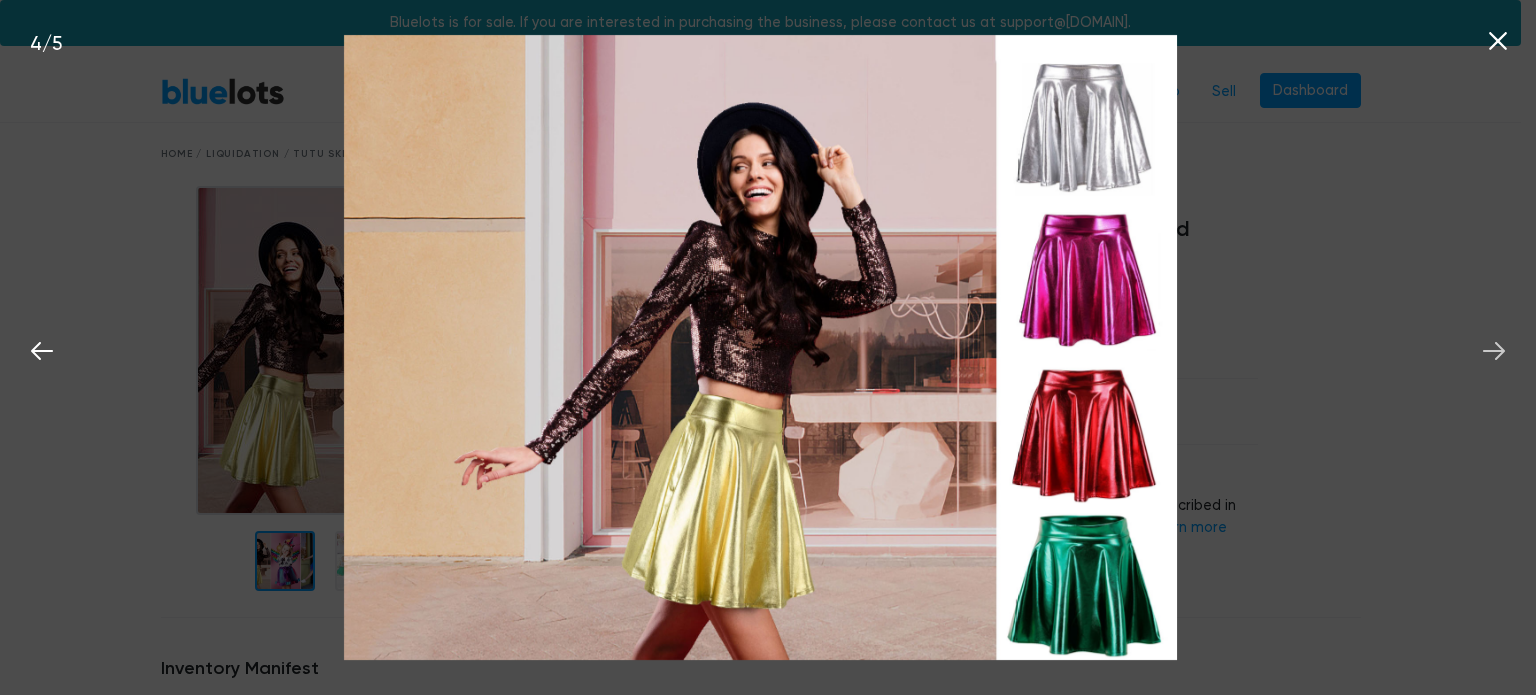 click 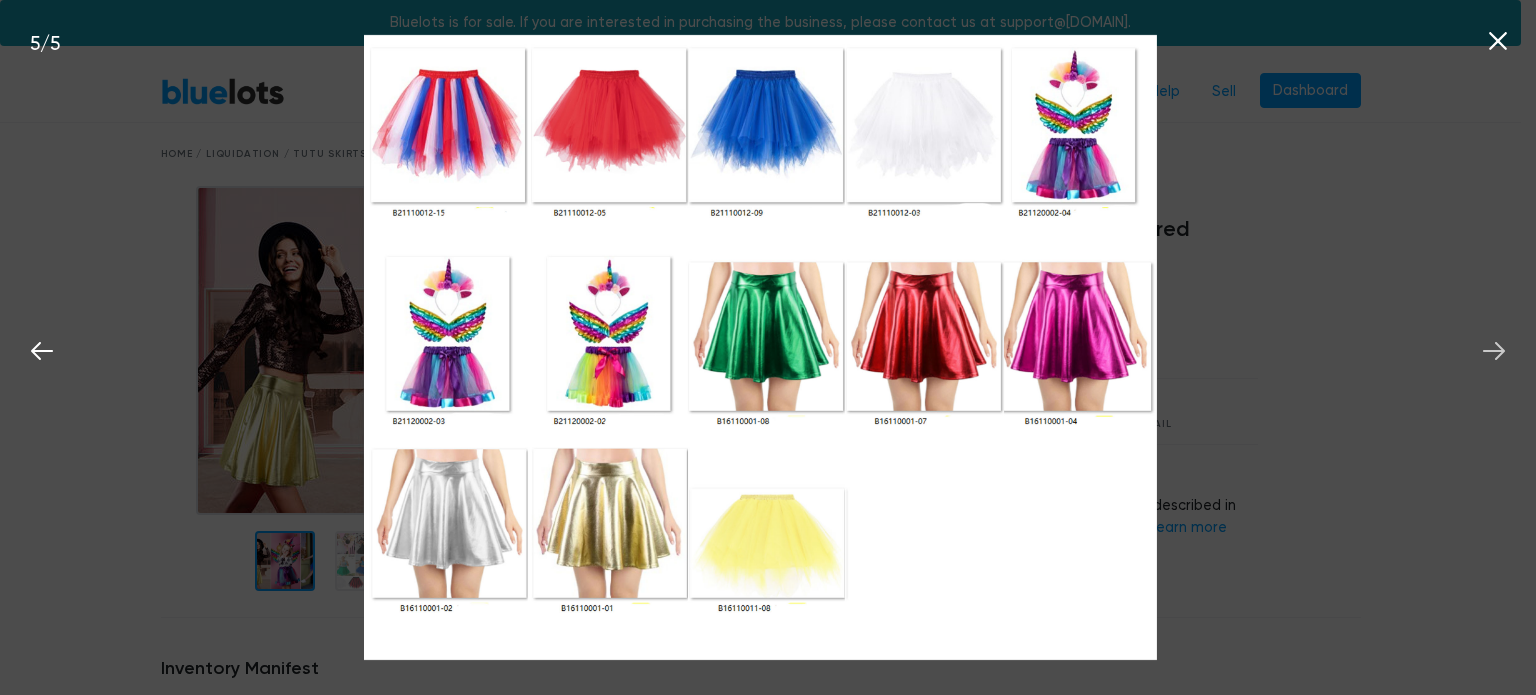 click 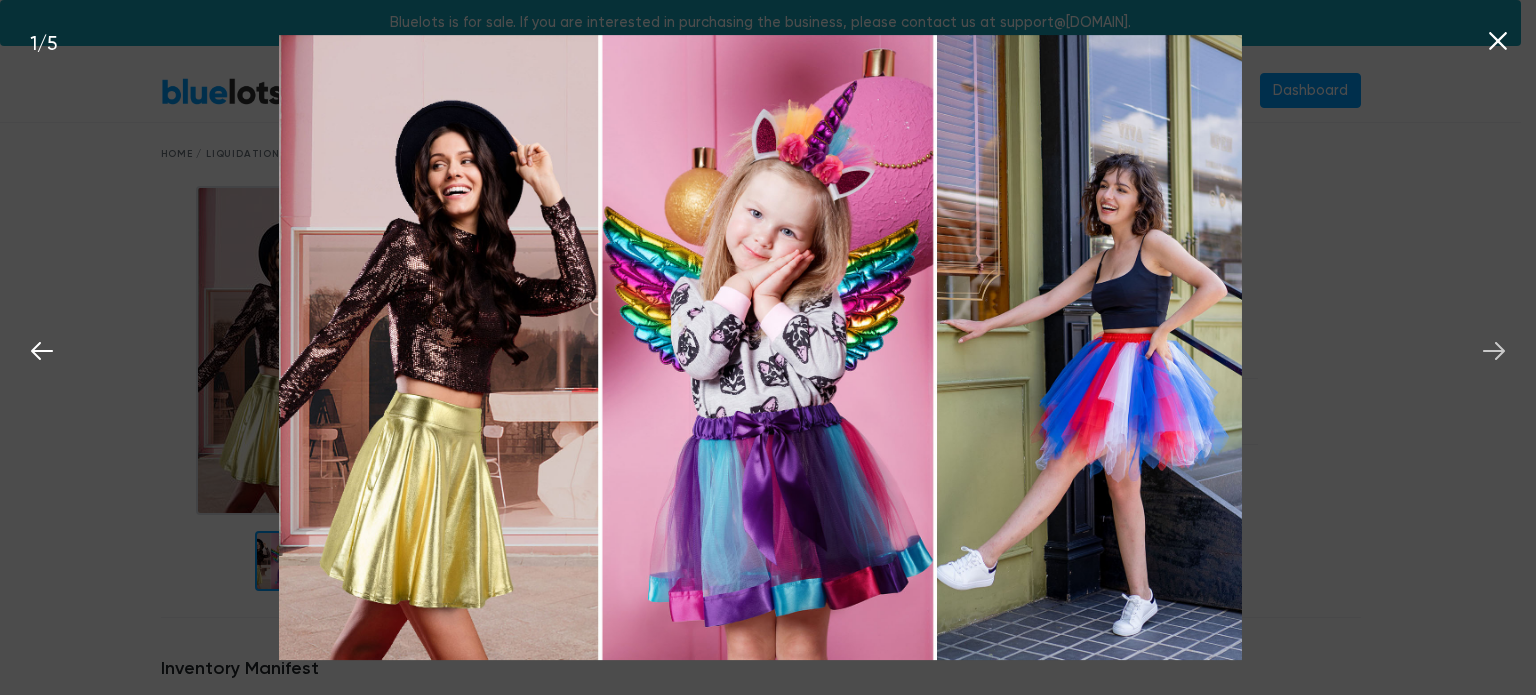 click 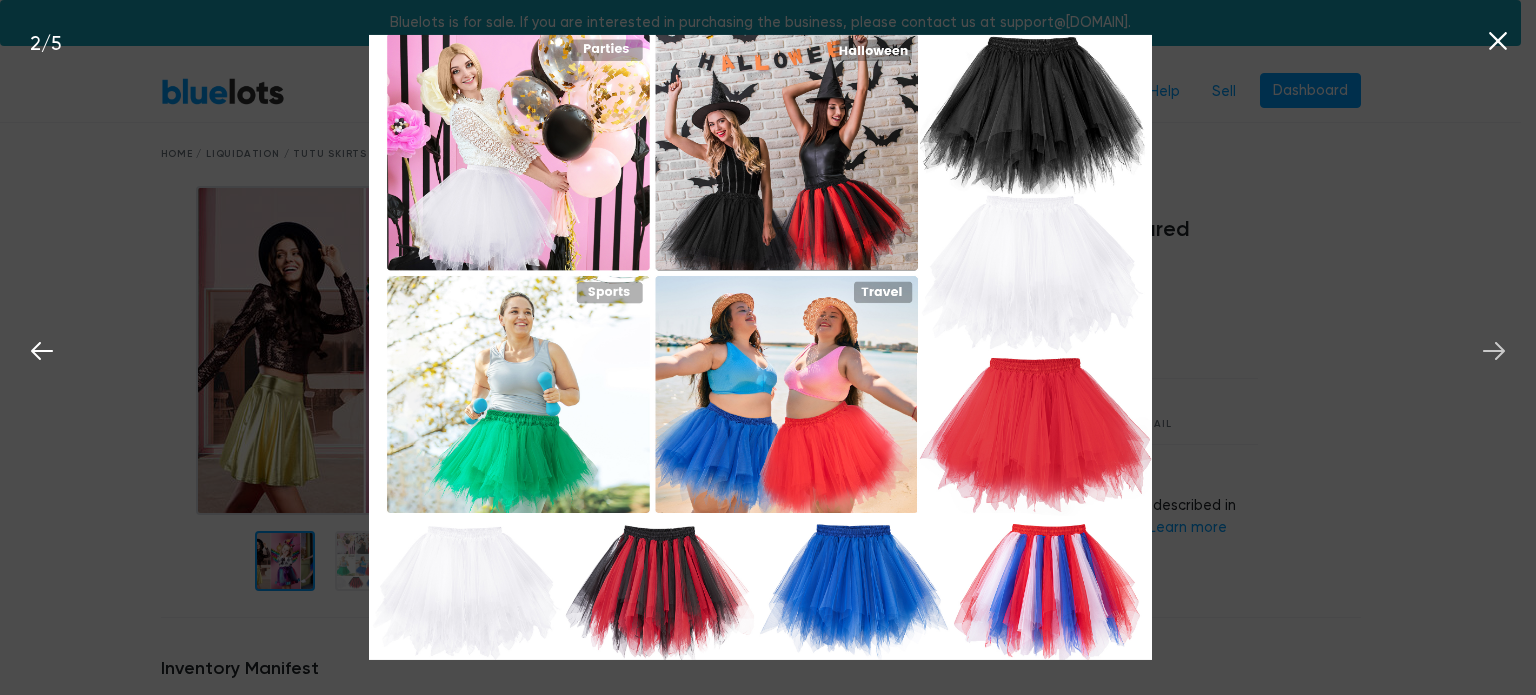 click 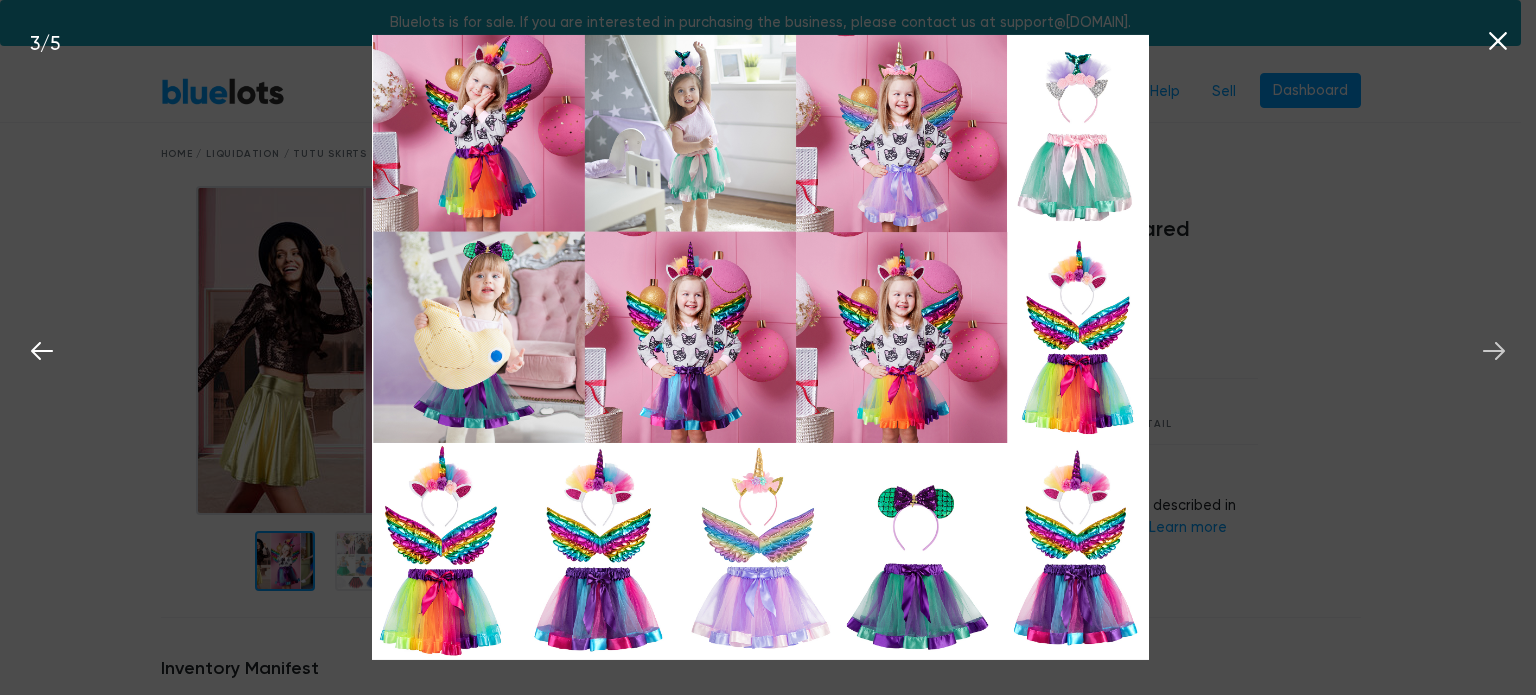 click 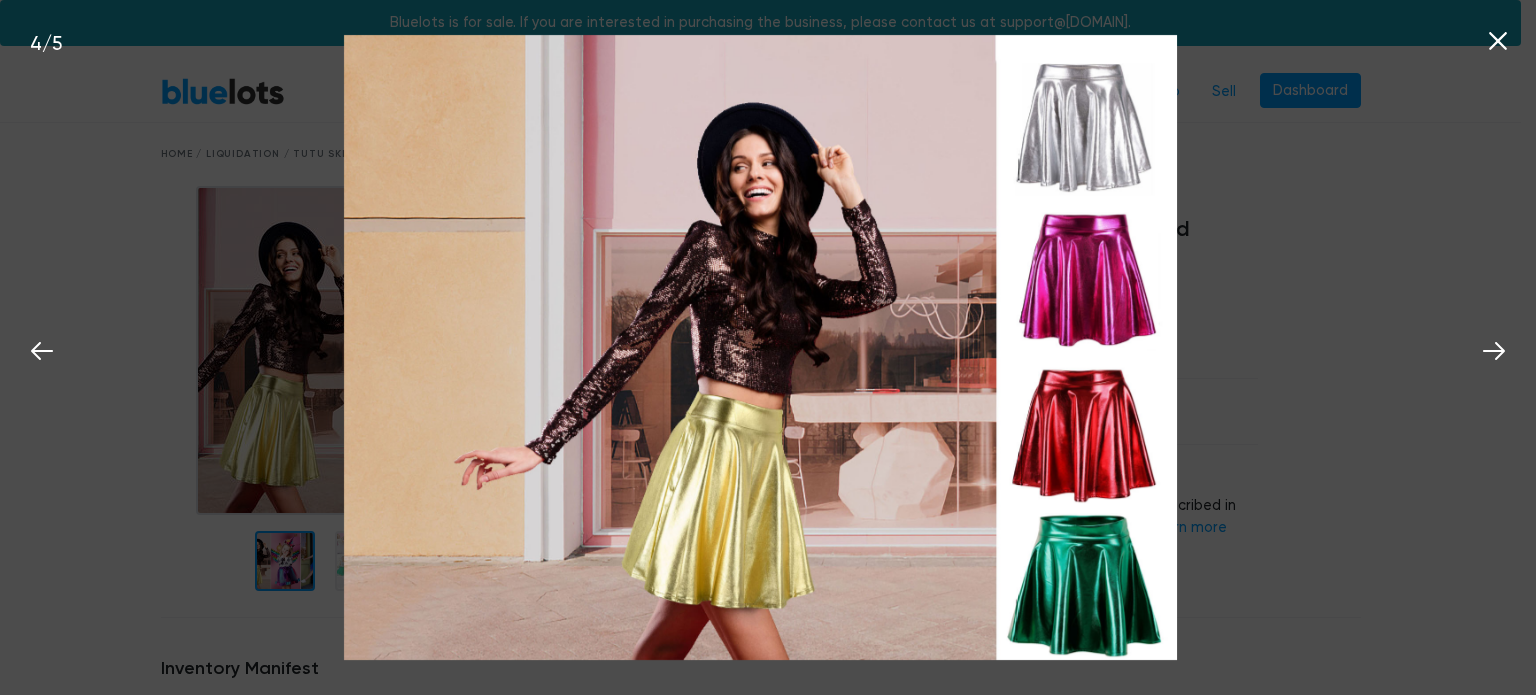 click 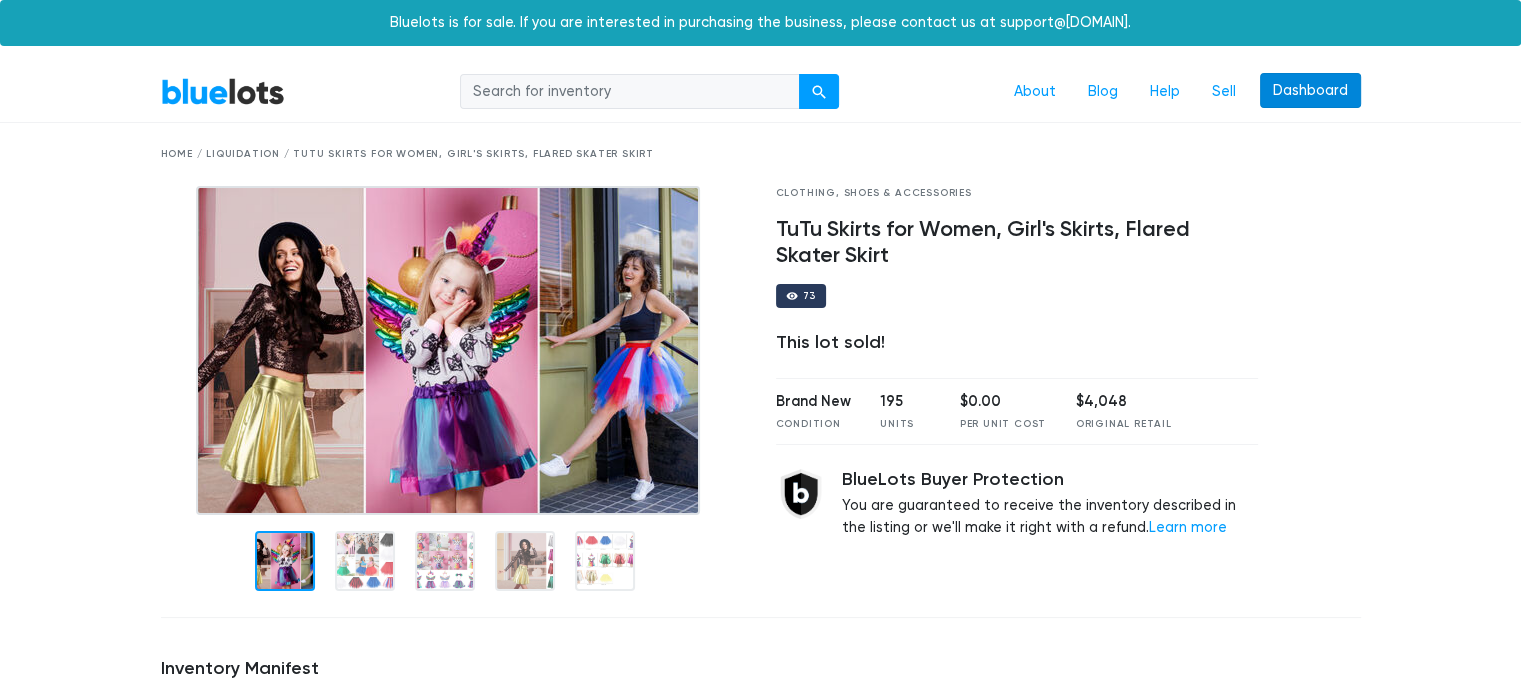click on "Dashboard" at bounding box center [1310, 91] 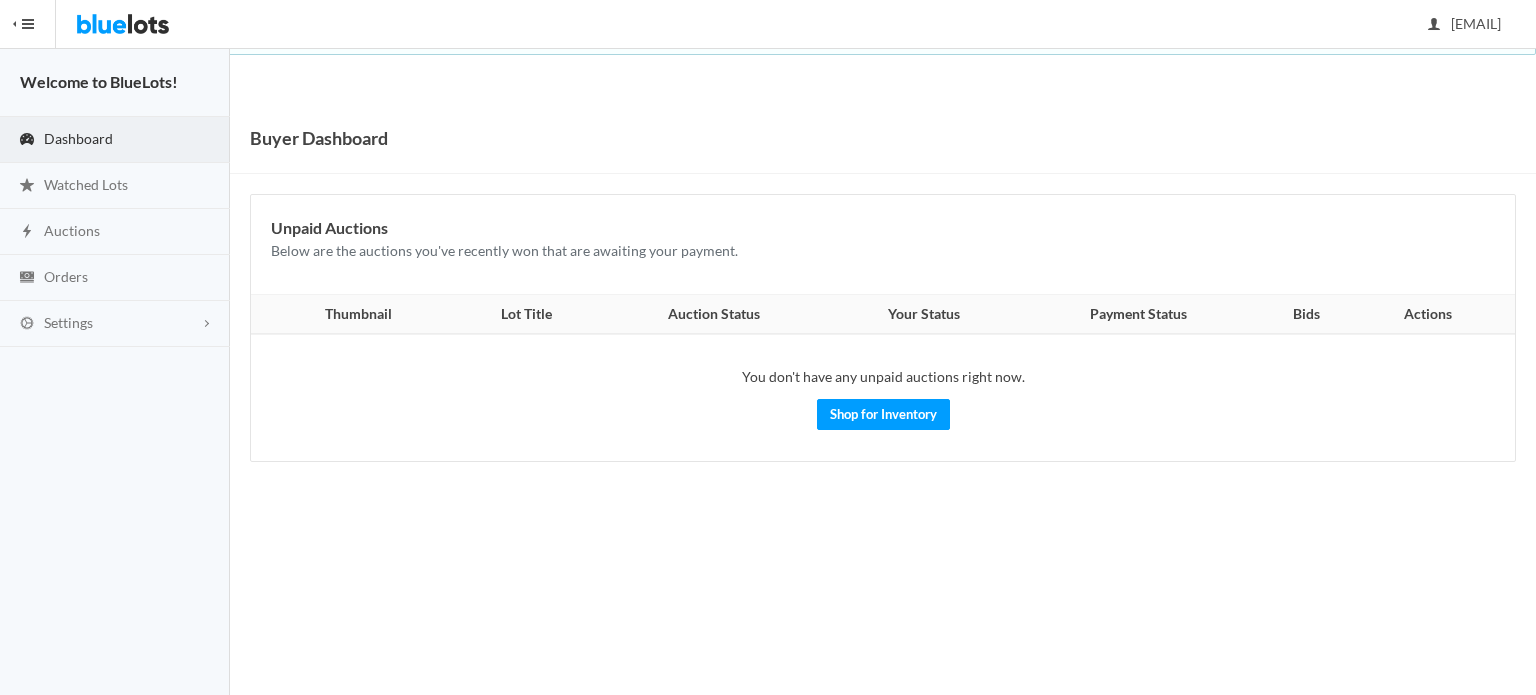 scroll, scrollTop: 0, scrollLeft: 0, axis: both 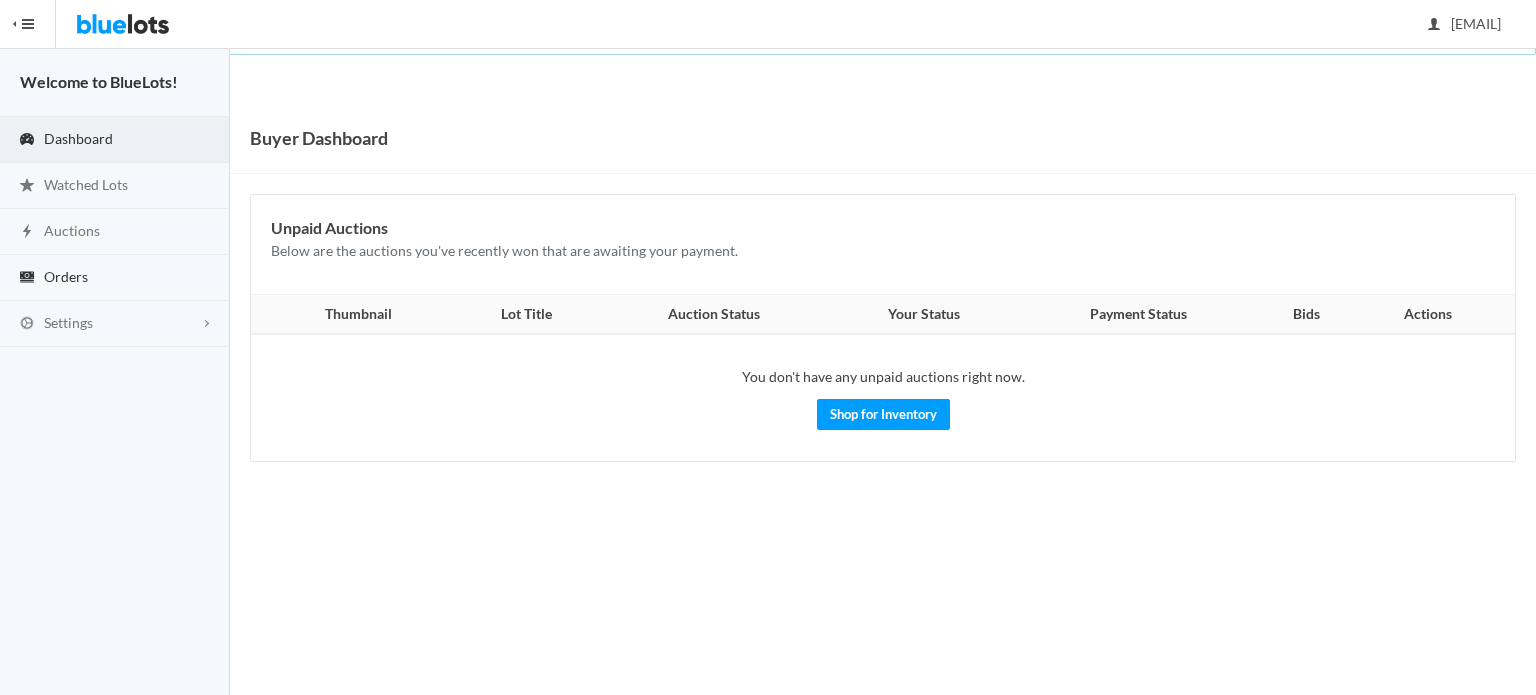 click on "Orders" at bounding box center (66, 276) 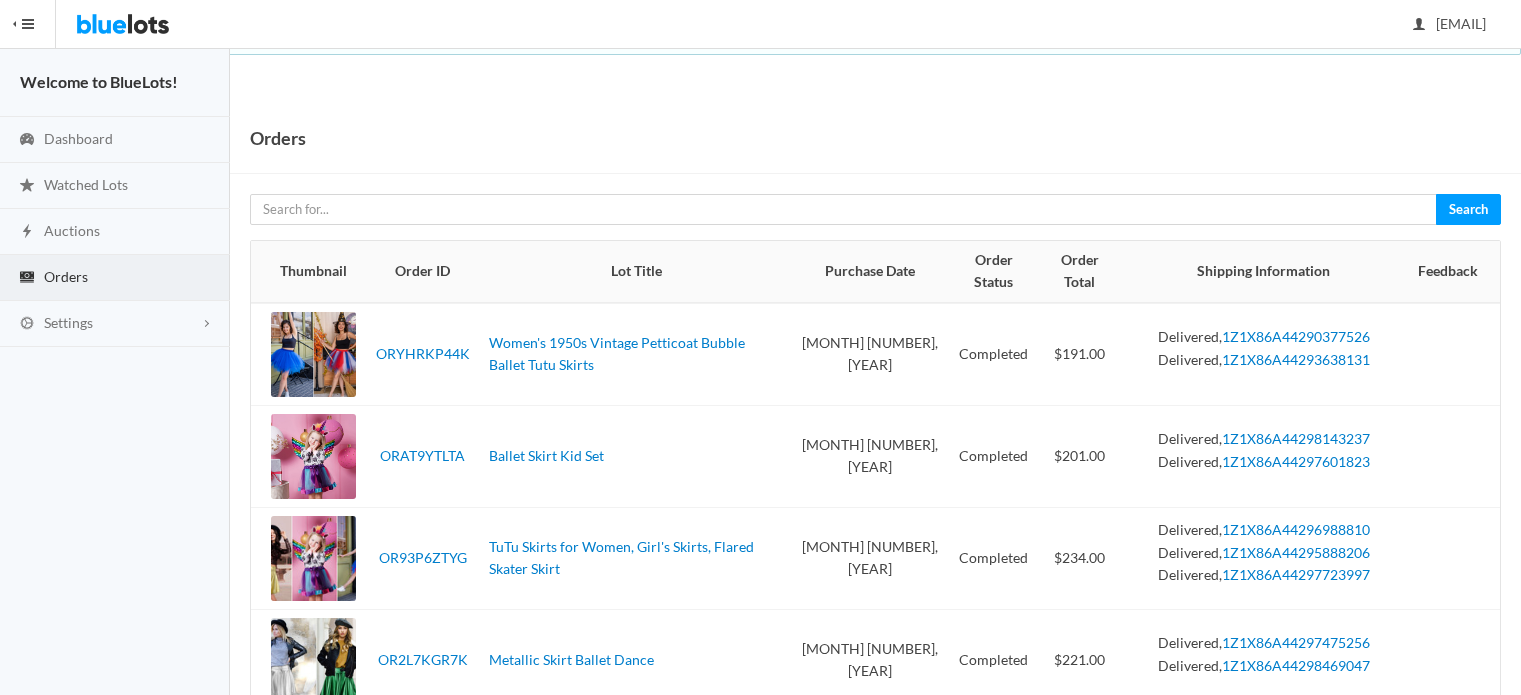 scroll, scrollTop: 0, scrollLeft: 0, axis: both 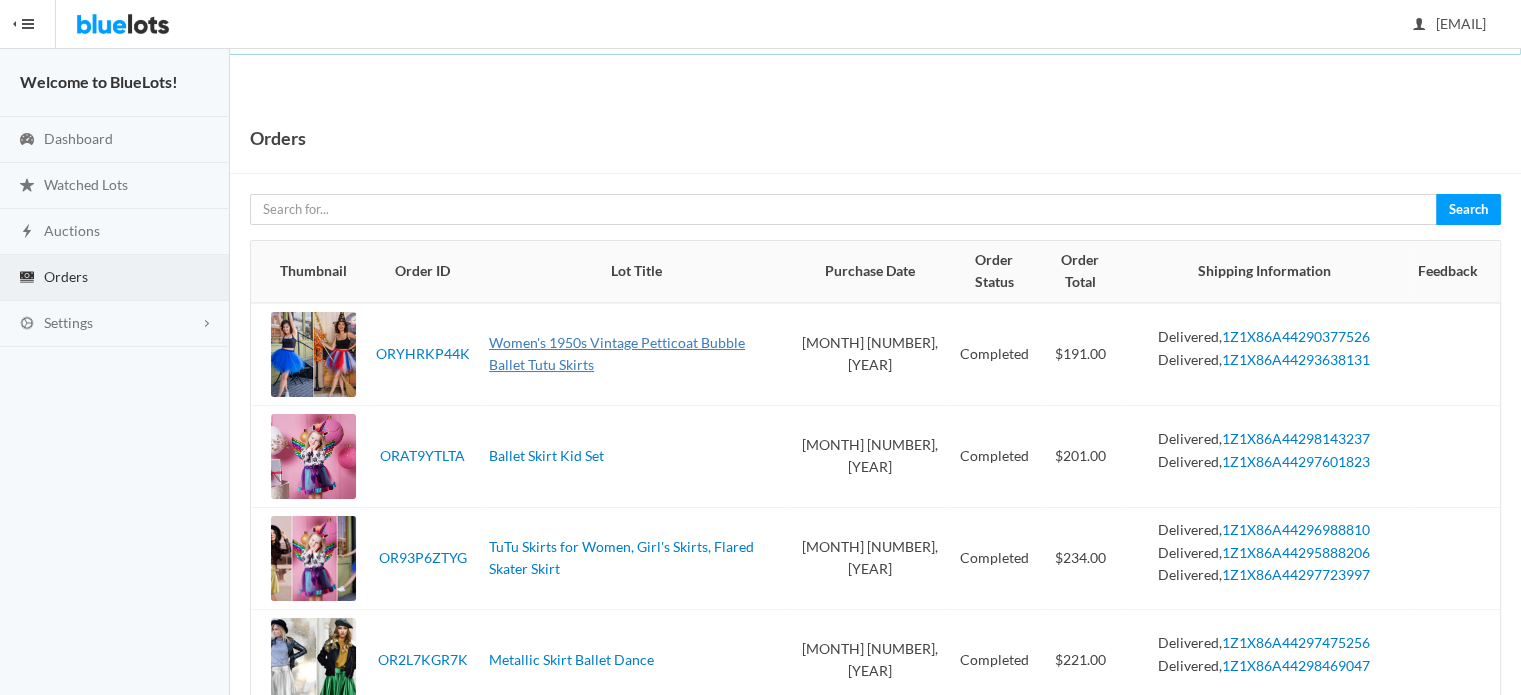 click on "Women's 1950s Vintage Petticoat Bubble Ballet Tutu Skirts" at bounding box center (617, 354) 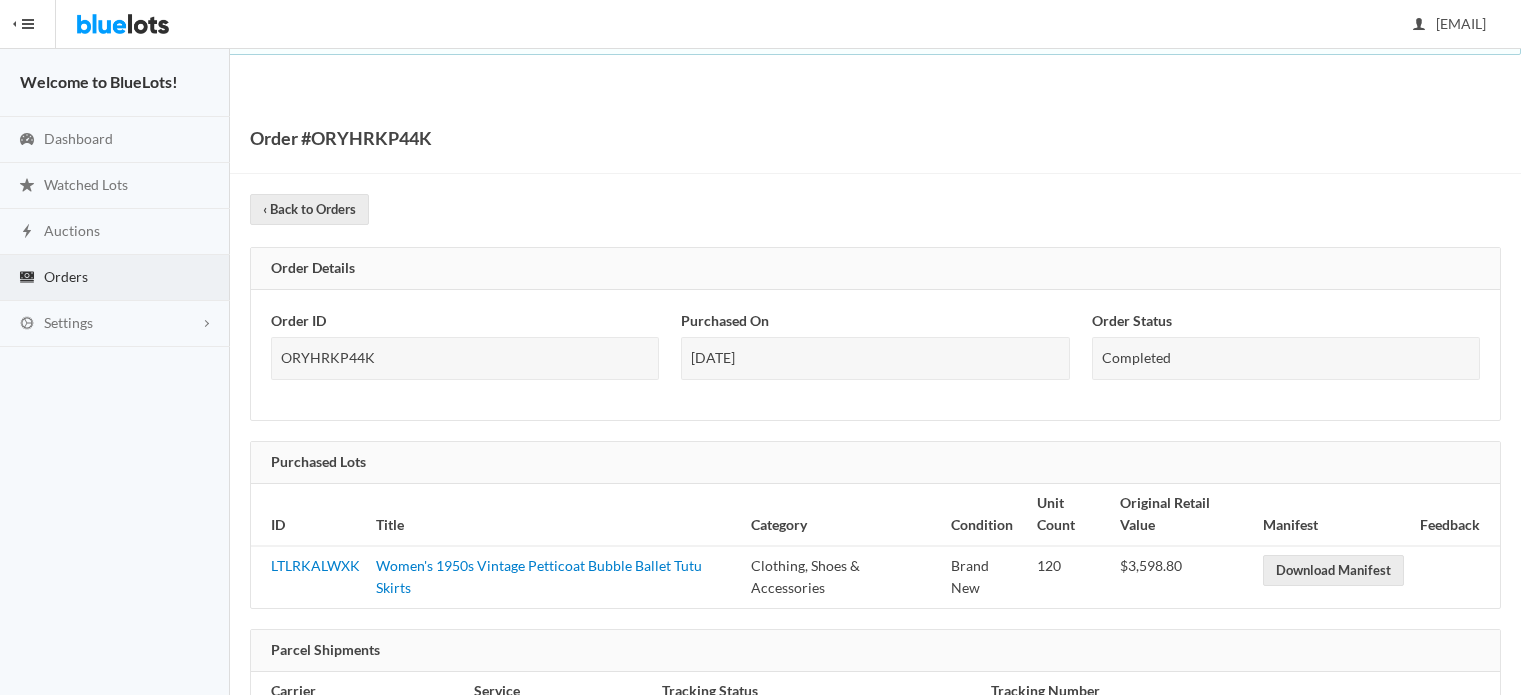 scroll, scrollTop: 0, scrollLeft: 0, axis: both 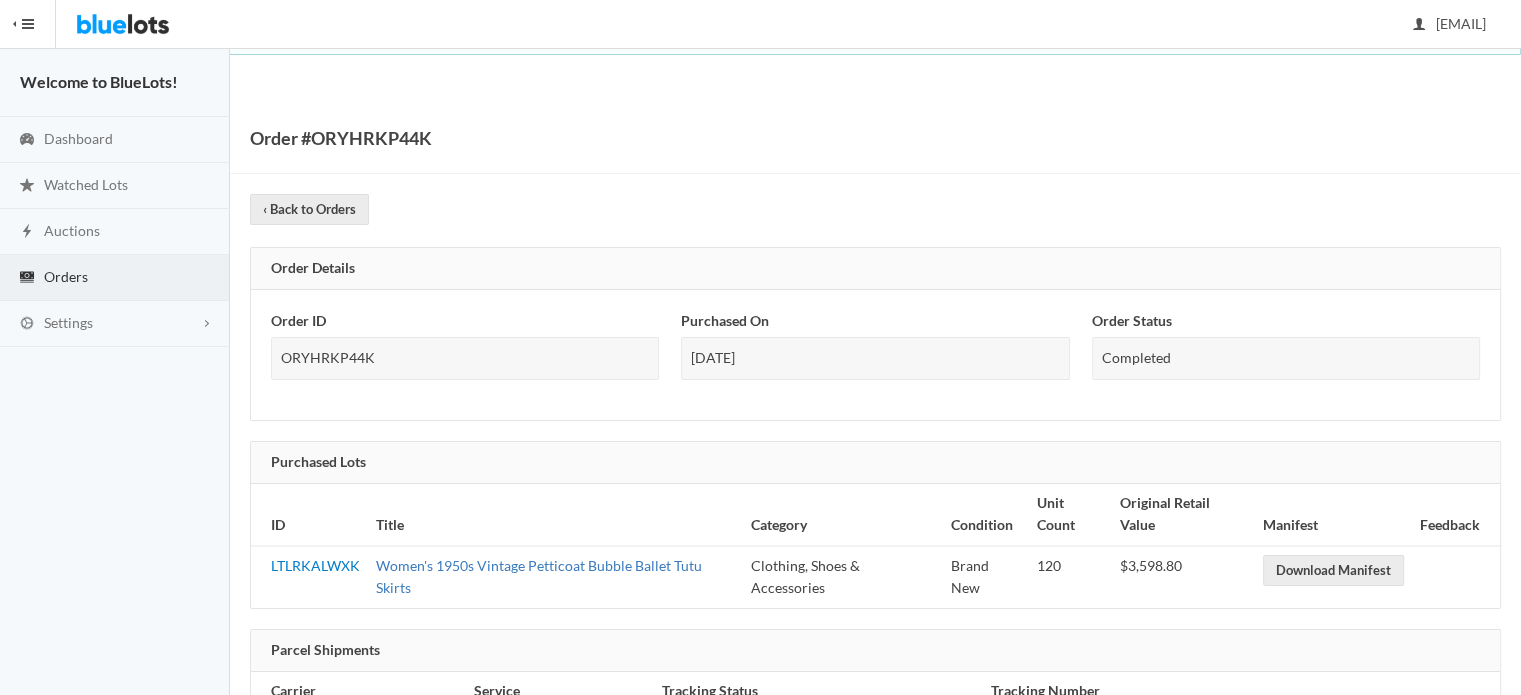 click on "Women's 1950s Vintage Petticoat Bubble Ballet Tutu Skirts" at bounding box center (539, 577) 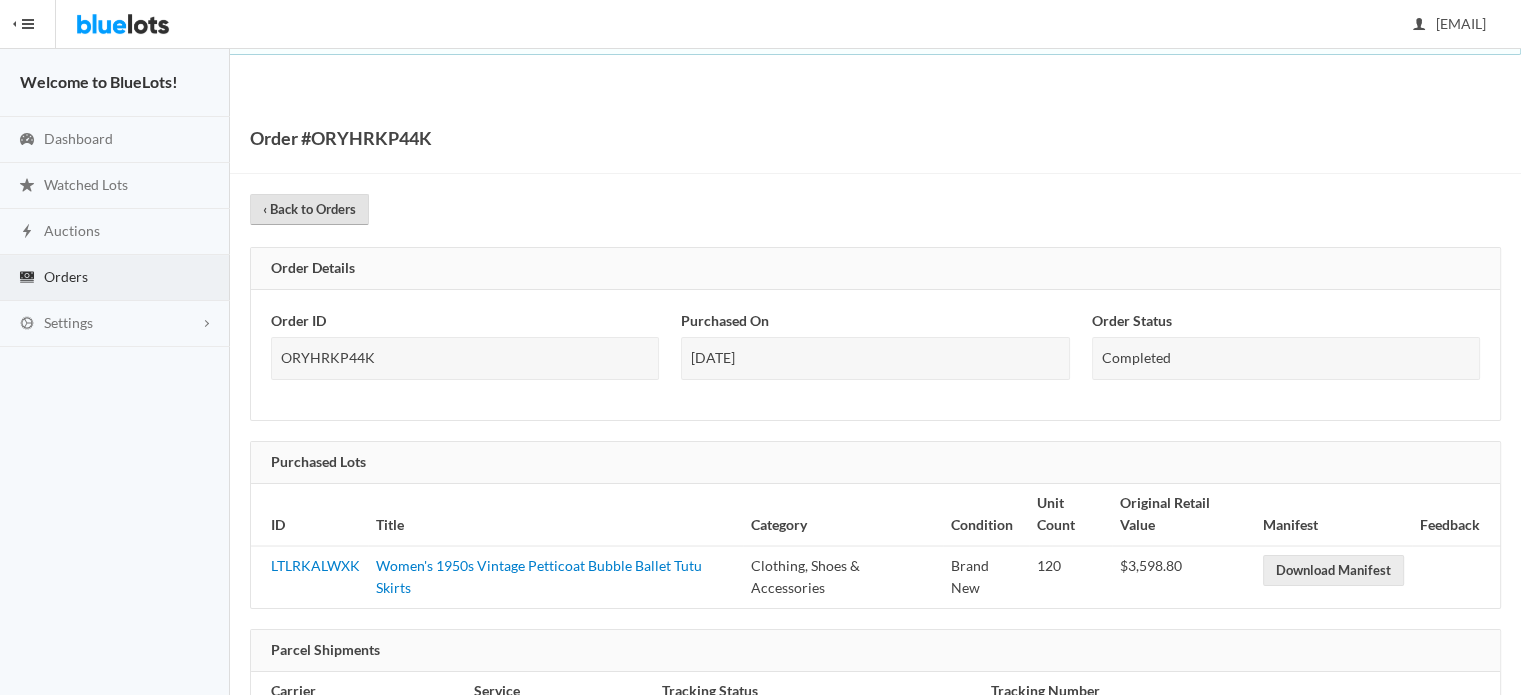 click on "‹ Back to Orders" at bounding box center [309, 209] 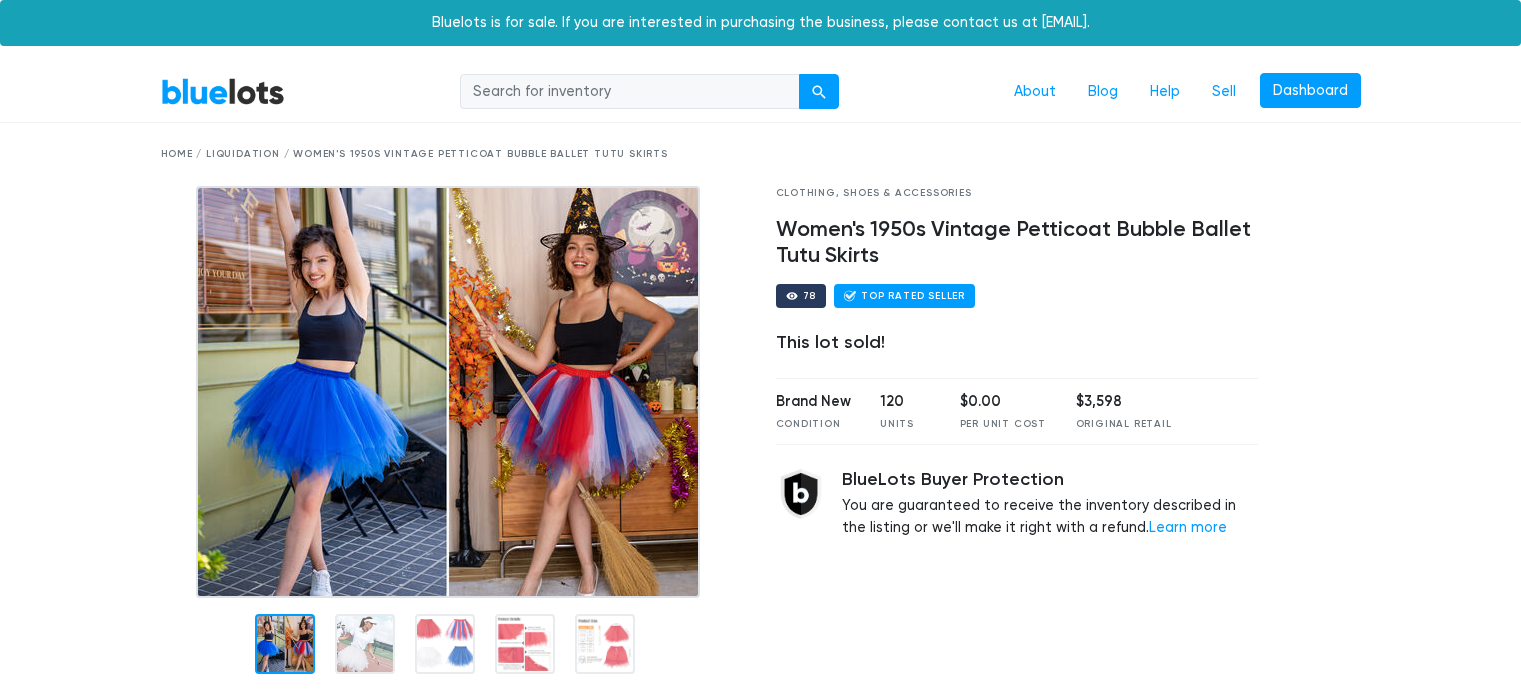 scroll, scrollTop: 0, scrollLeft: 0, axis: both 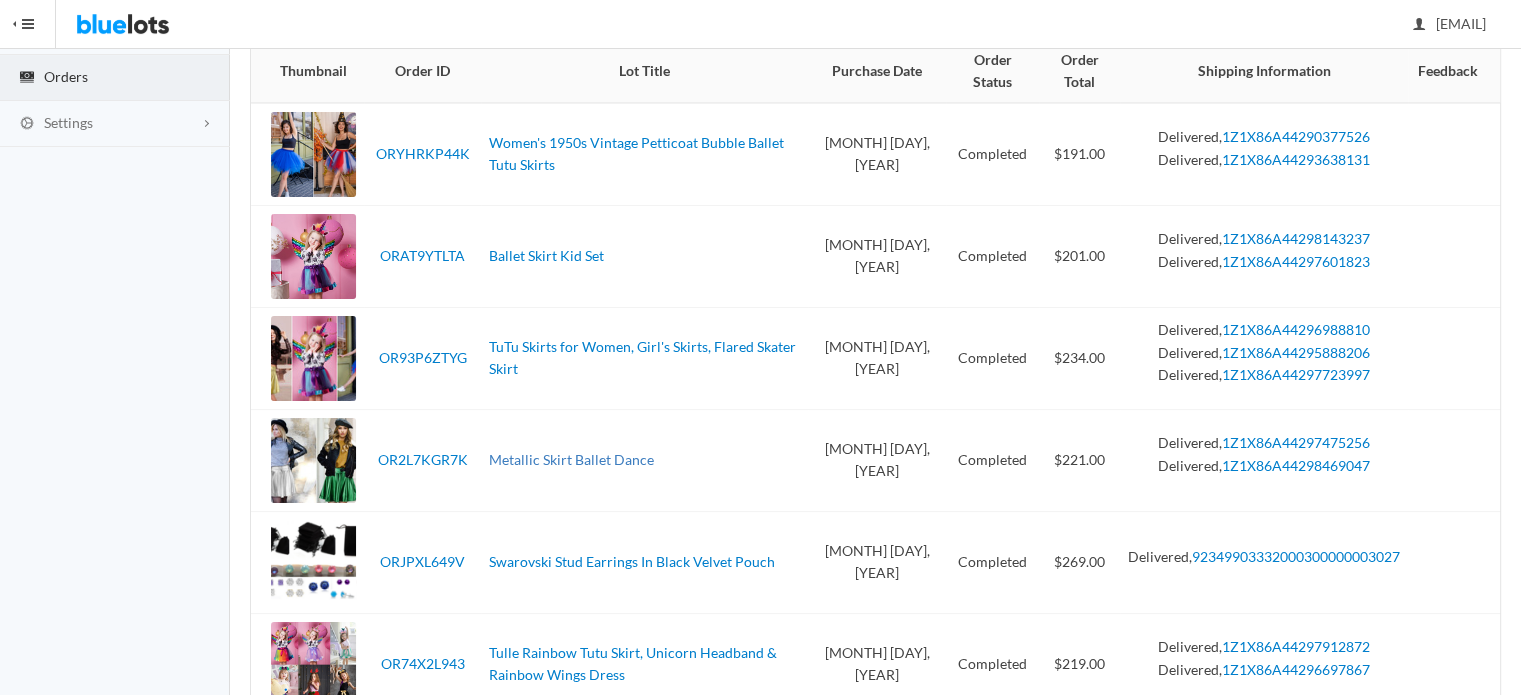 click on "Metallic Skirt Ballet Dance" at bounding box center (571, 459) 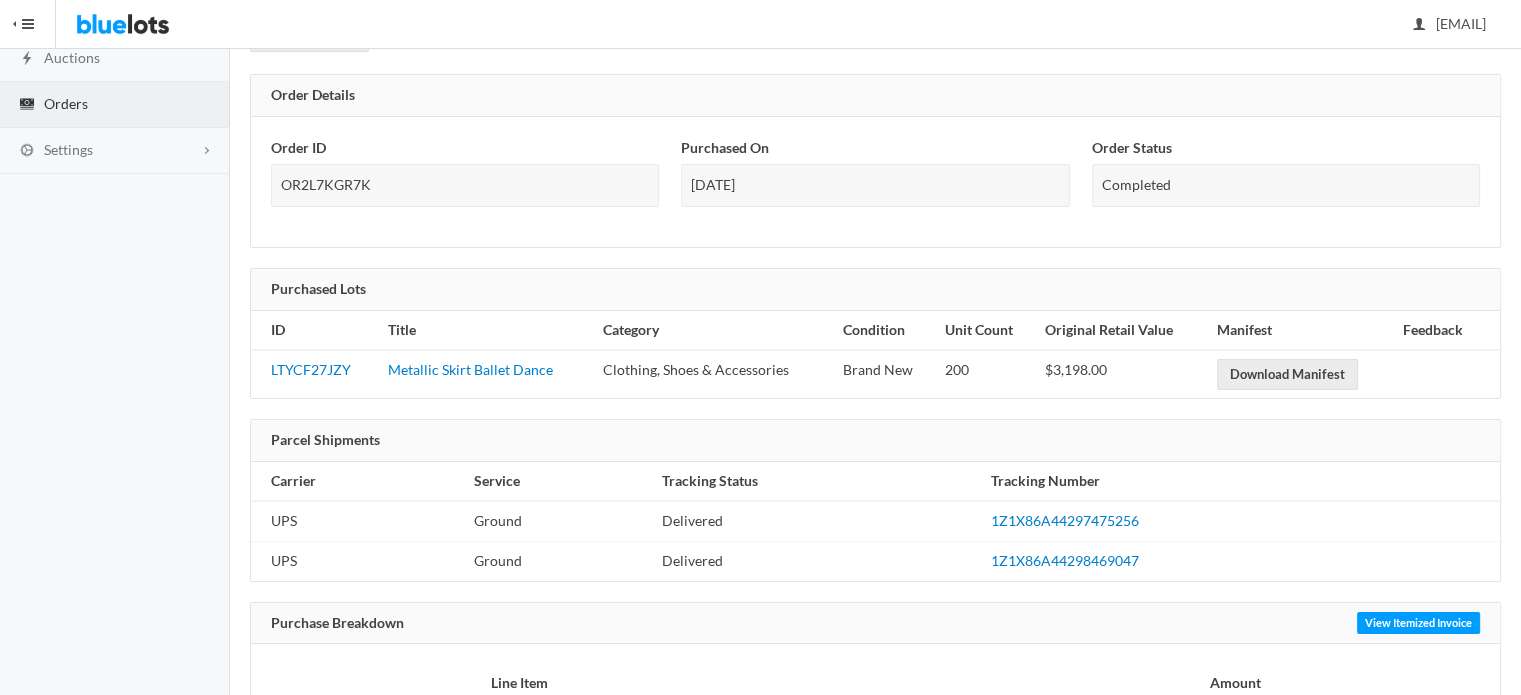 scroll, scrollTop: 300, scrollLeft: 0, axis: vertical 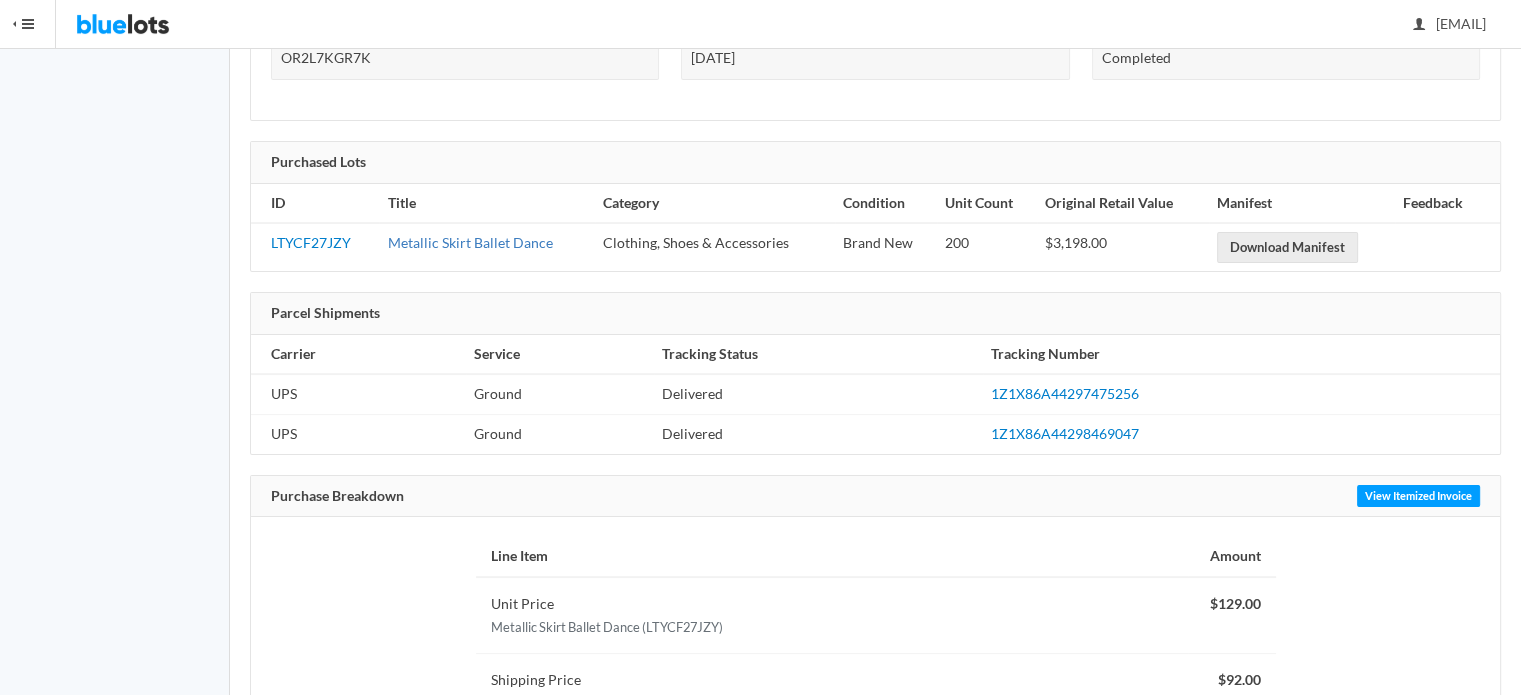 click on "Metallic Skirt Ballet Dance" at bounding box center [469, 242] 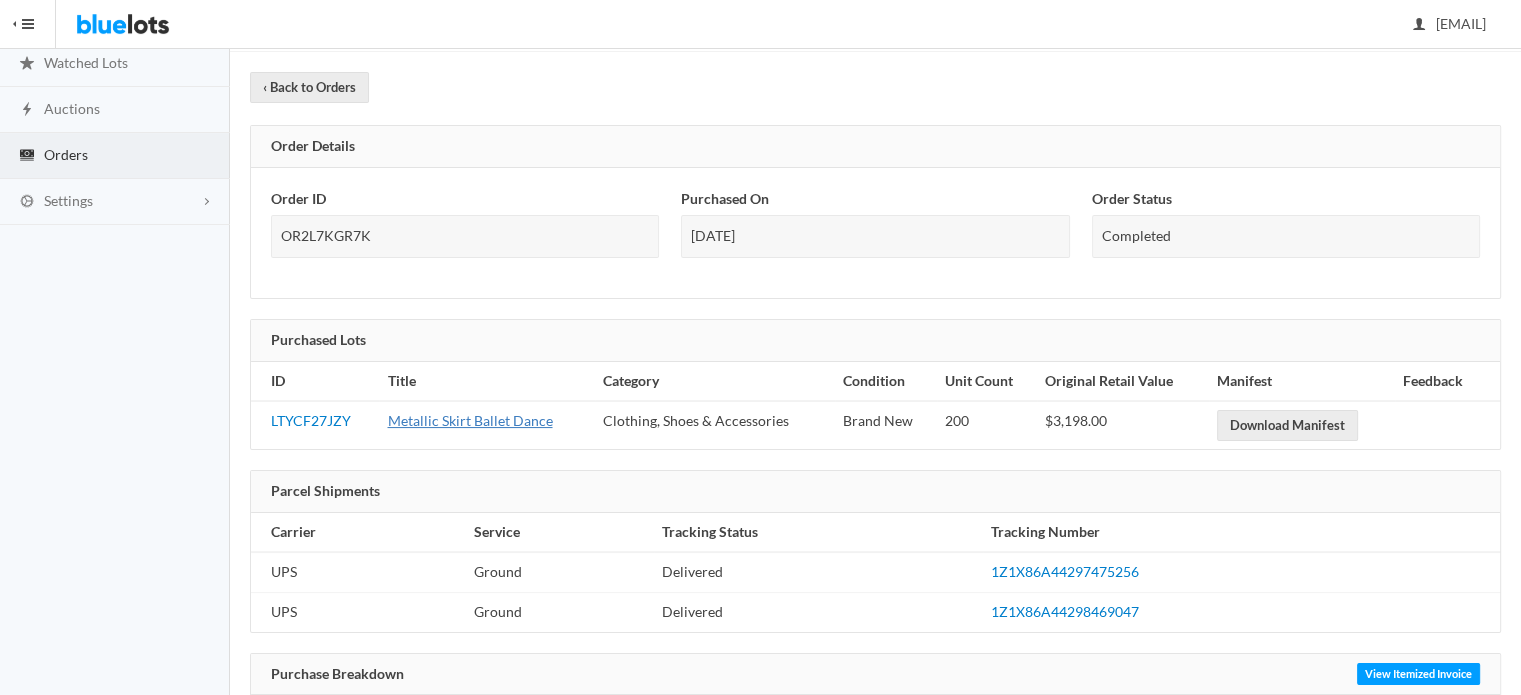 scroll, scrollTop: 0, scrollLeft: 0, axis: both 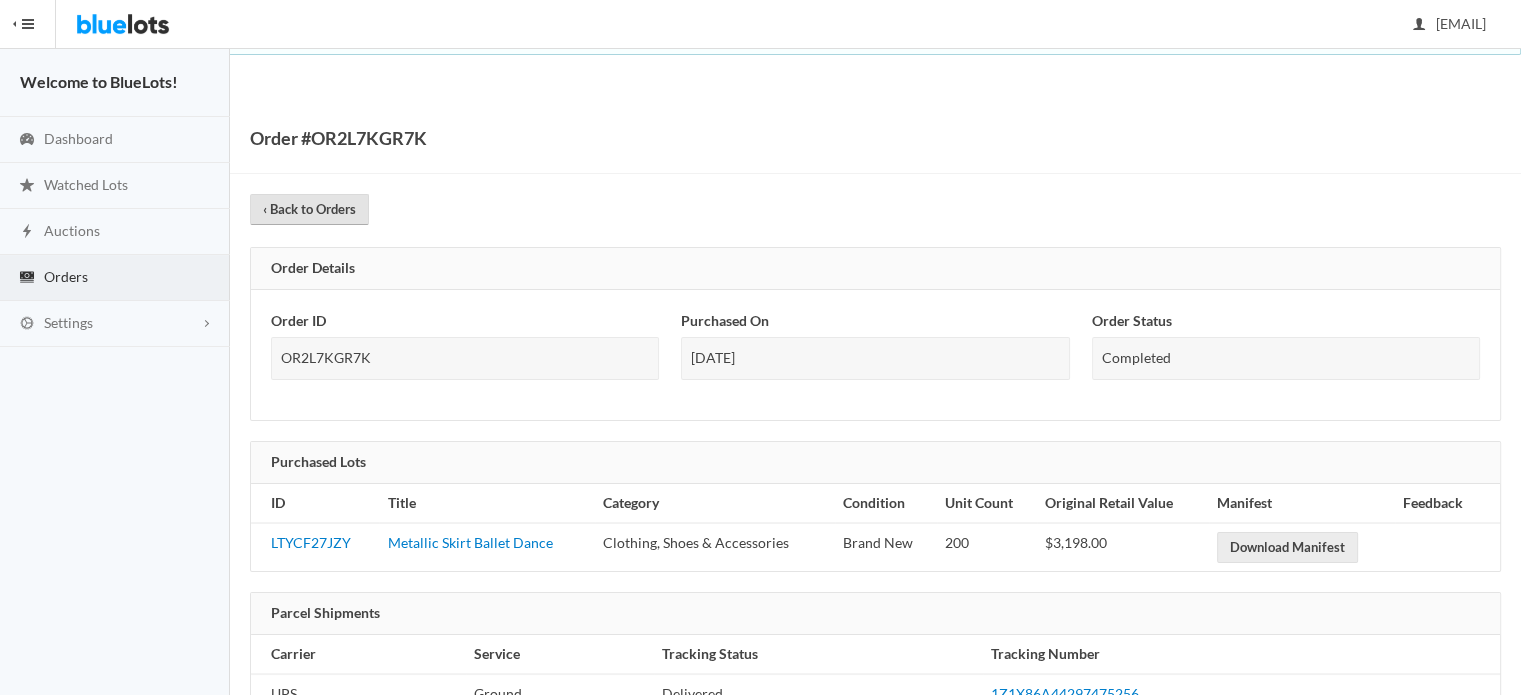 click on "‹ Back to Orders" at bounding box center [309, 209] 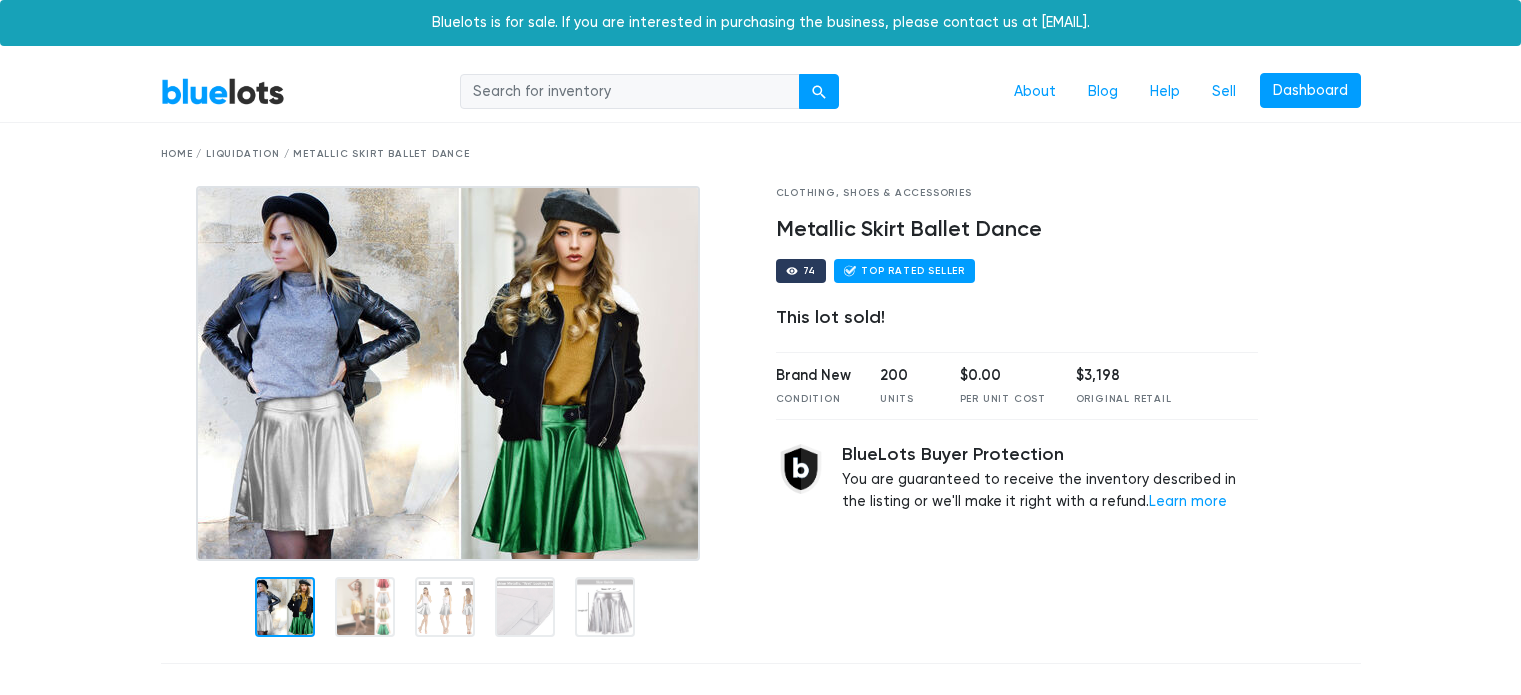 scroll, scrollTop: 0, scrollLeft: 0, axis: both 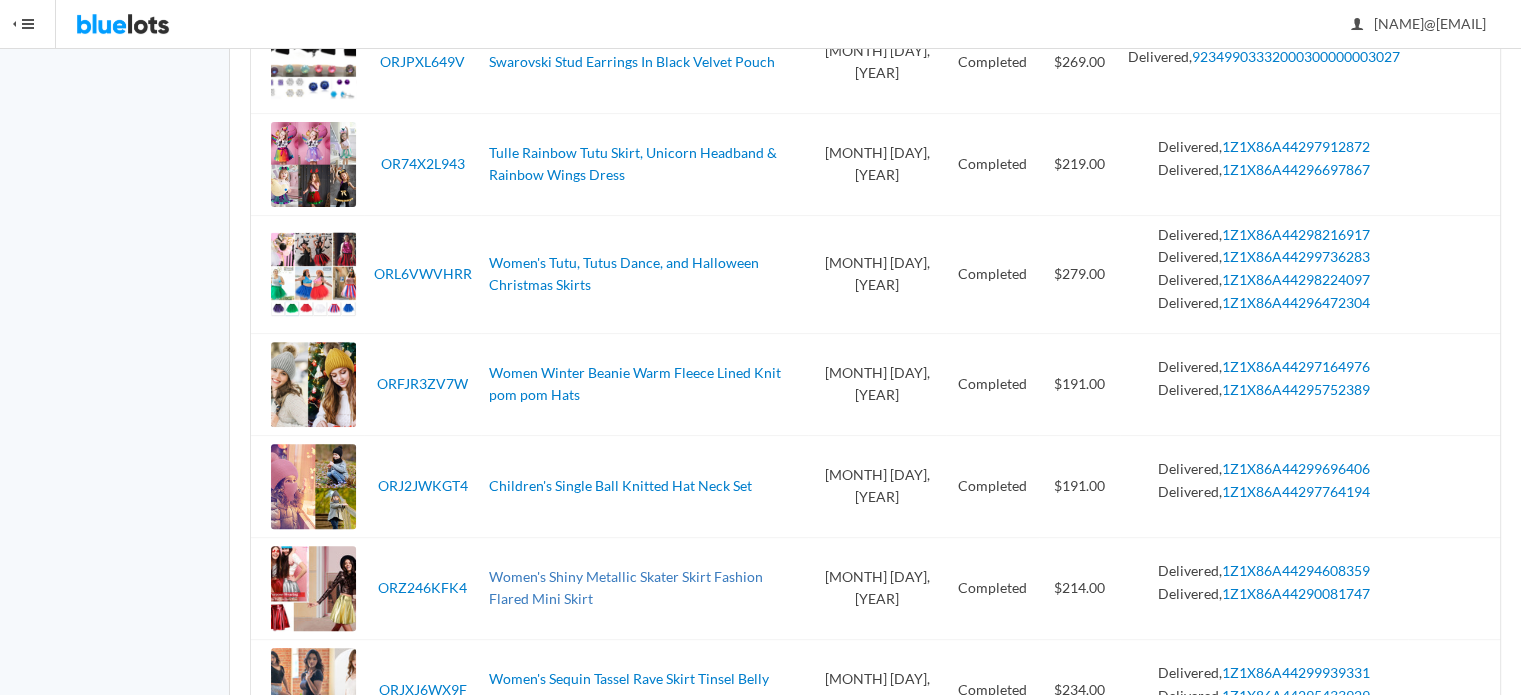 click on "Women's Shiny Metallic Skater Skirt Fashion Flared Mini Skirt" at bounding box center (626, 588) 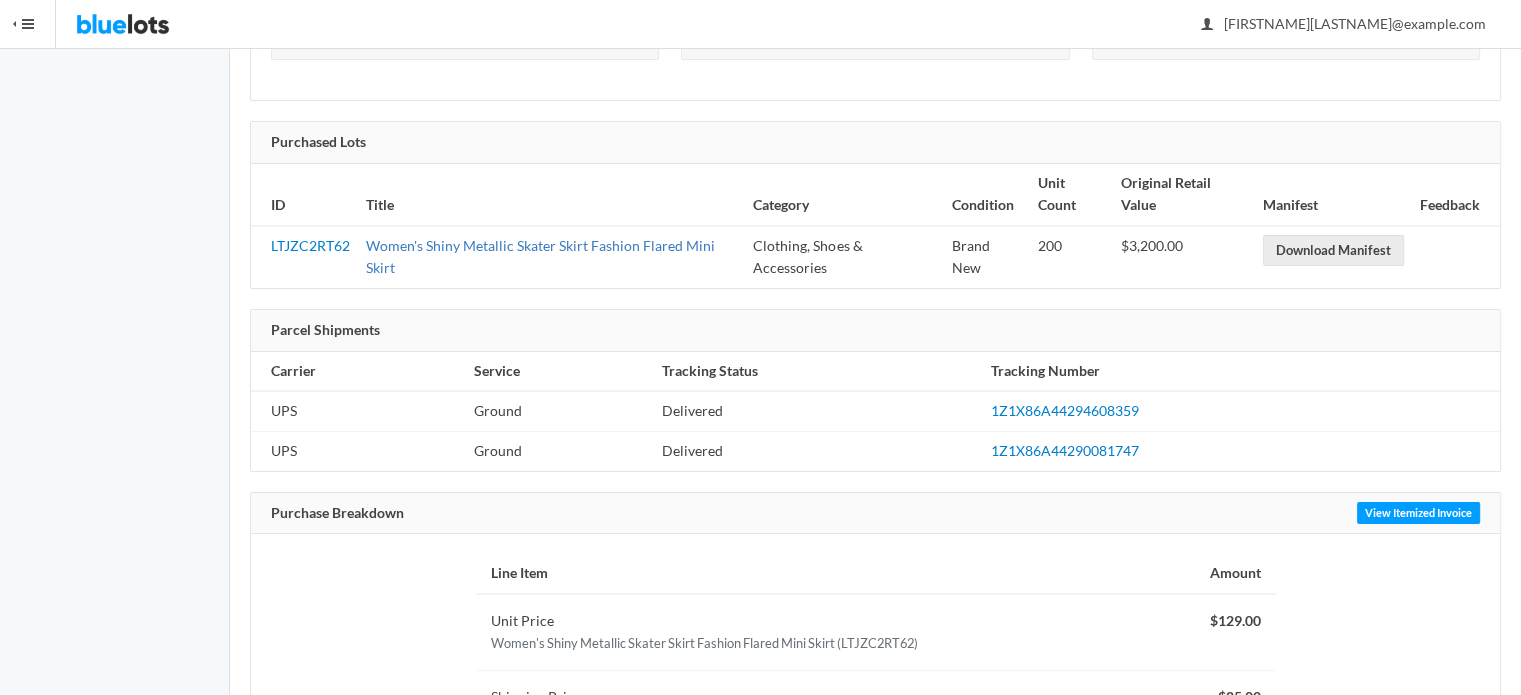 scroll, scrollTop: 197, scrollLeft: 0, axis: vertical 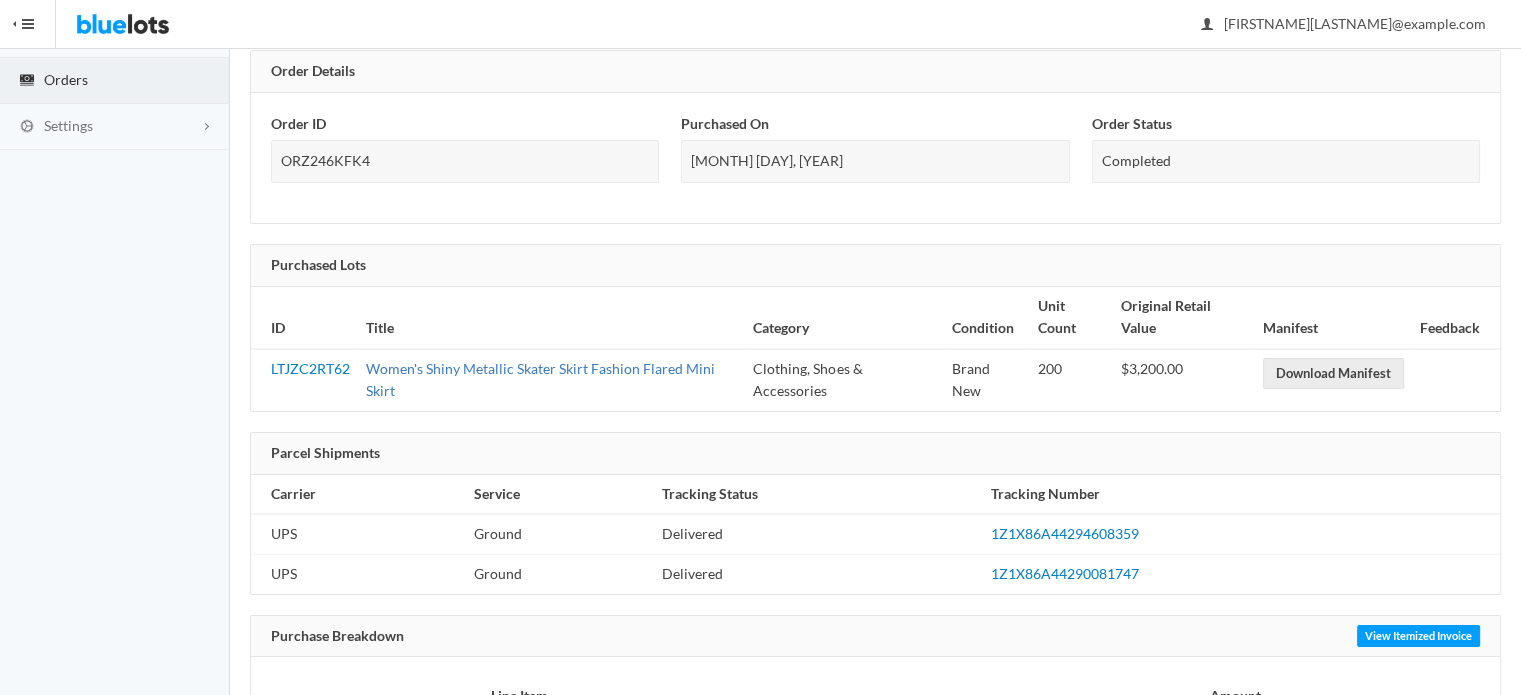 click on "Women's Shiny Metallic Skater Skirt Fashion Flared Mini Skirt" at bounding box center (540, 380) 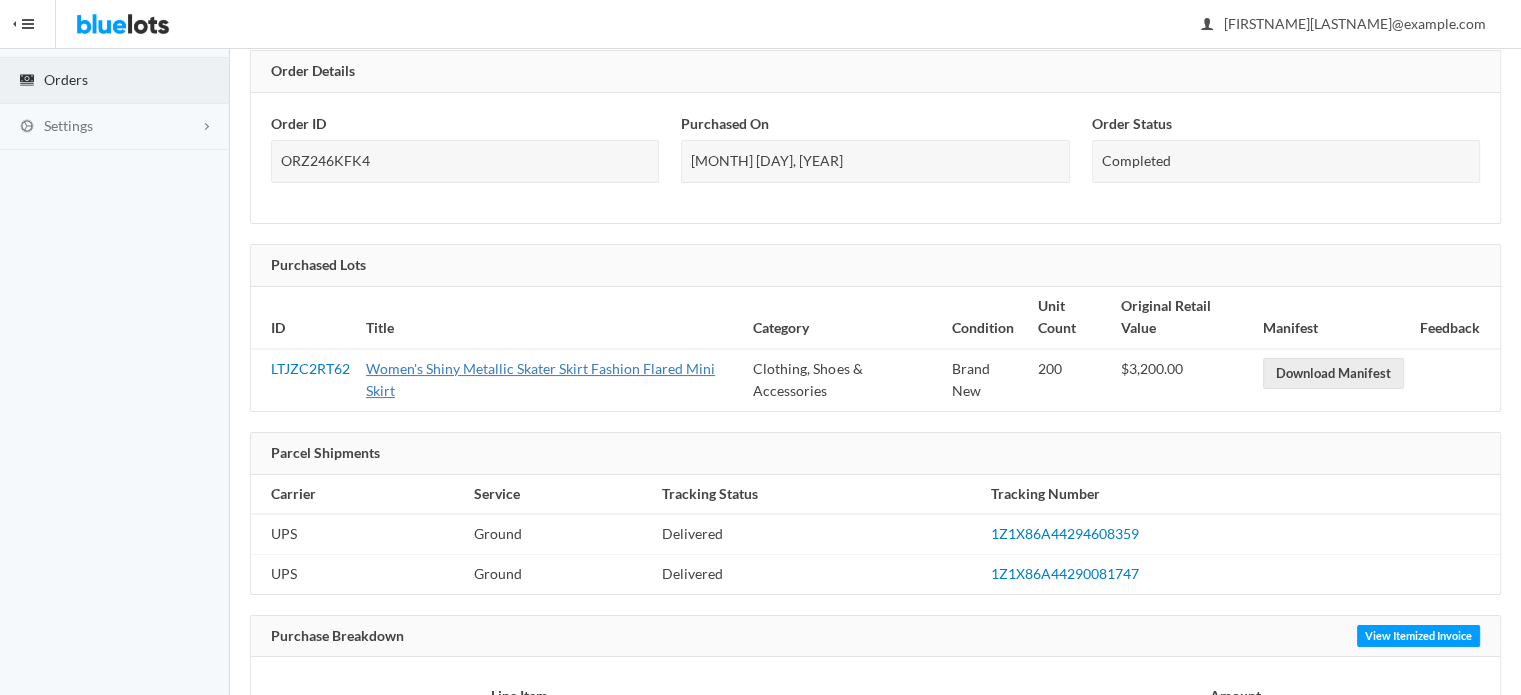 scroll, scrollTop: 0, scrollLeft: 0, axis: both 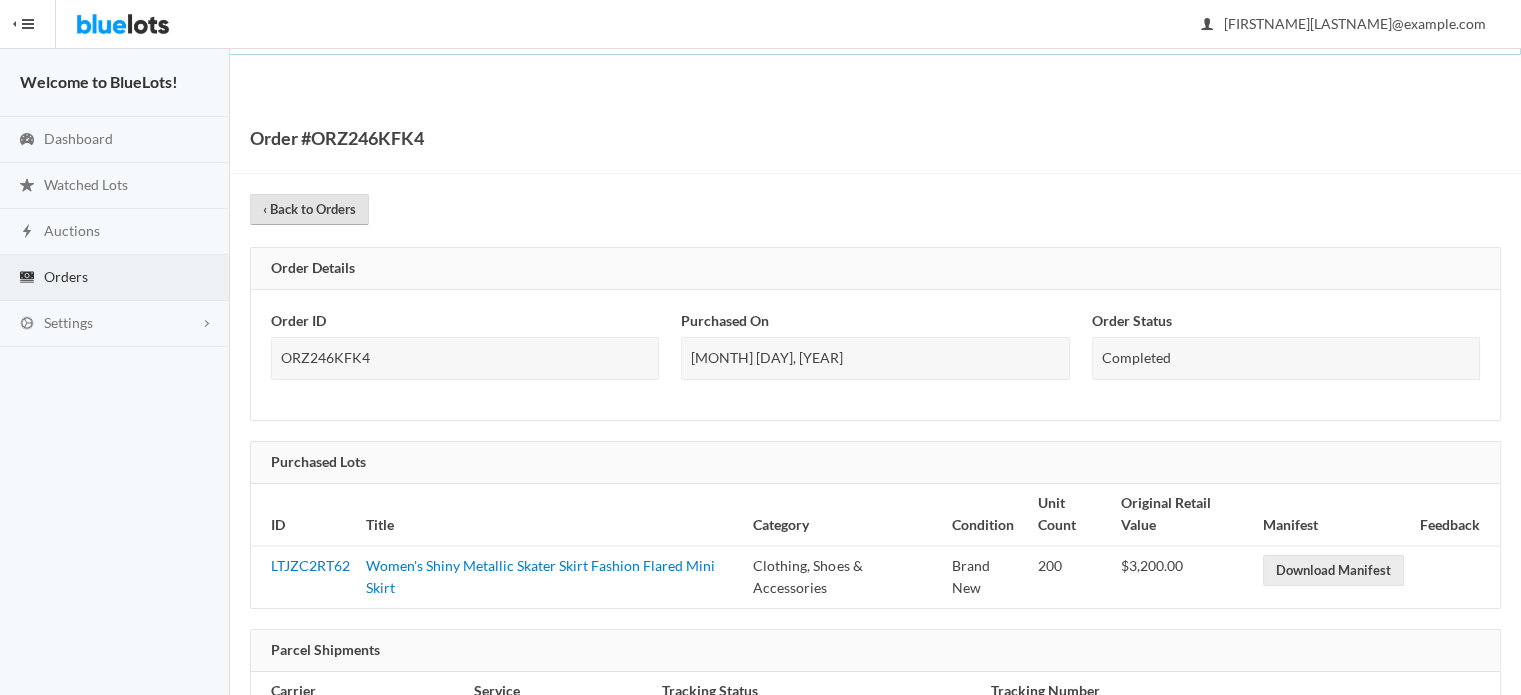 click on "‹ Back to Orders" at bounding box center [309, 209] 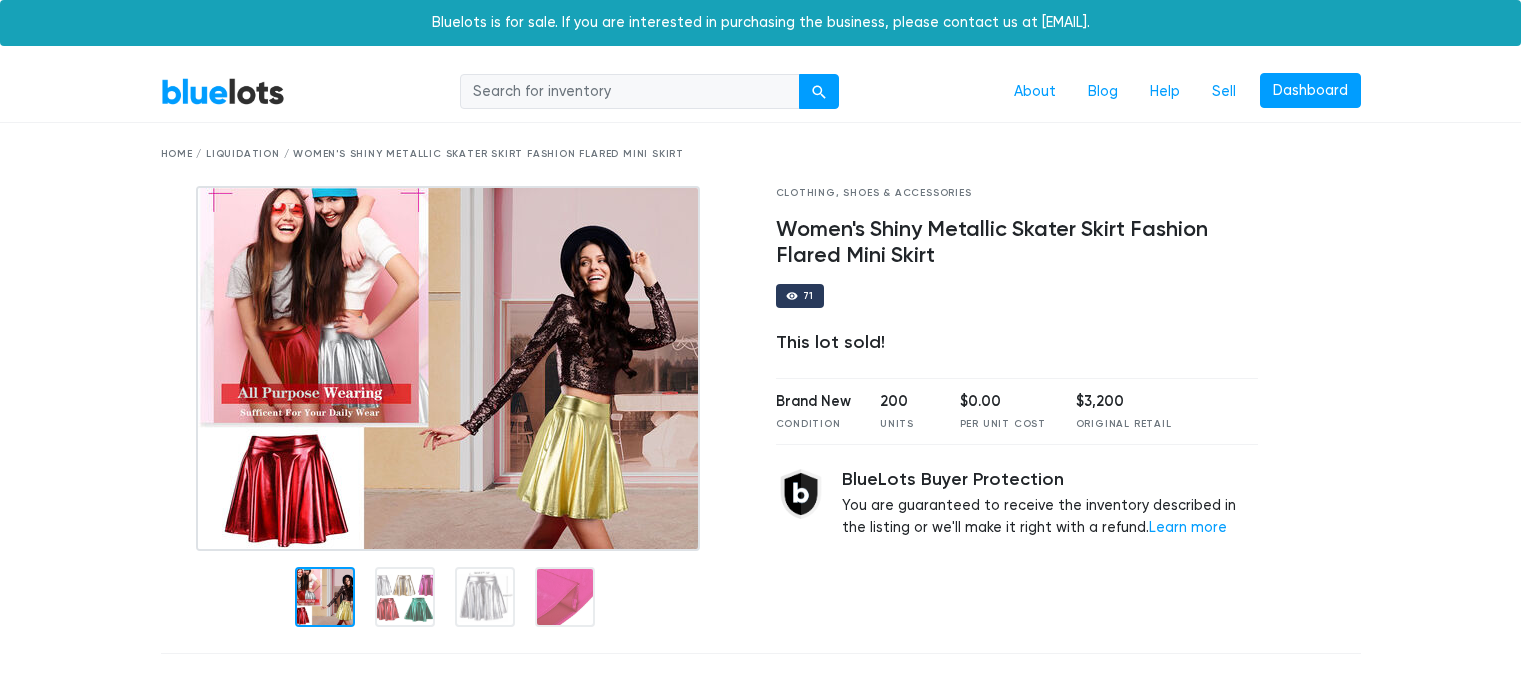 scroll, scrollTop: 0, scrollLeft: 0, axis: both 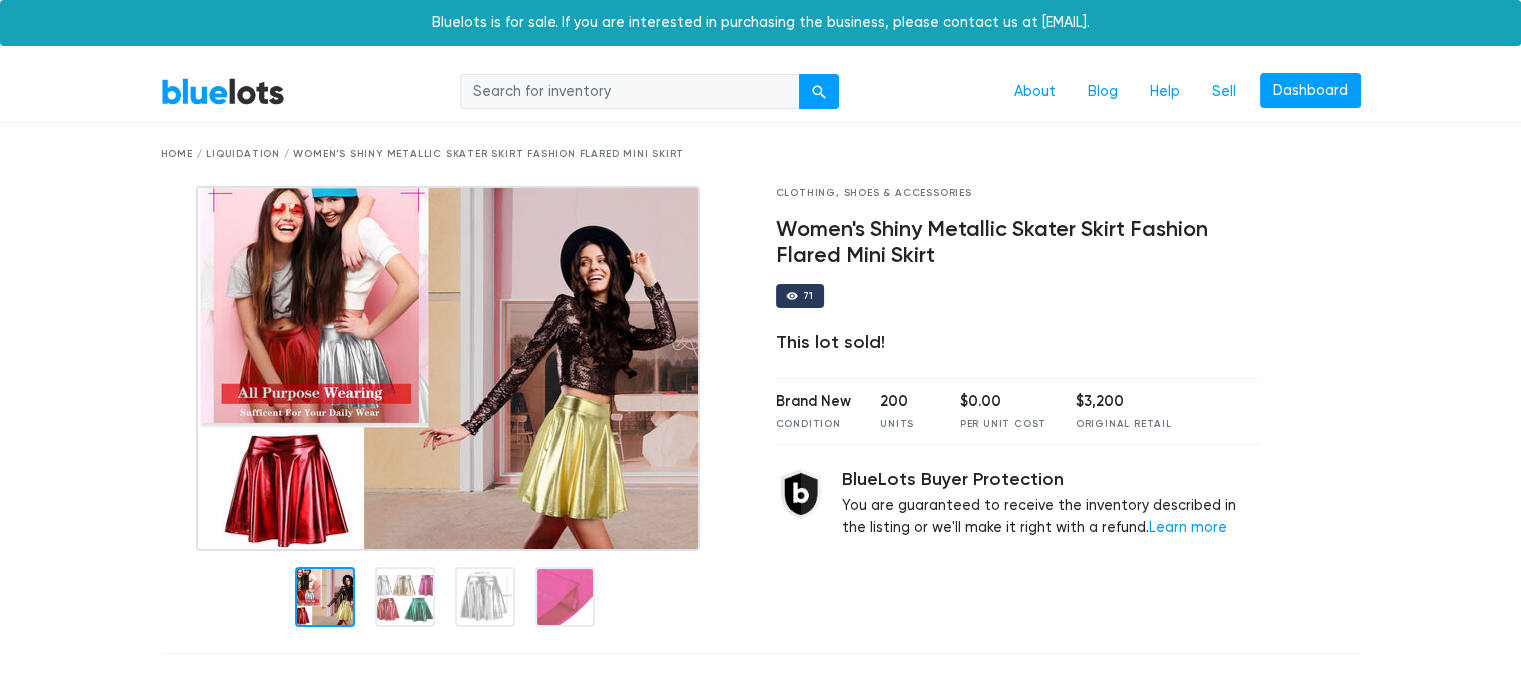 click at bounding box center [448, 368] 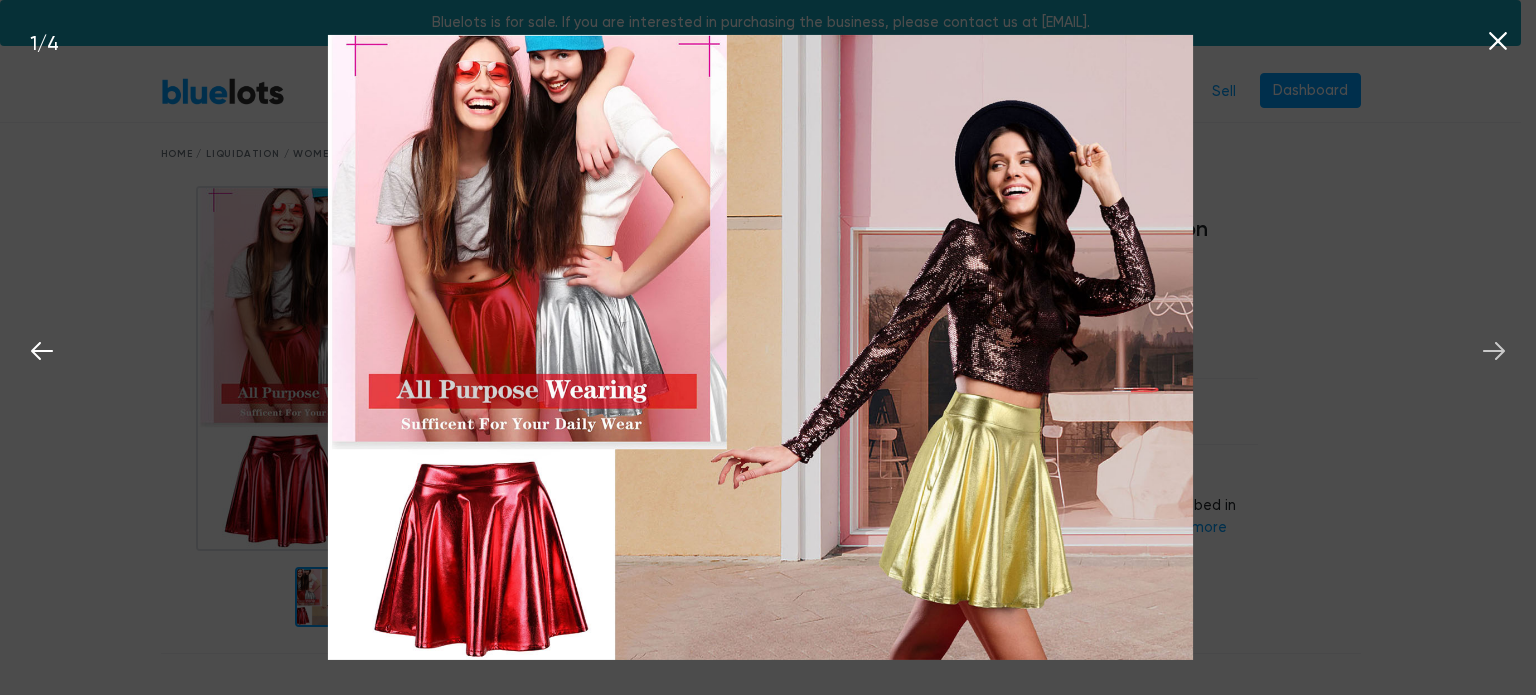 click 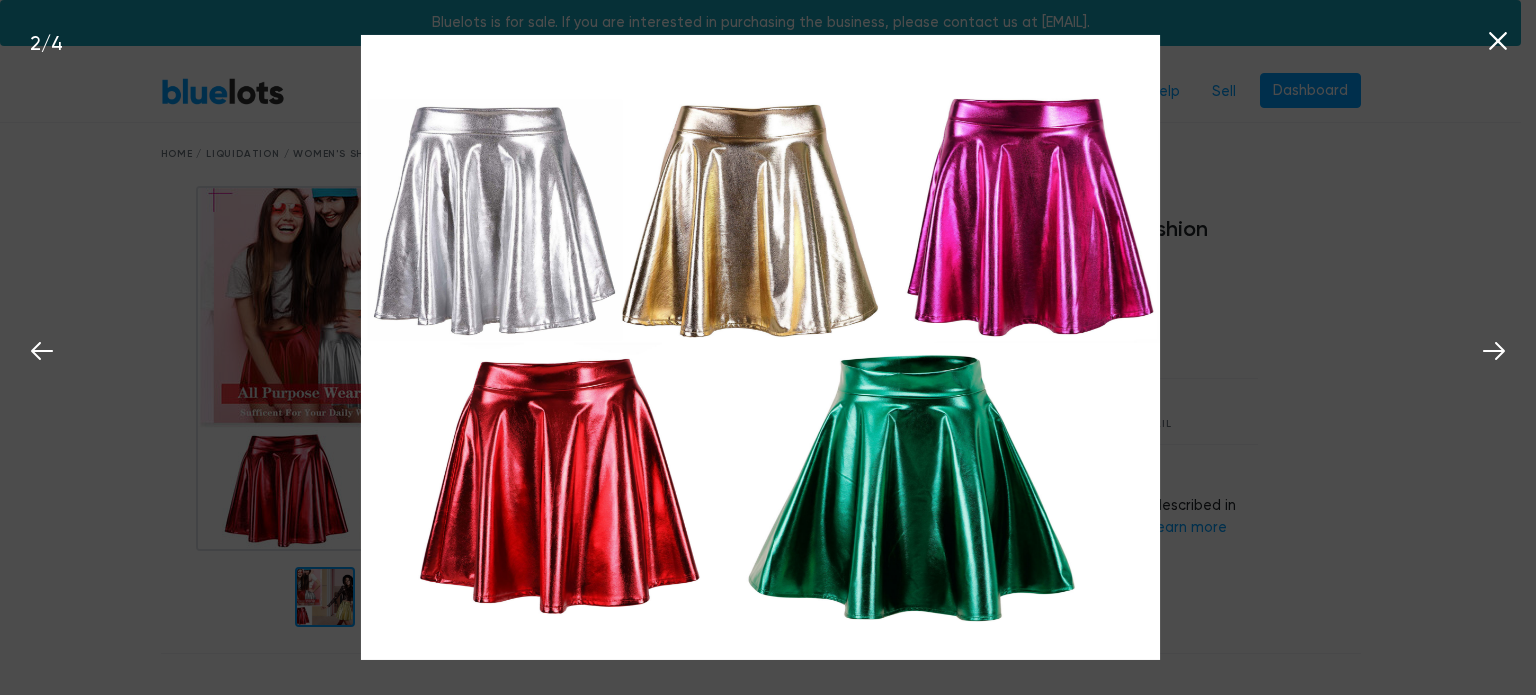click 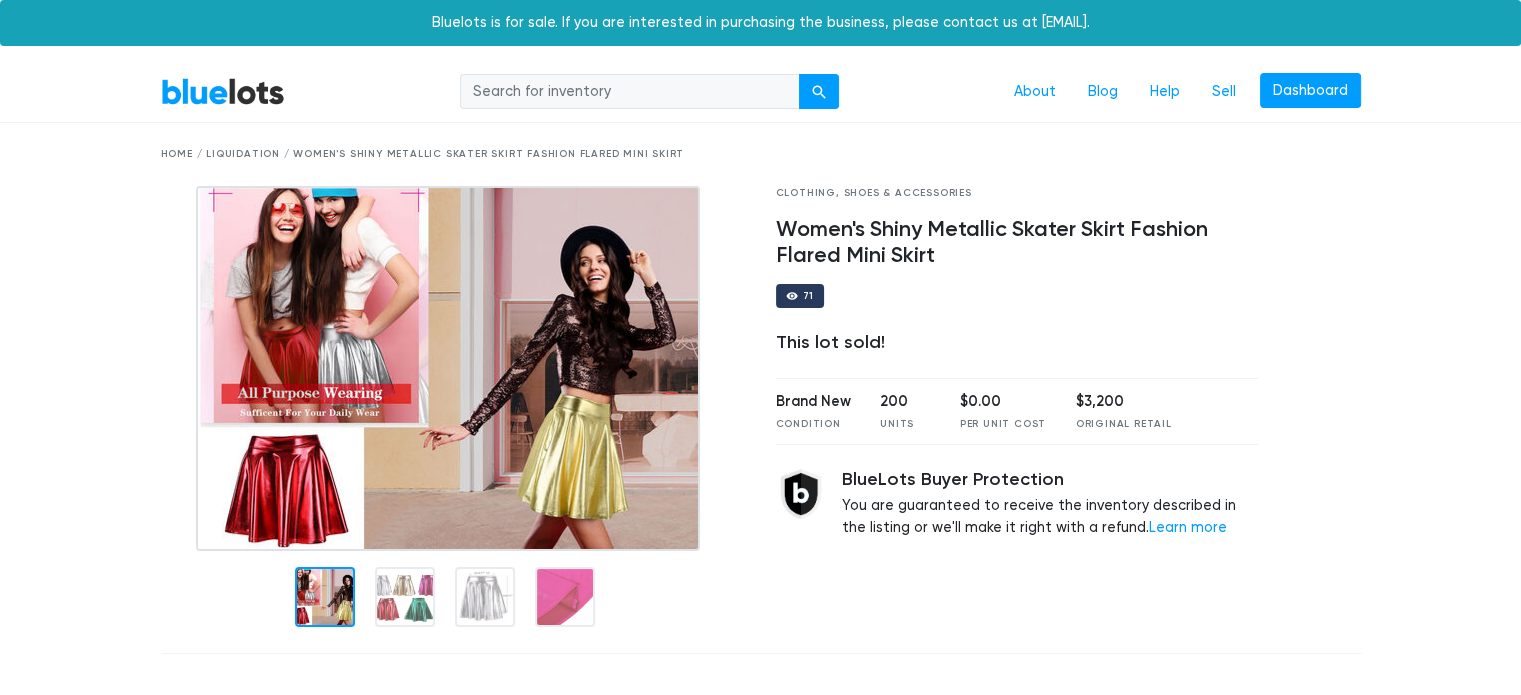click at bounding box center (448, 368) 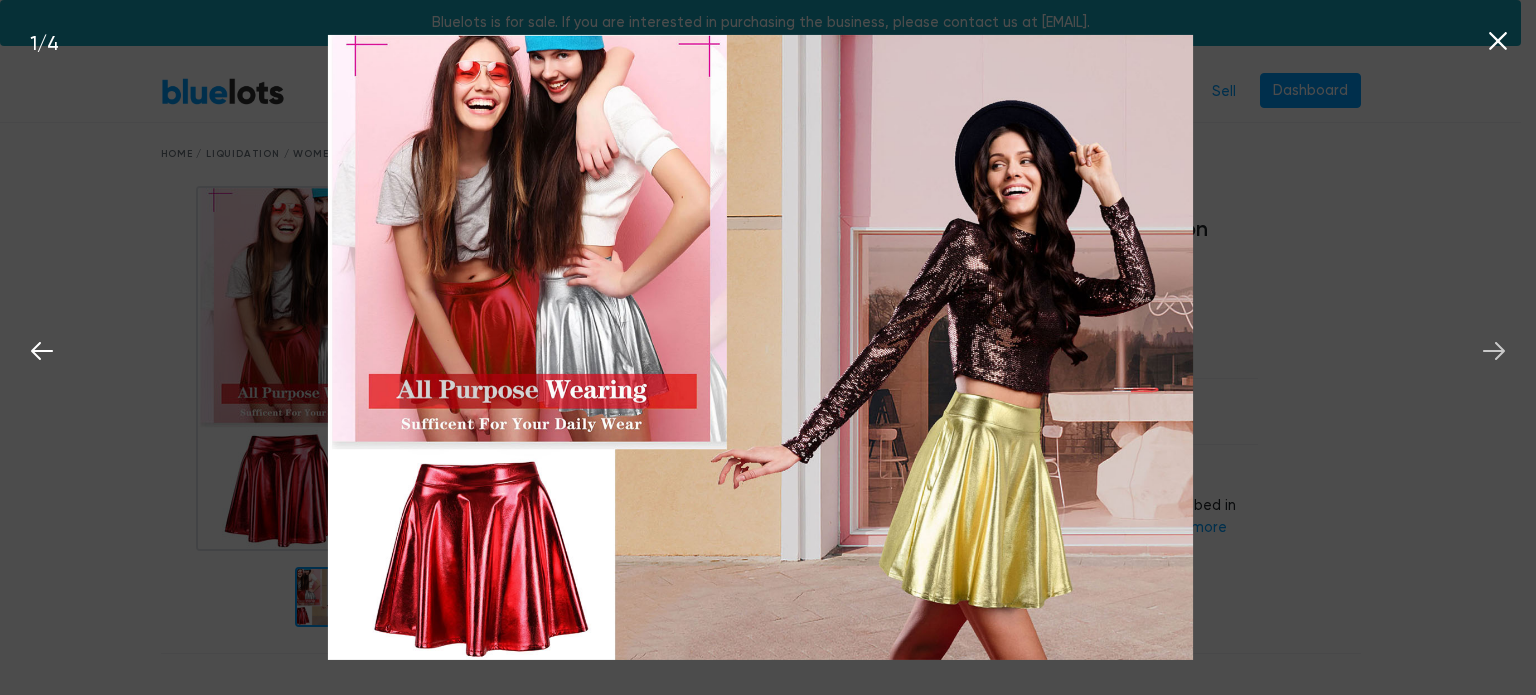 click 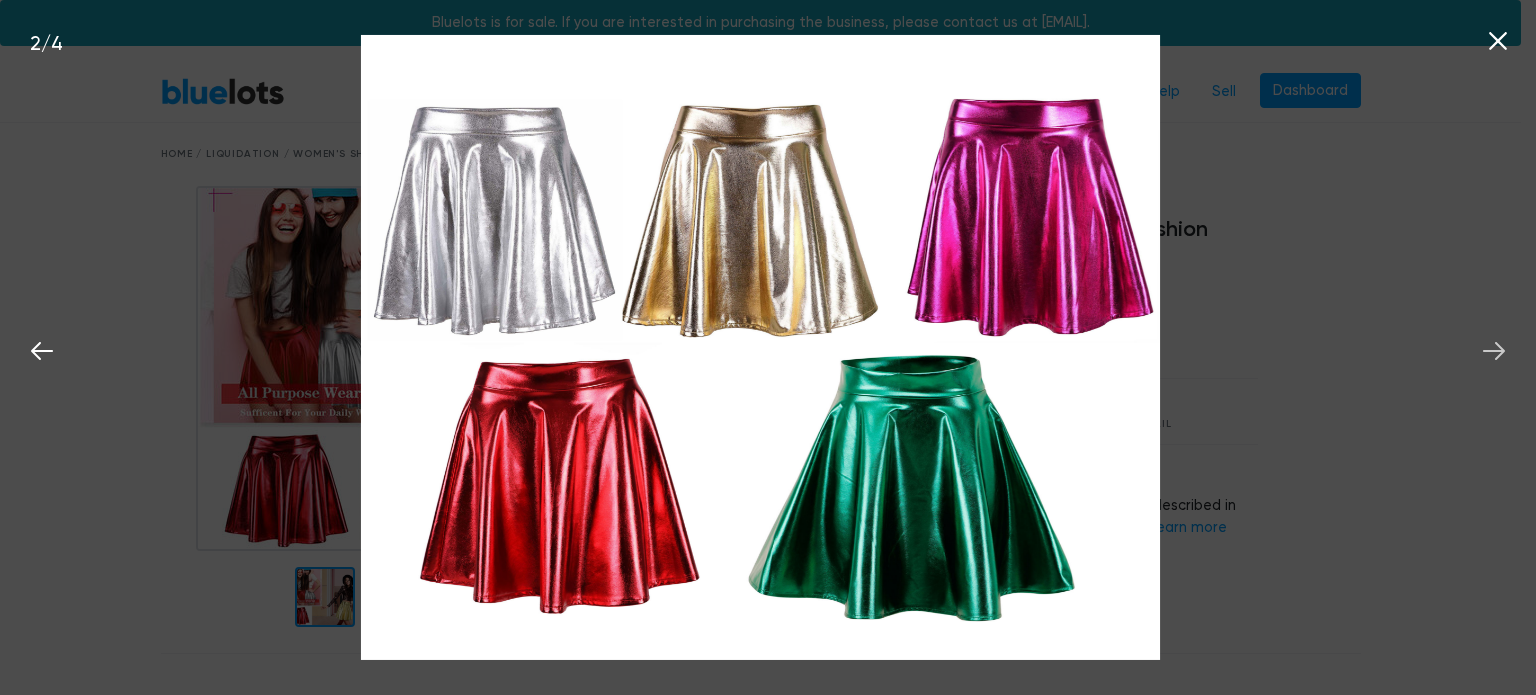 click 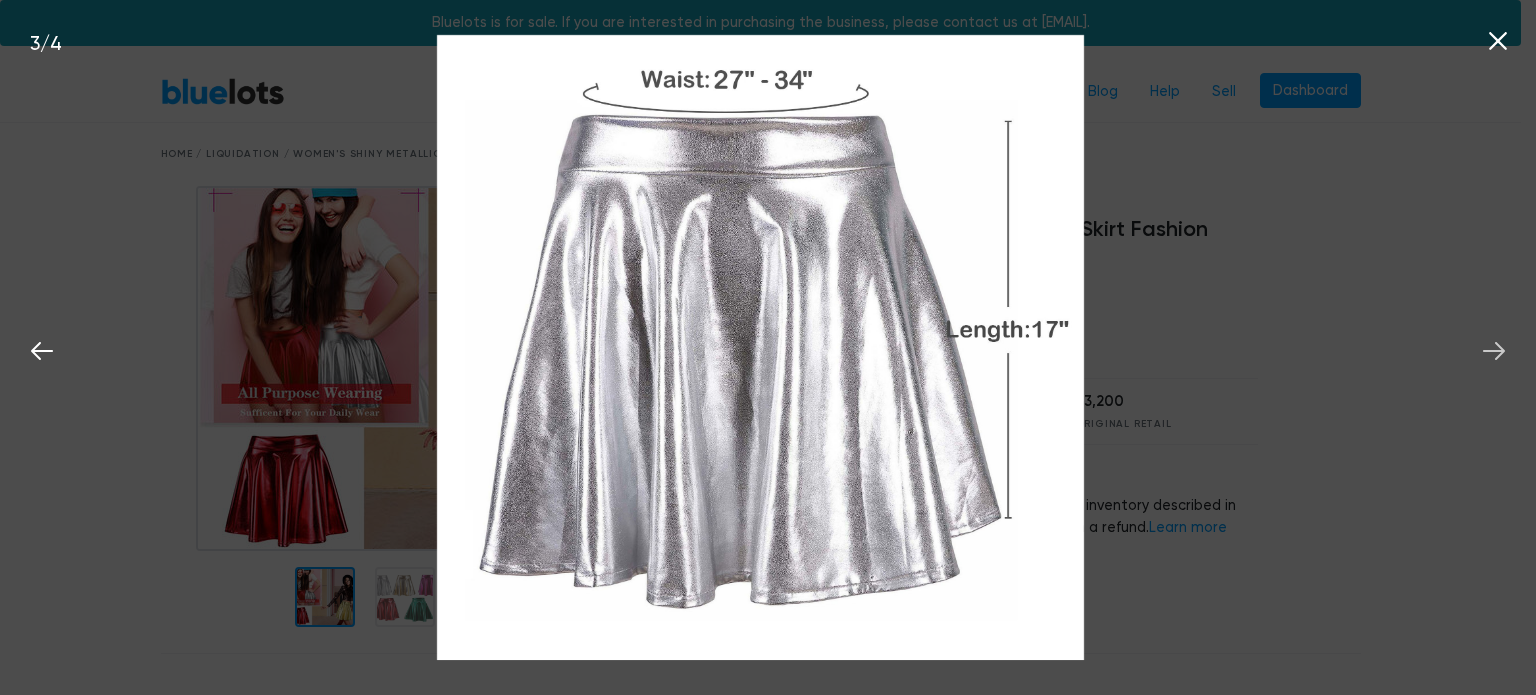 click 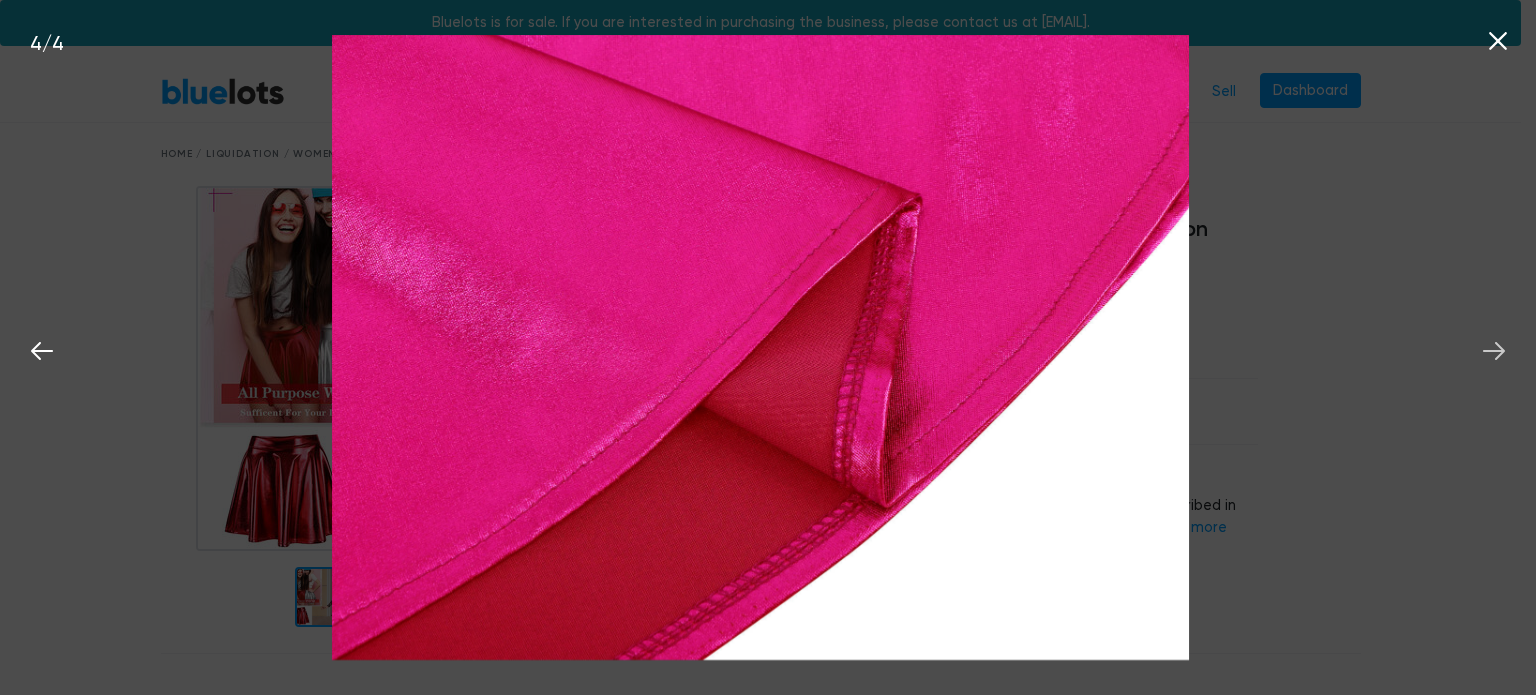 click 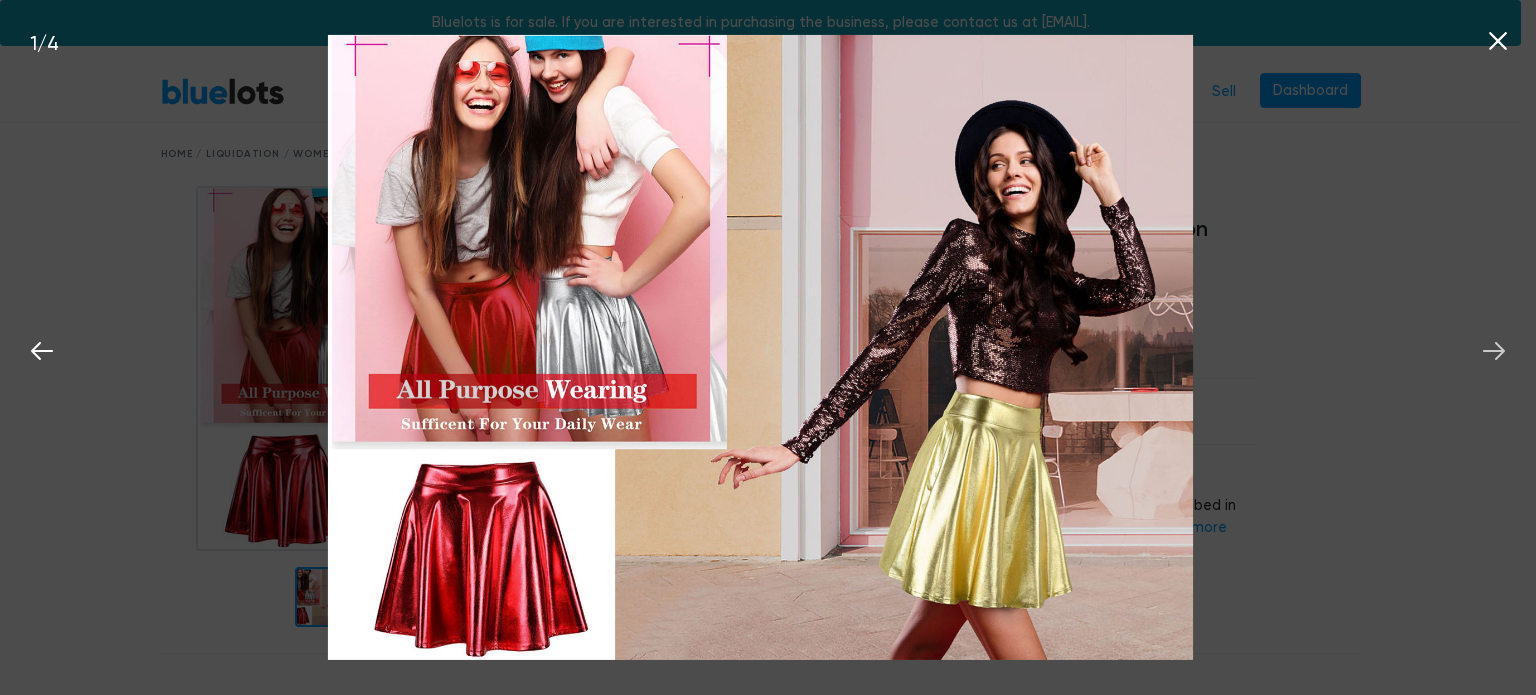 click 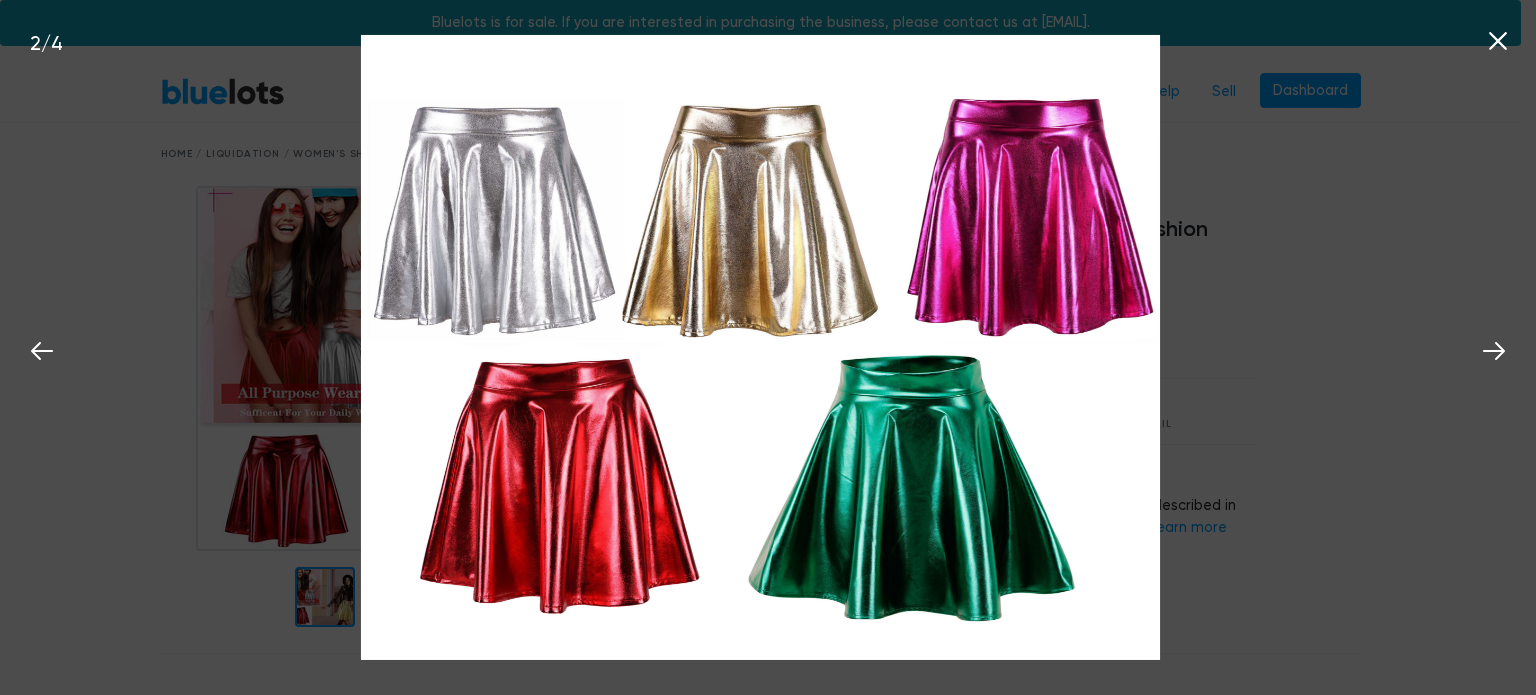 click 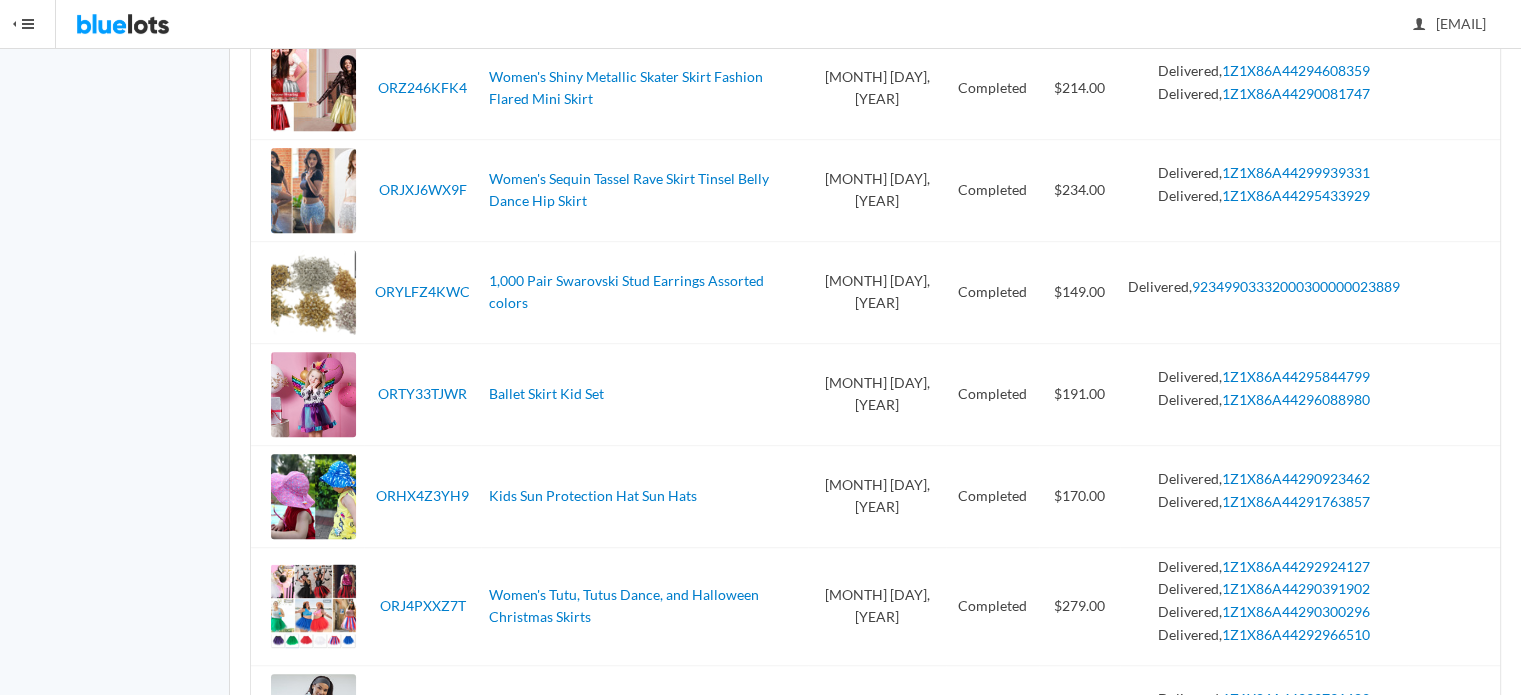 scroll, scrollTop: 1300, scrollLeft: 0, axis: vertical 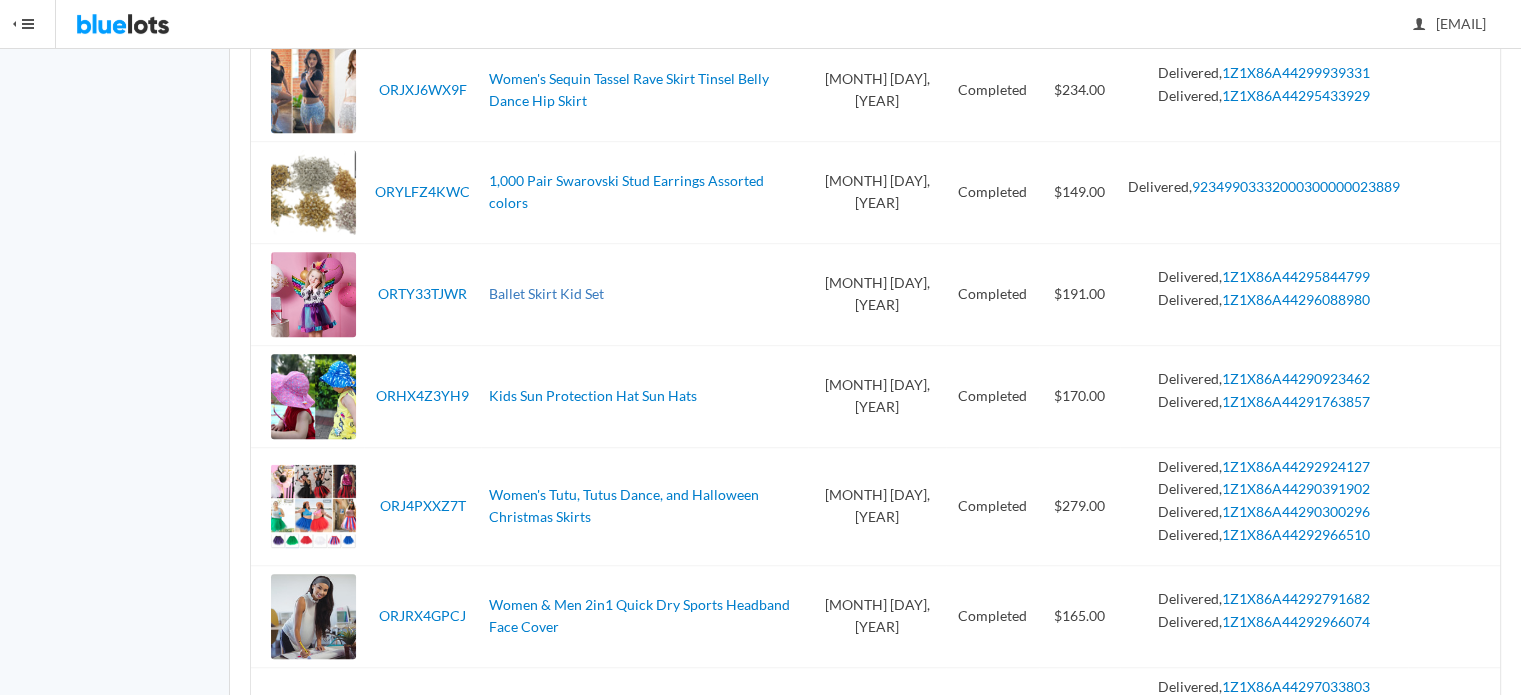 click on "Ballet Skirt Kid Set" at bounding box center [546, 293] 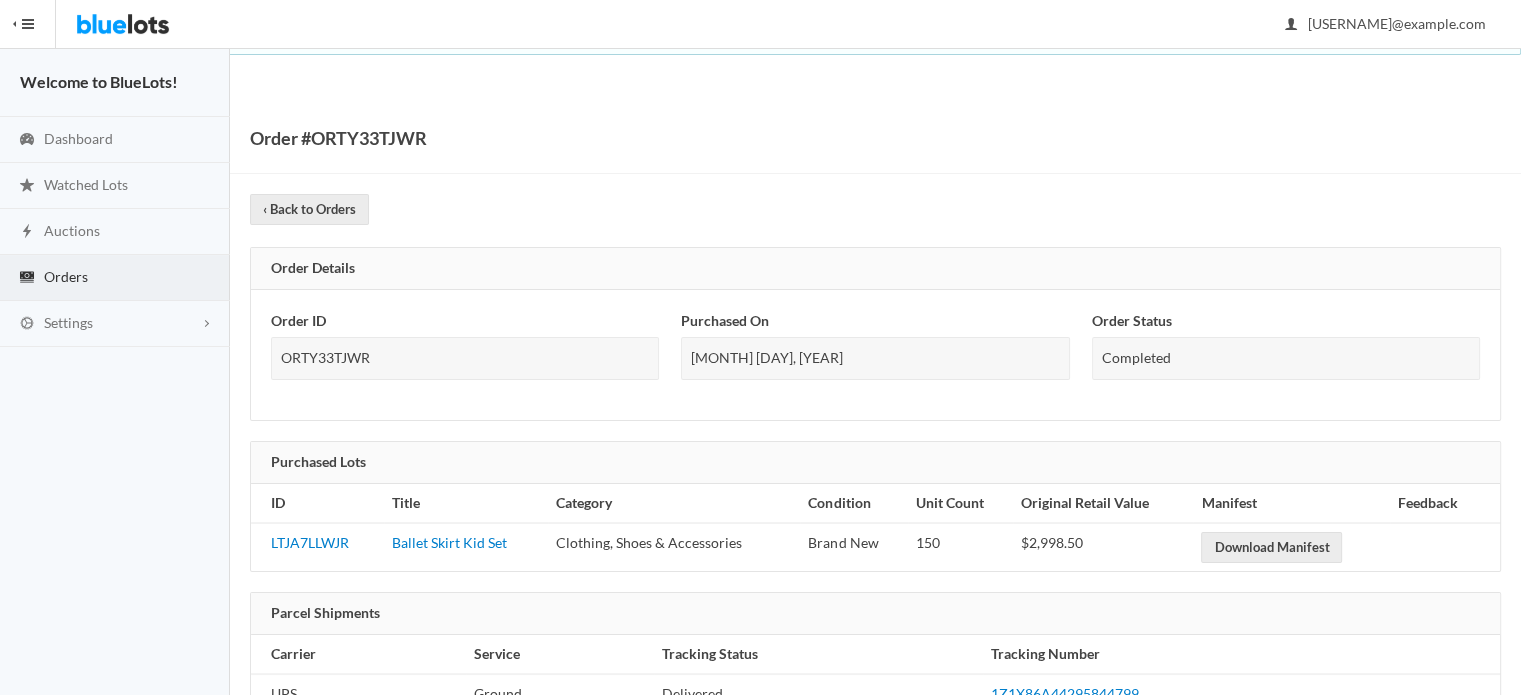 scroll, scrollTop: 400, scrollLeft: 0, axis: vertical 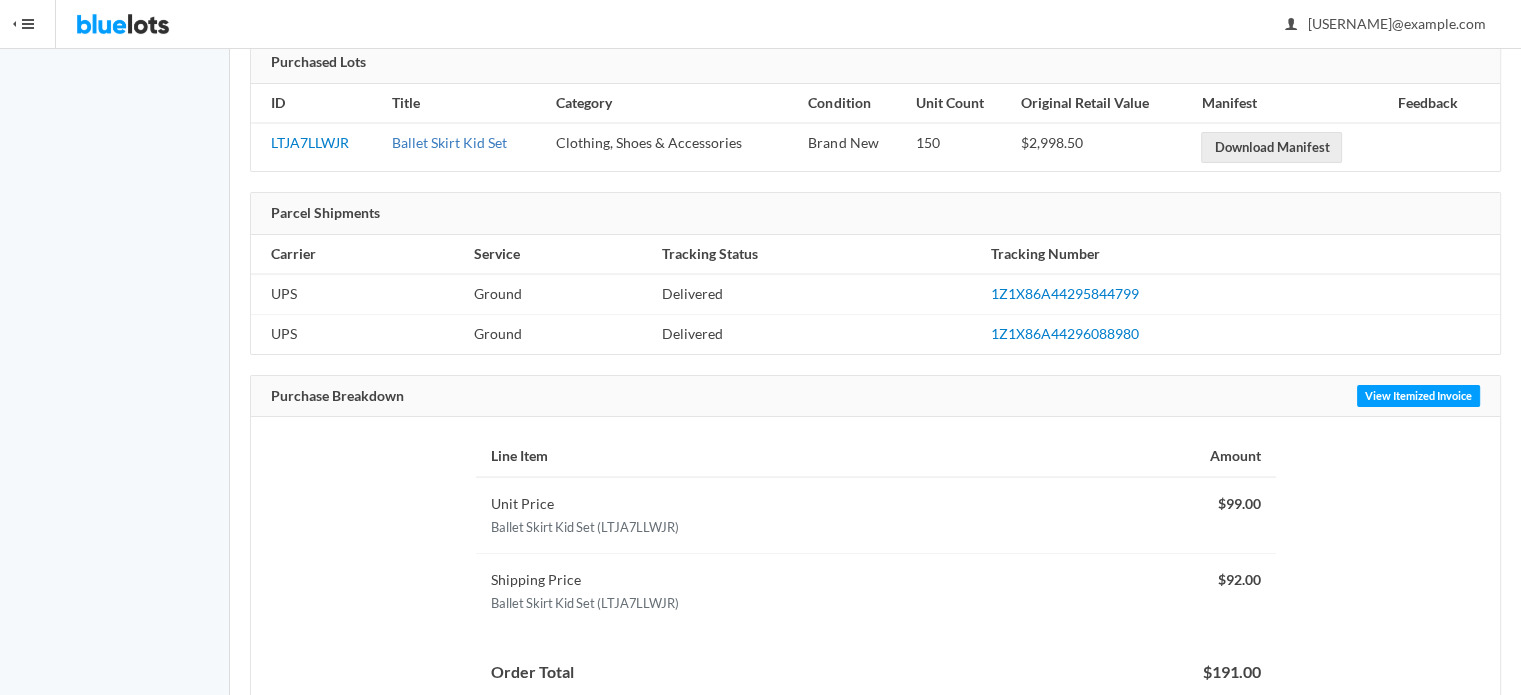 click on "Ballet Skirt Kid Set" at bounding box center (449, 142) 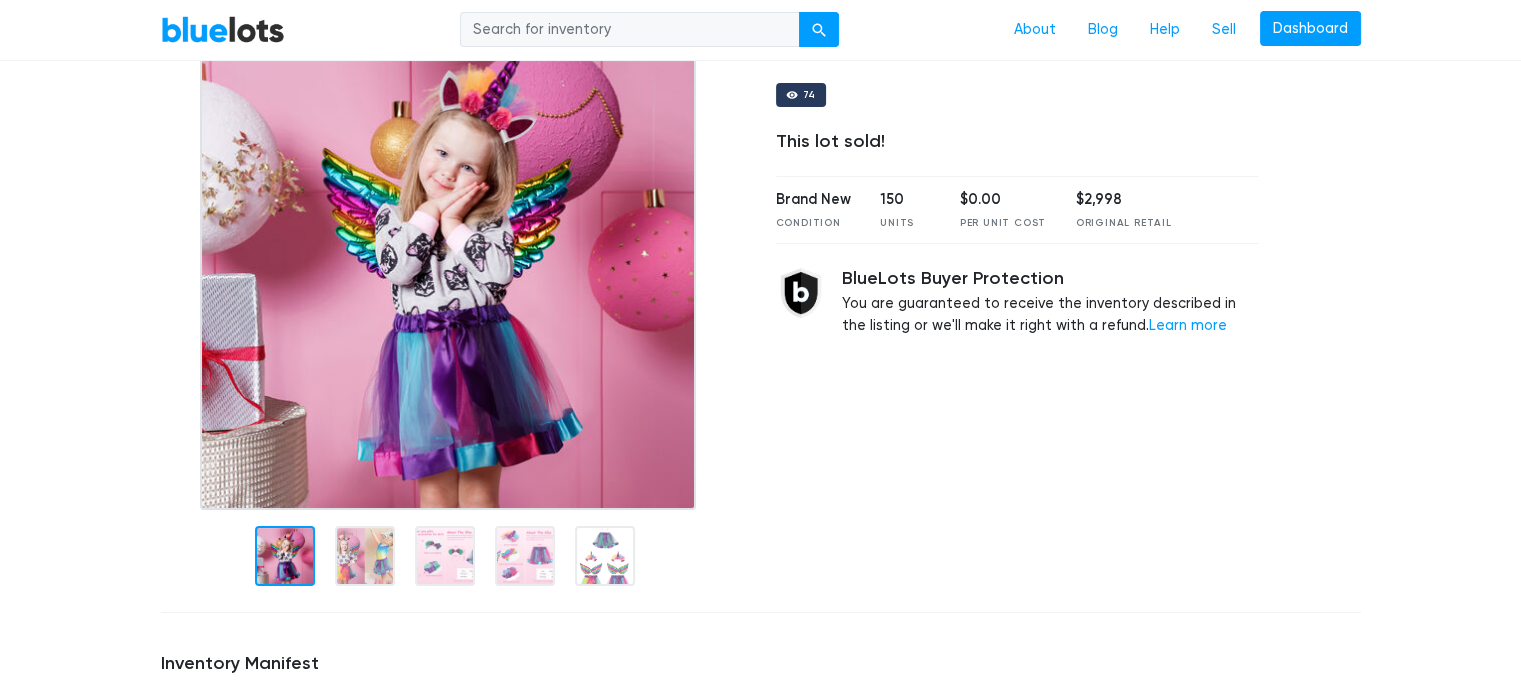 scroll, scrollTop: 300, scrollLeft: 0, axis: vertical 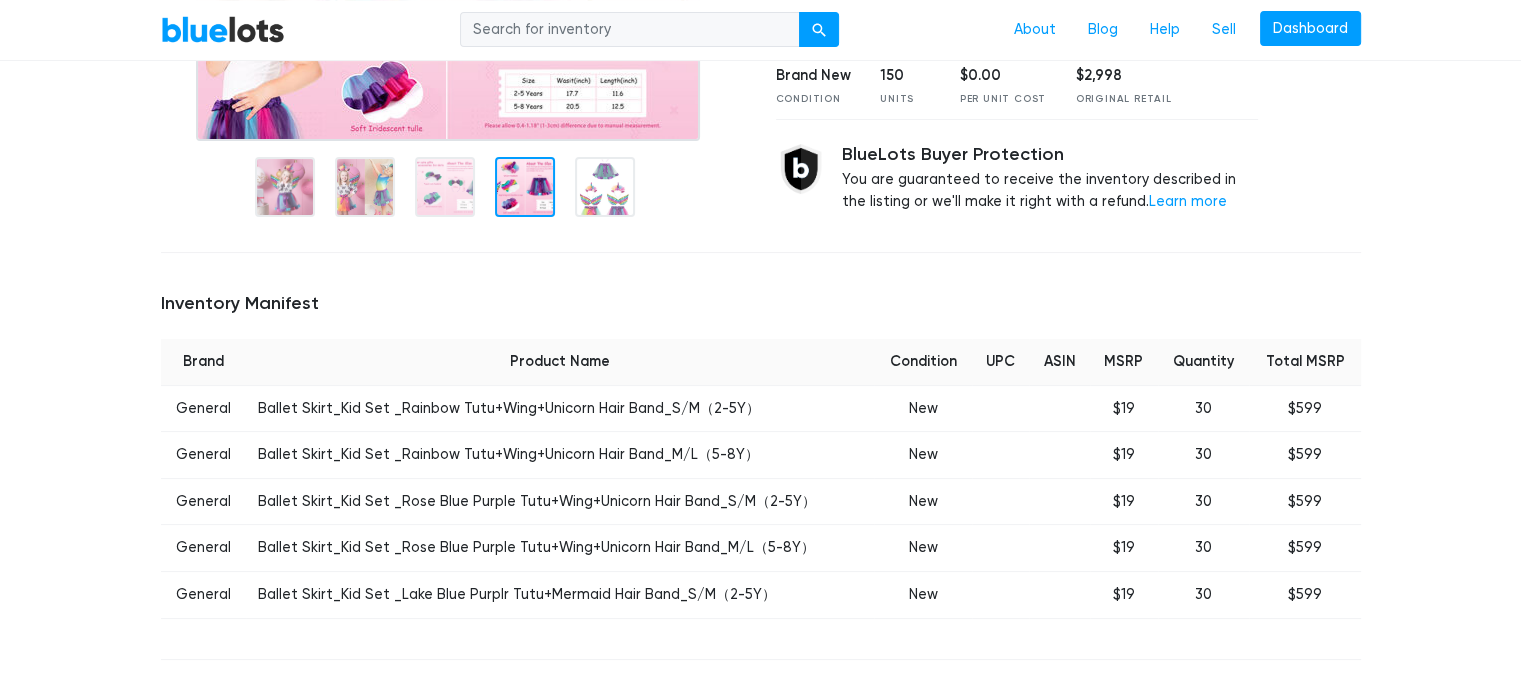 click on "Home / Liquidation / Ballet Skirt Kid Set
Clothing, Shoes & Accessories
Ballet Skirt Kid Set
74
This lot sold!
Brand New
Condition
150
Units
$0.00
Per Unit Cost
$2,998
Original Retail
BlueLots Buyer Protection
You are guaranteed to receive the inventory described in the listing or we'll make it right with a refund.  Learn more
Inventory Manifest
Brand
Product Name
Condition
UPC
ASIN MSRP" at bounding box center (761, 412) 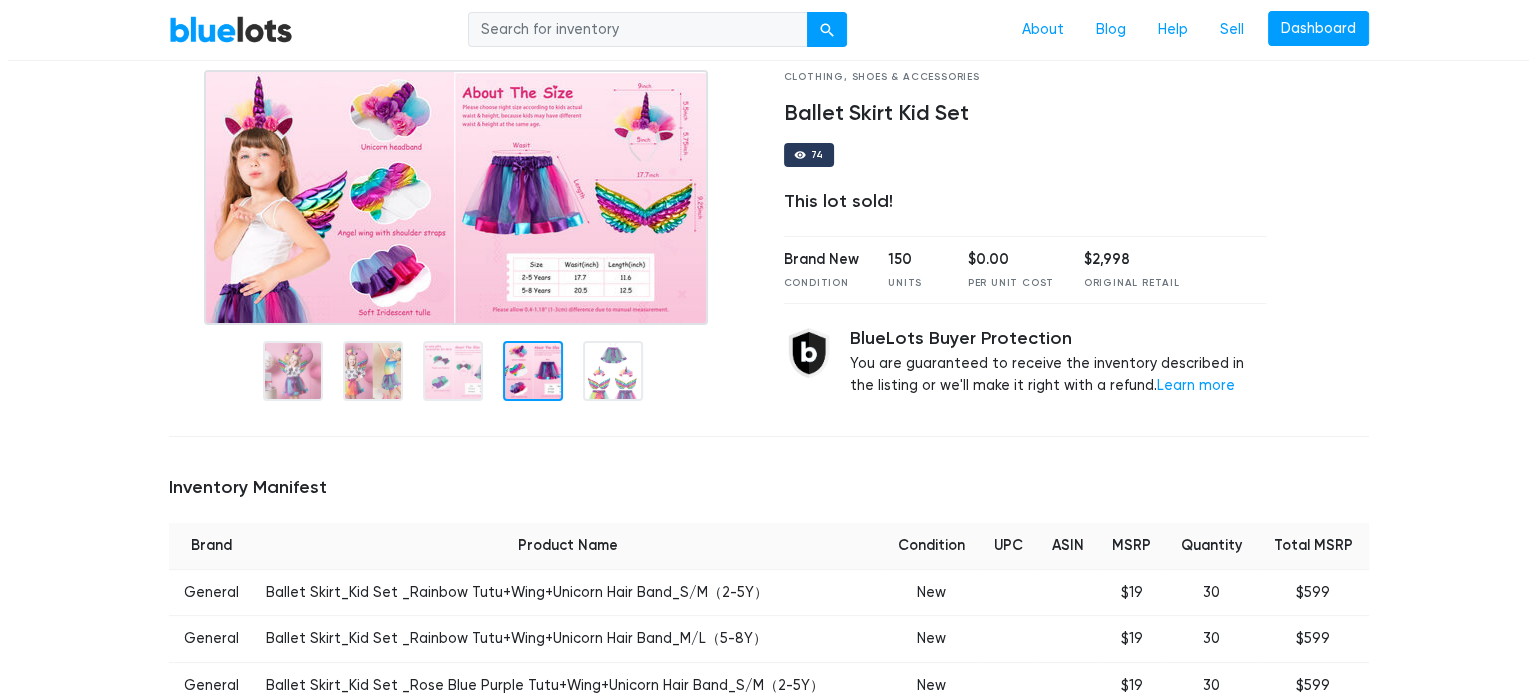scroll, scrollTop: 0, scrollLeft: 0, axis: both 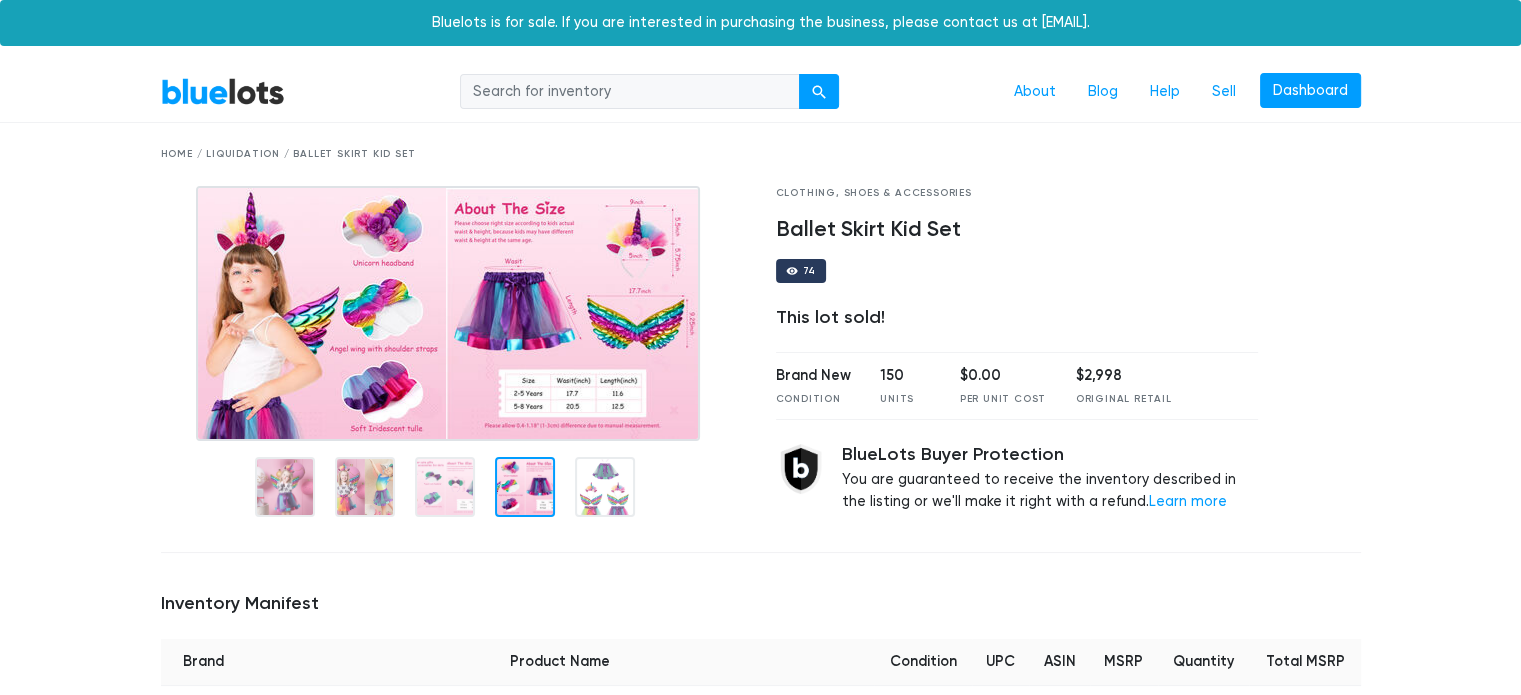 click at bounding box center [448, 313] 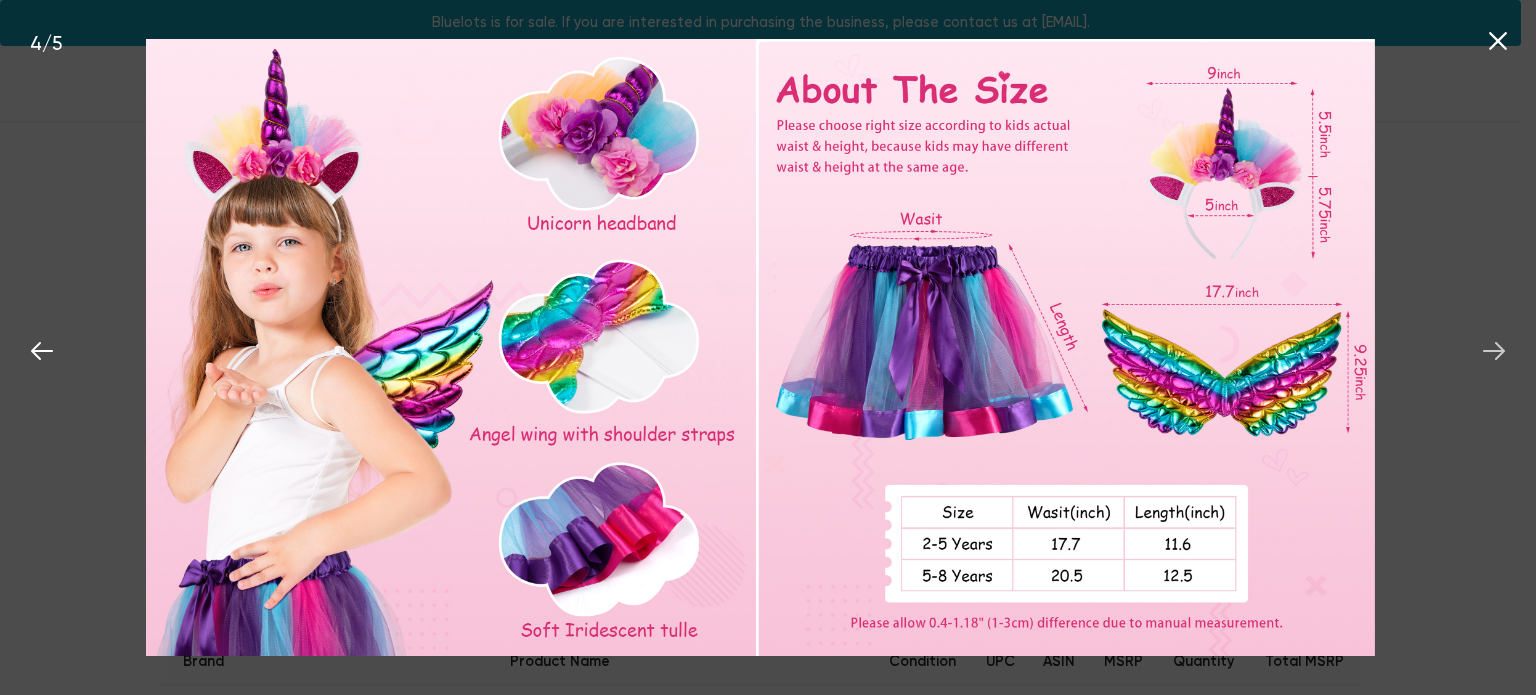 click 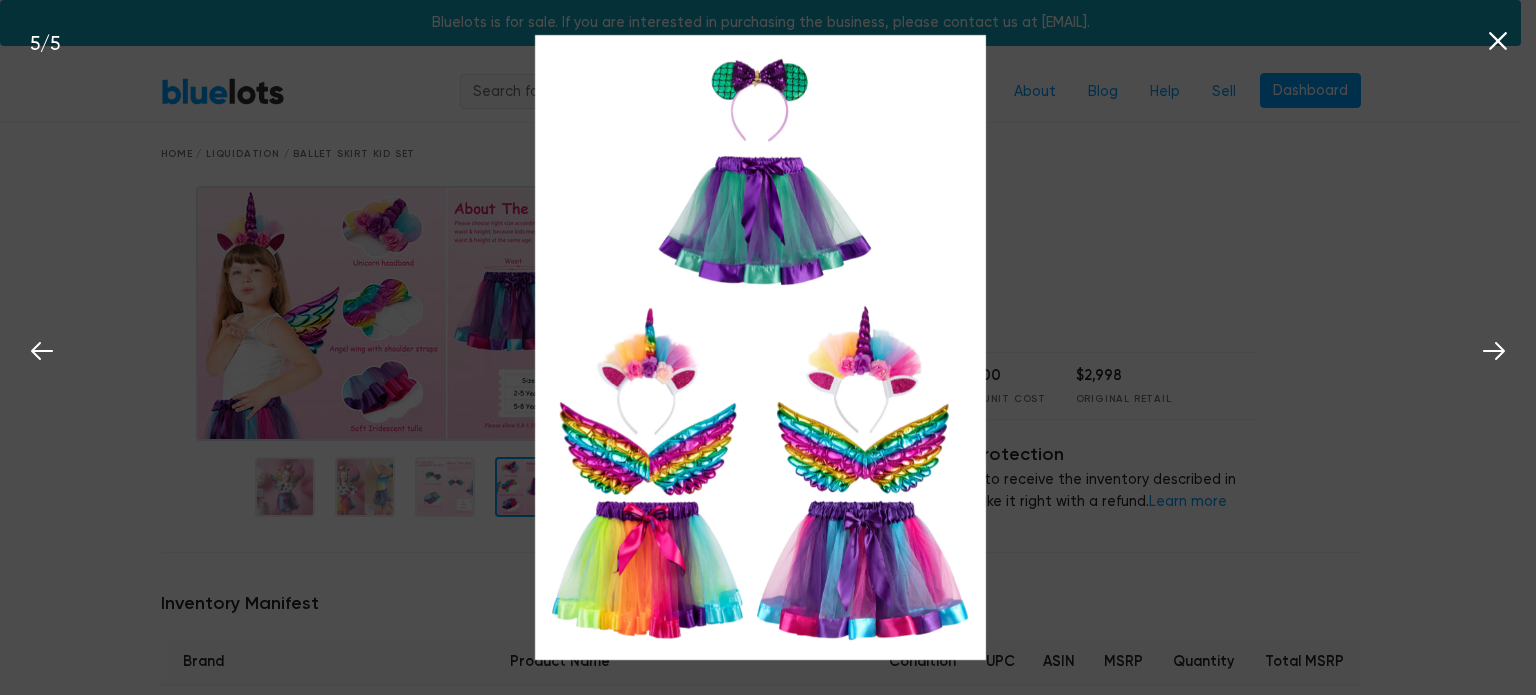 click 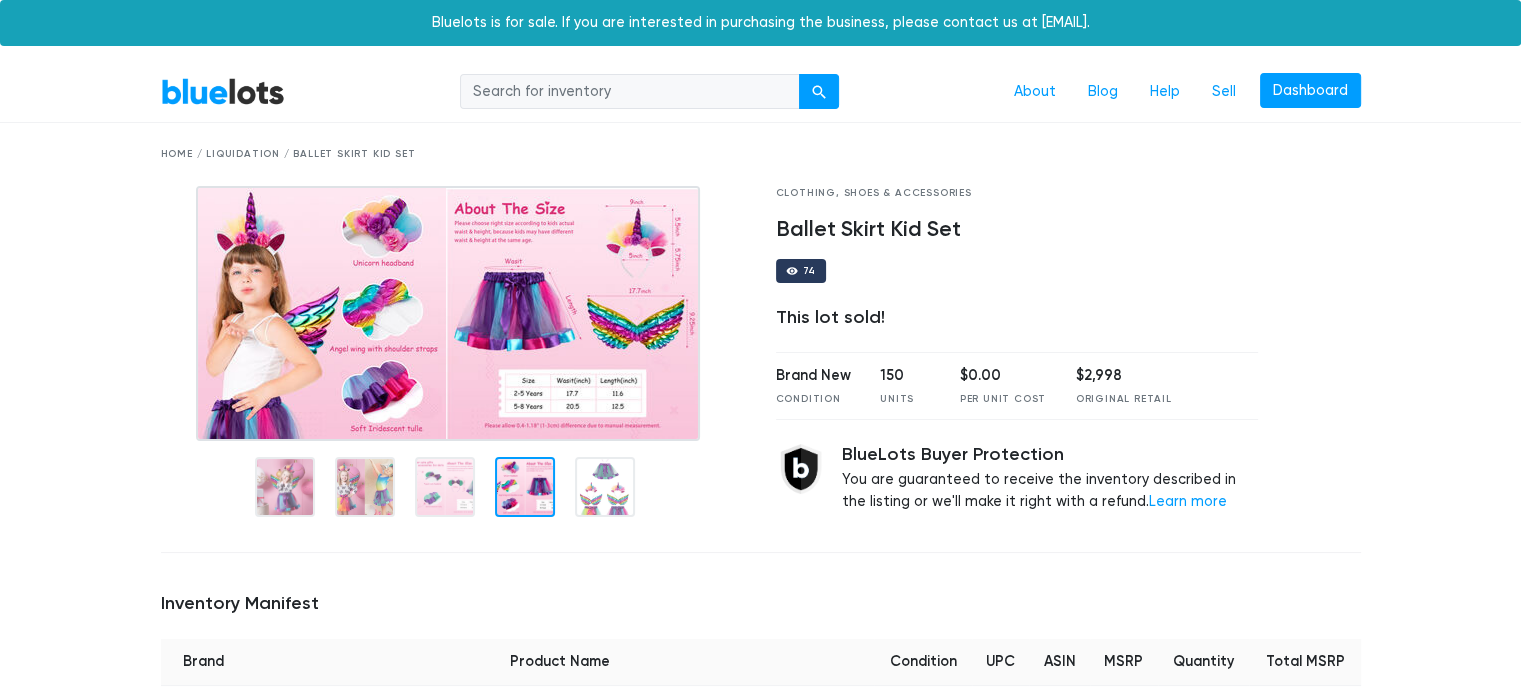 click at bounding box center (448, 313) 